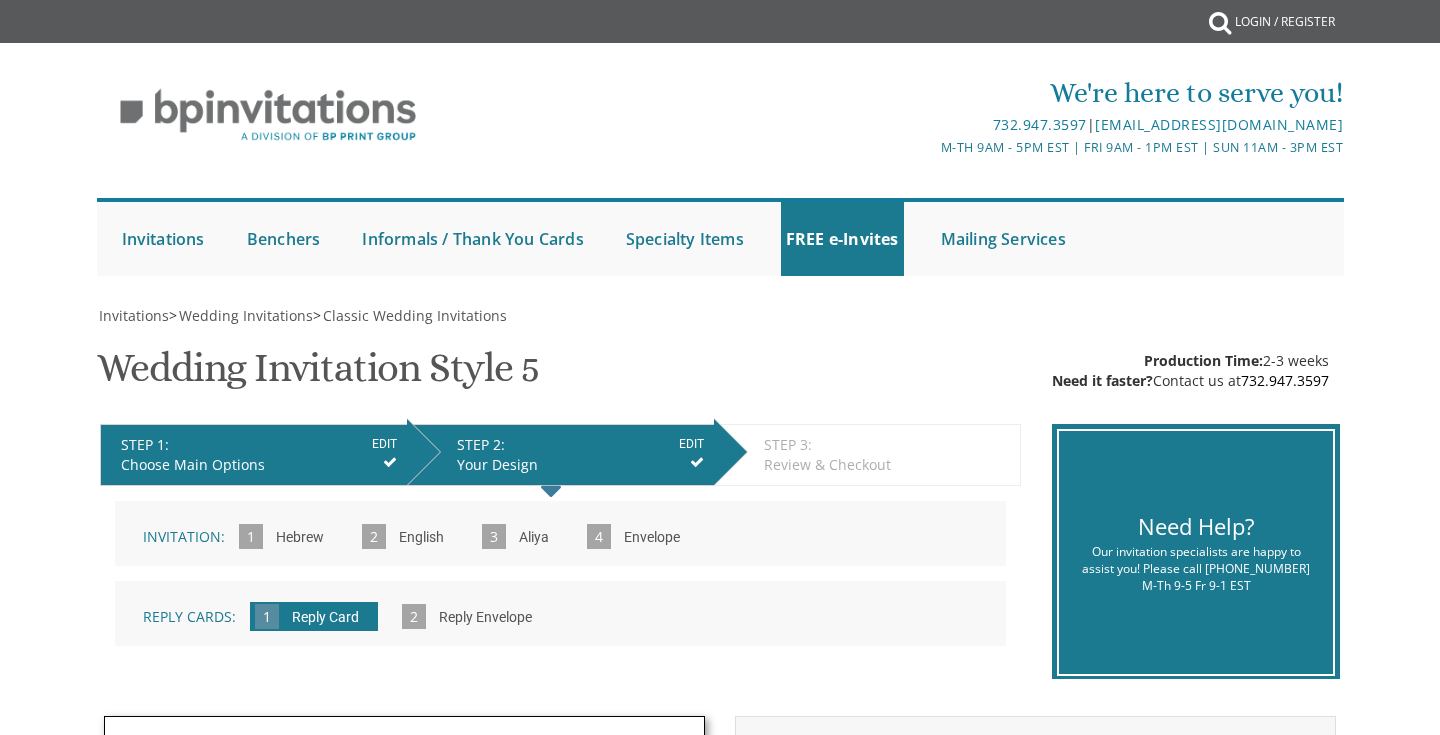 scroll, scrollTop: 393, scrollLeft: 0, axis: vertical 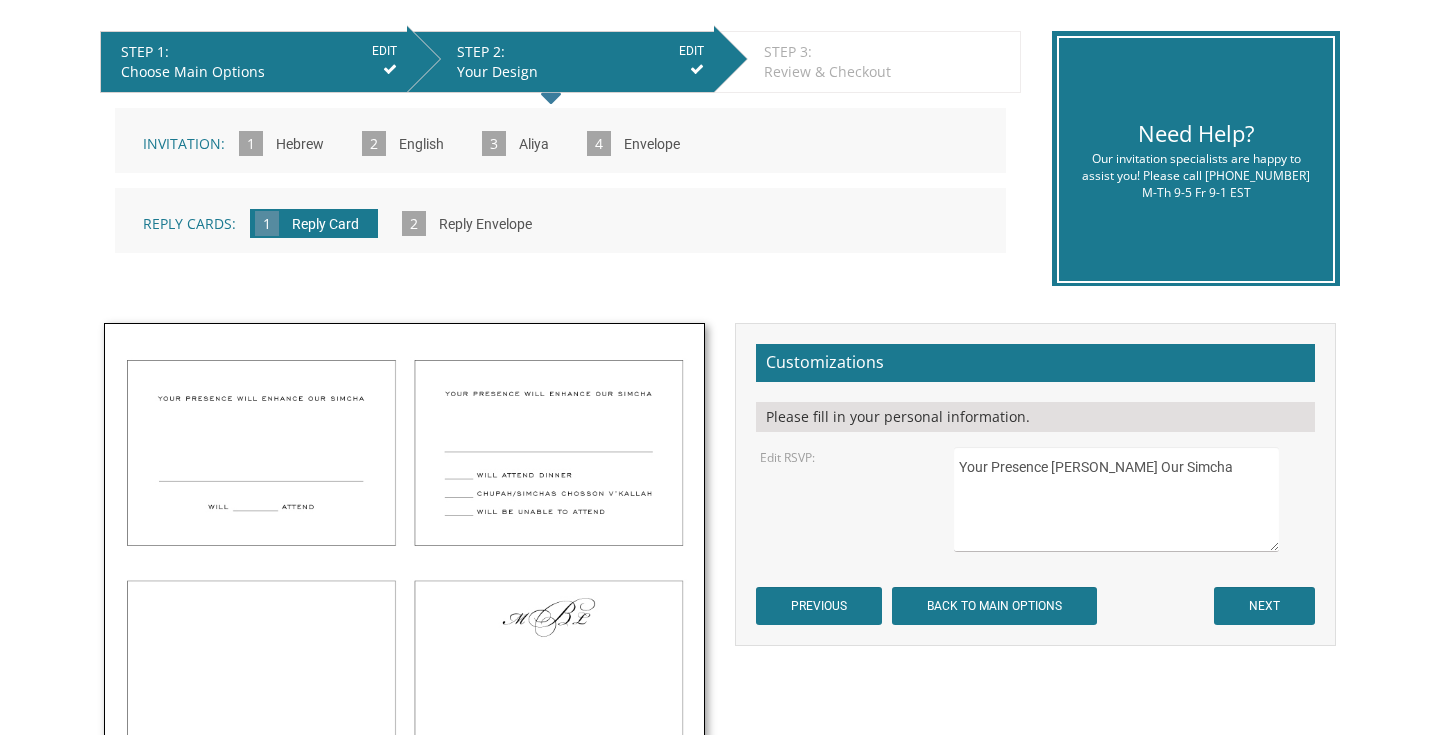 click on "Your Presence [PERSON_NAME] Our Simcha
____ Will Attend Dinner
____ [PERSON_NAME] / [PERSON_NAME] v'kallah
____ Will be unable to attend" at bounding box center (1116, 499) 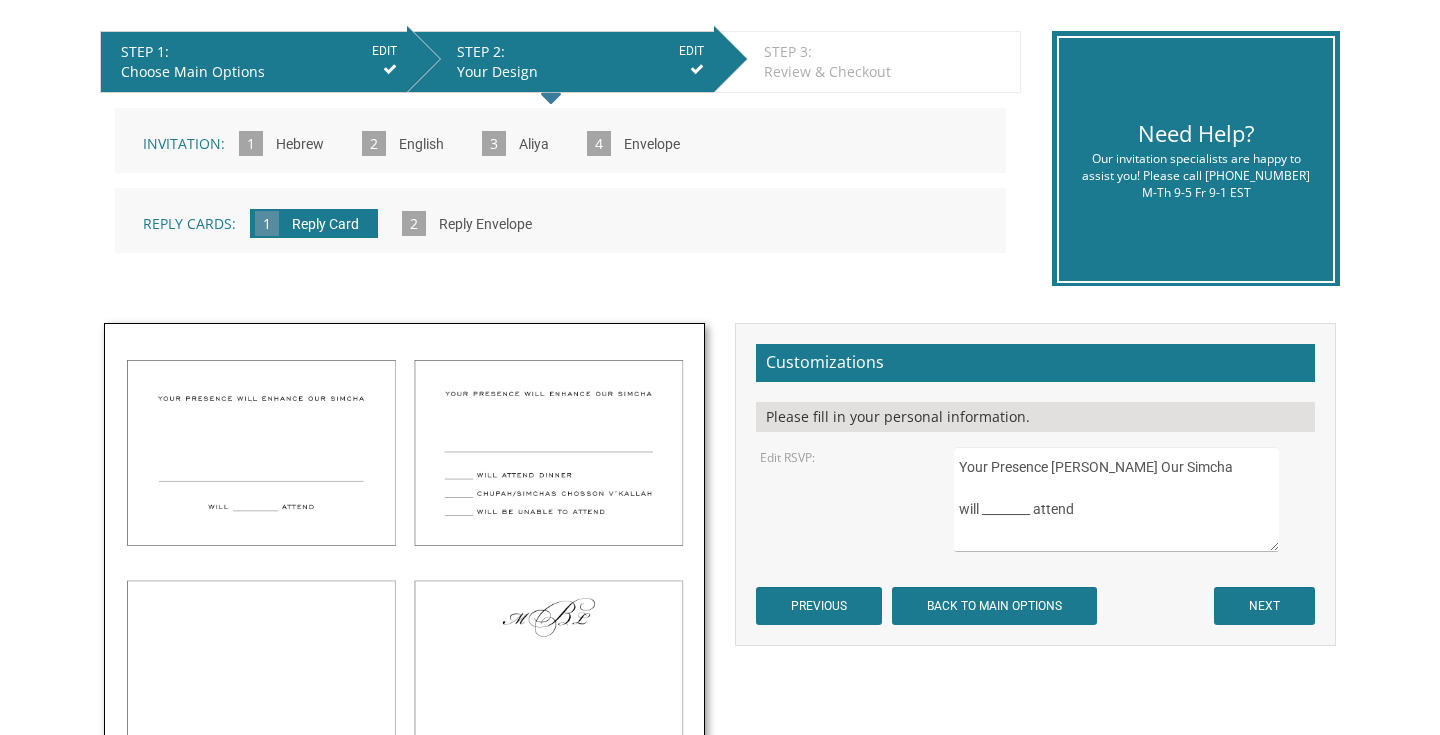 scroll, scrollTop: 9, scrollLeft: 0, axis: vertical 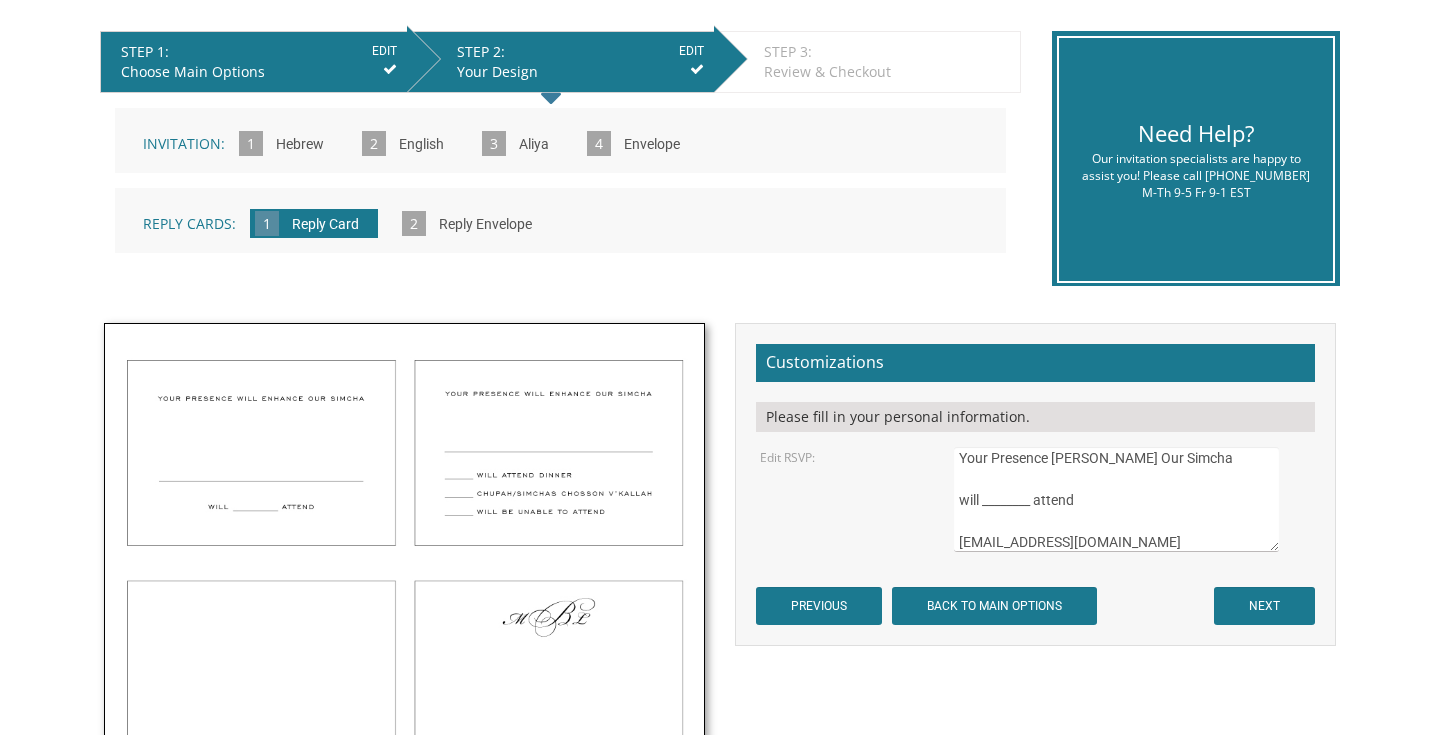 click on "Your Presence Will Enhance Our Simcha
____ Will Attend Dinner
____ Chupah / simchas chosson v'kallah
____ Will be unable to attend" at bounding box center (1116, 499) 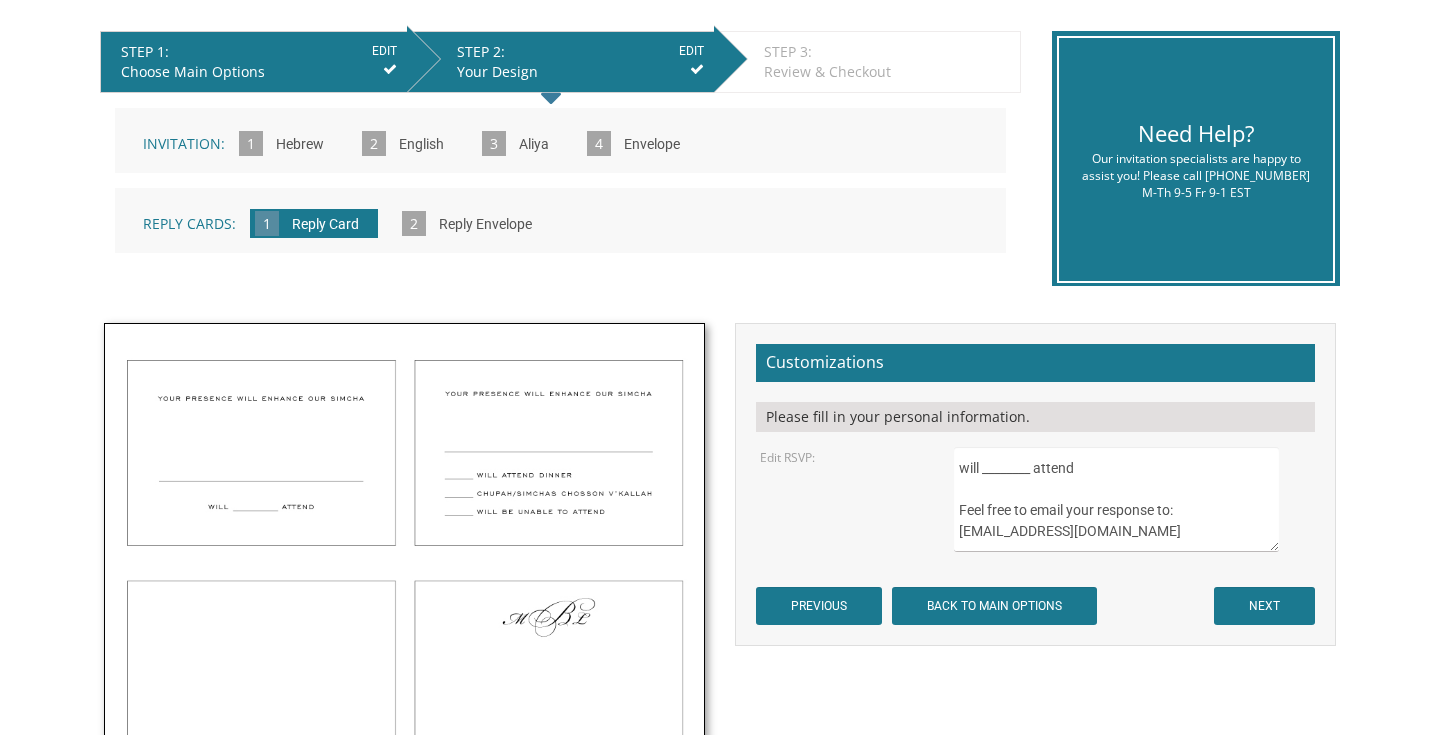 scroll, scrollTop: 42, scrollLeft: 0, axis: vertical 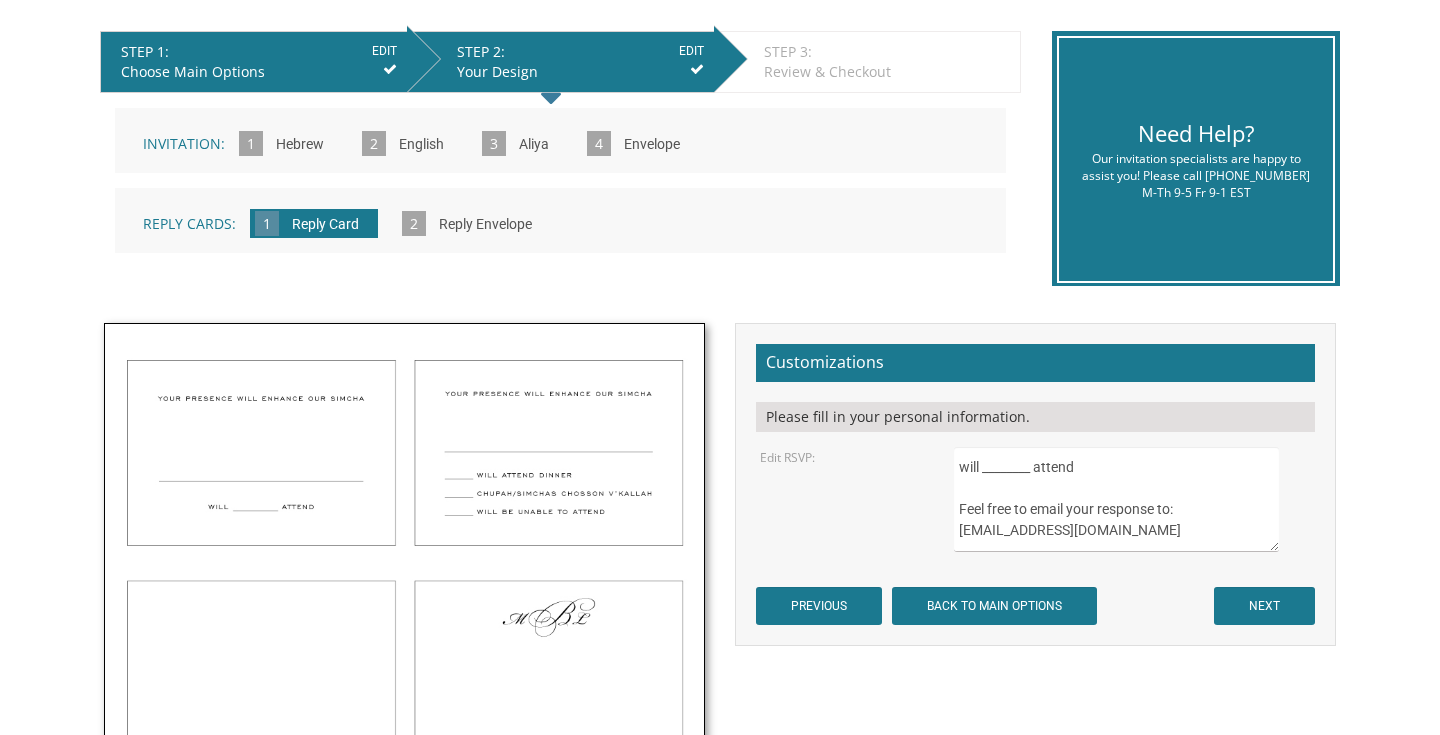 type on "Your Presence Will Enhance Our Simcha
will ________ attend
Feel free to email your response to:
yellenkleinwedding@gmail.com" 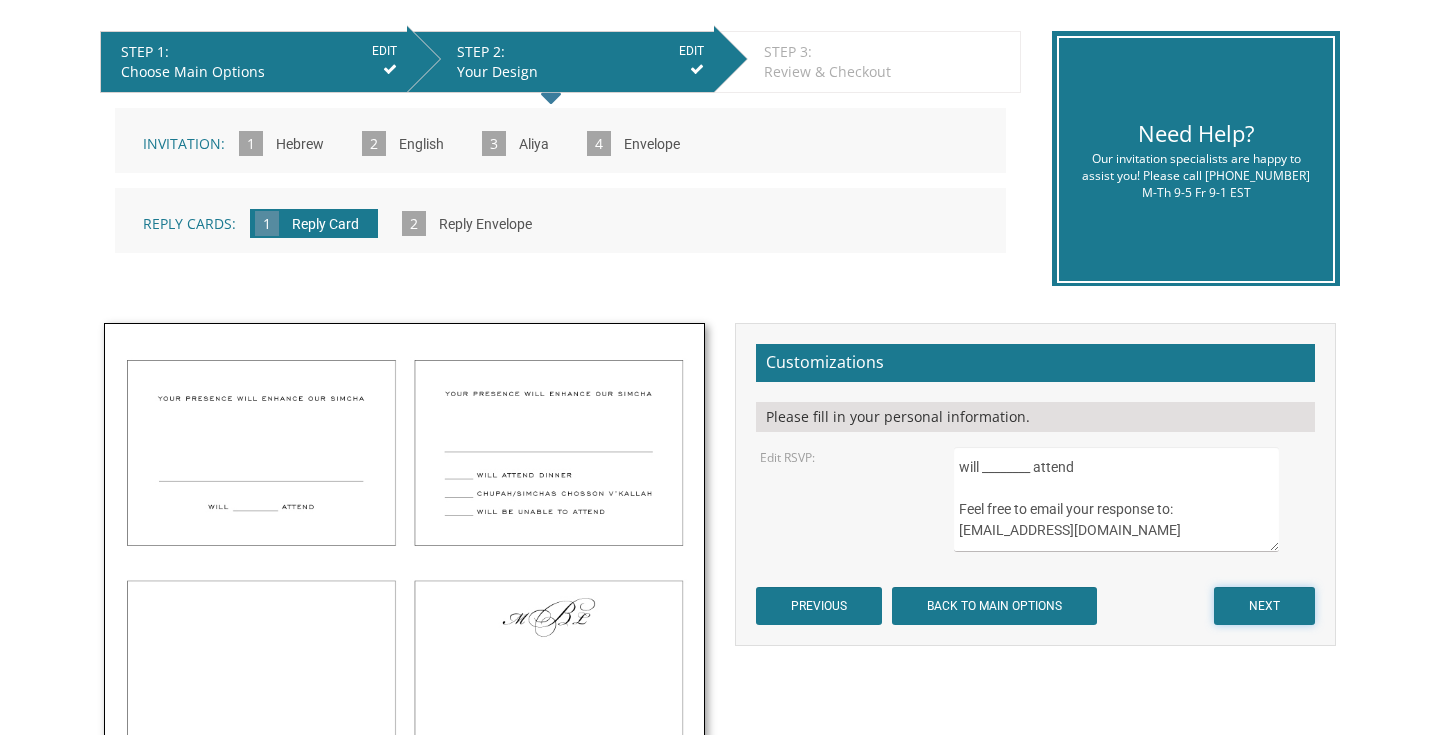 click on "NEXT" at bounding box center [1264, 606] 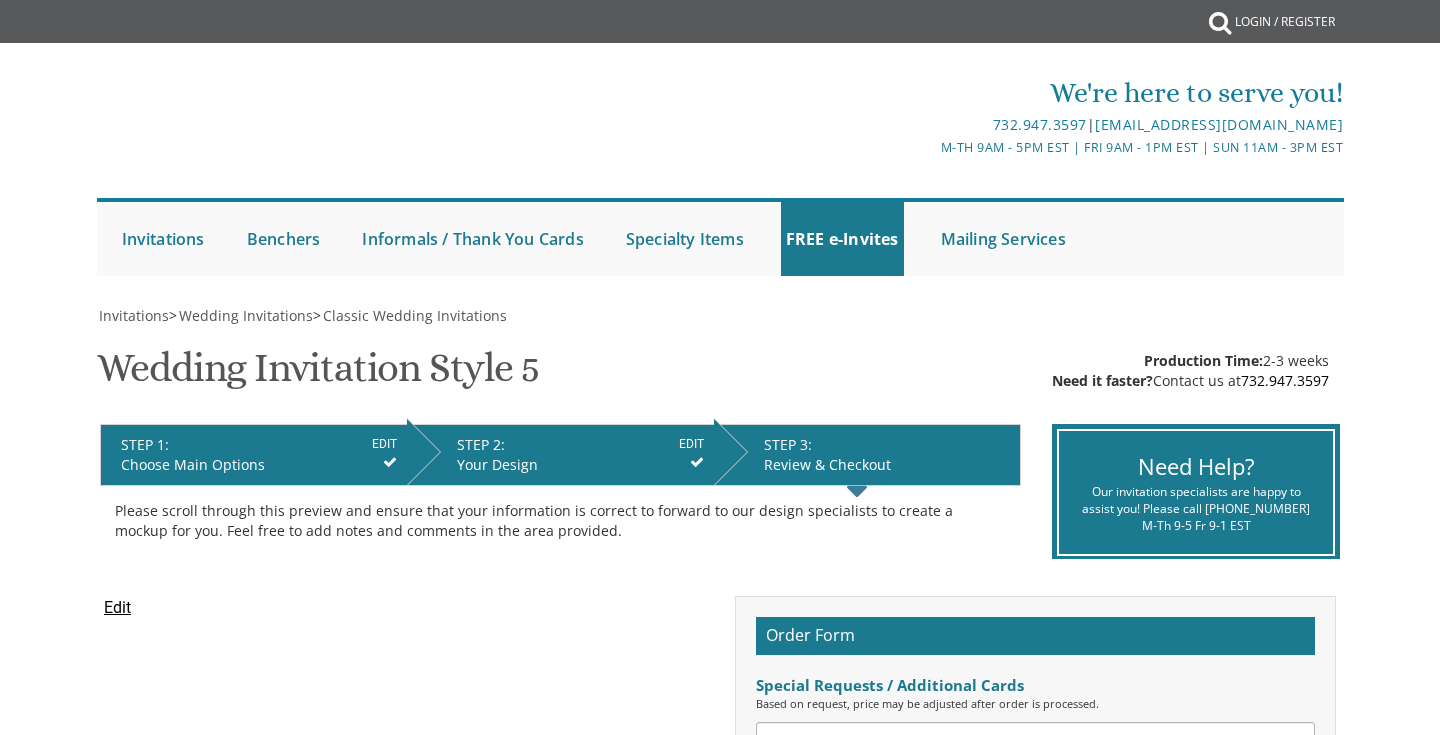scroll, scrollTop: 0, scrollLeft: 0, axis: both 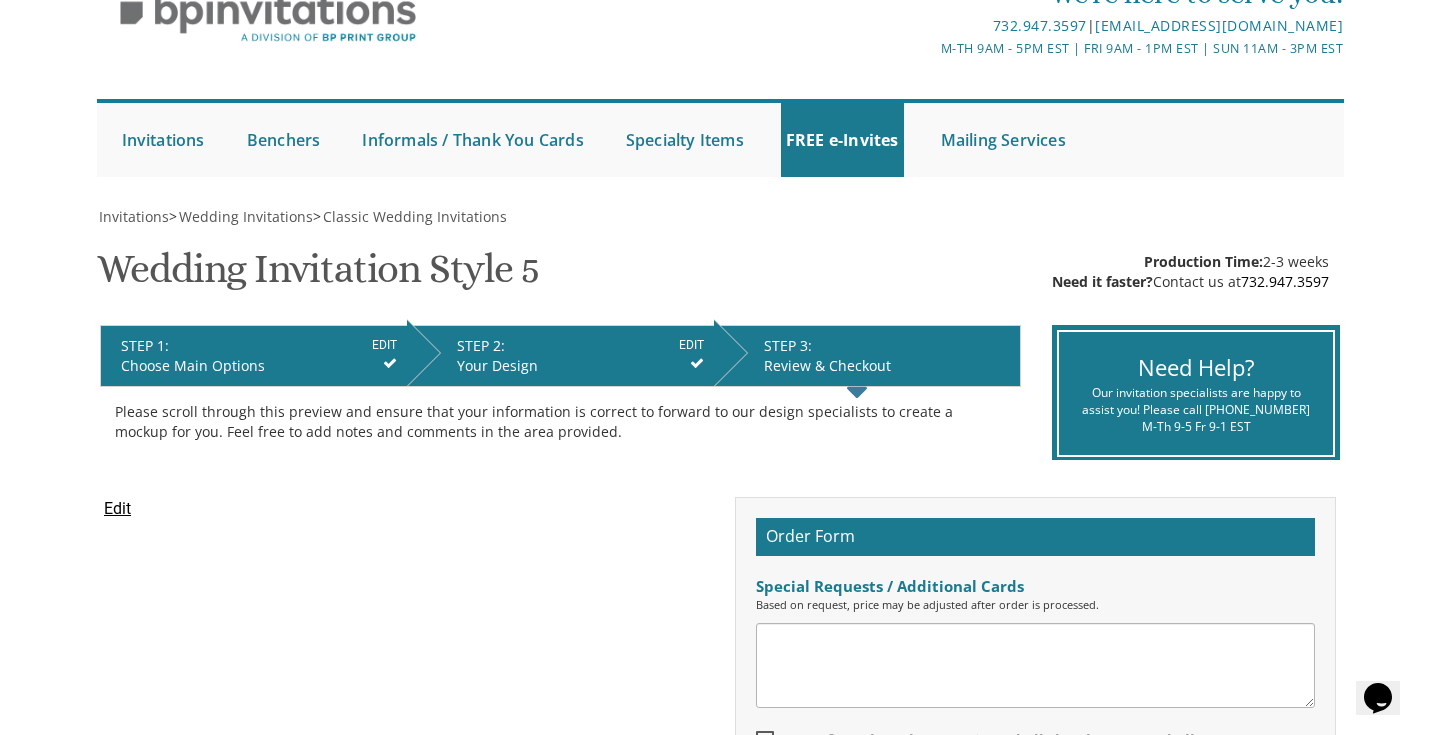 click on "Edit" at bounding box center (117, 509) 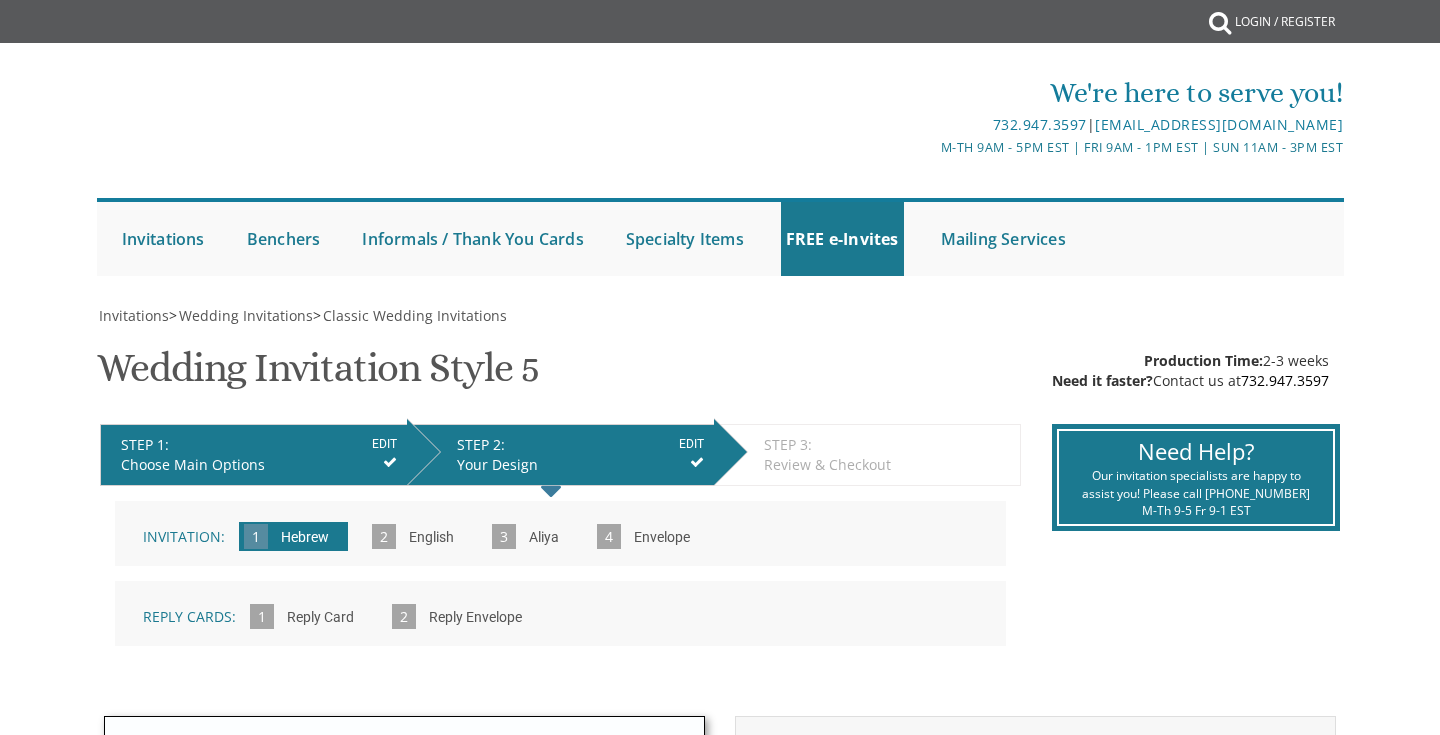 scroll, scrollTop: 0, scrollLeft: 0, axis: both 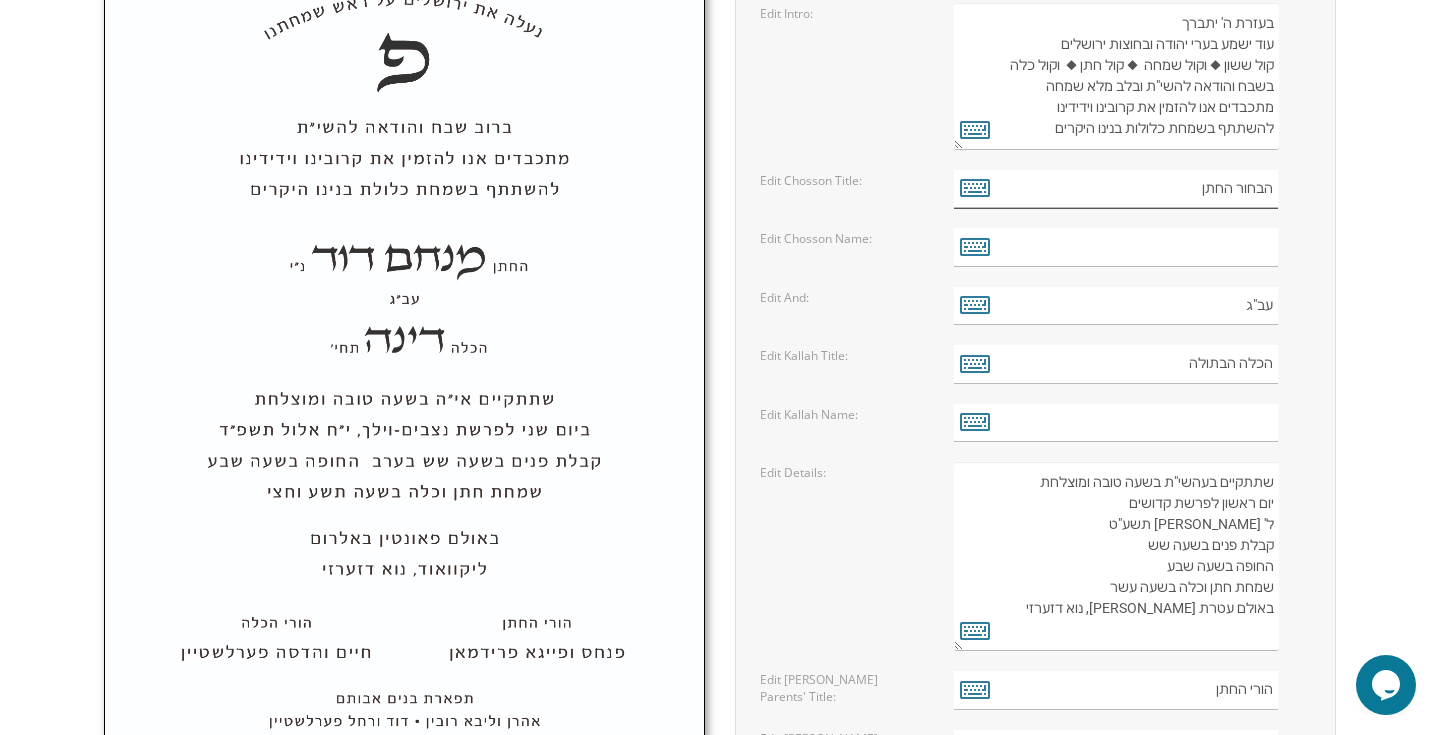 drag, startPoint x: 1273, startPoint y: 193, endPoint x: 1235, endPoint y: 190, distance: 38.118237 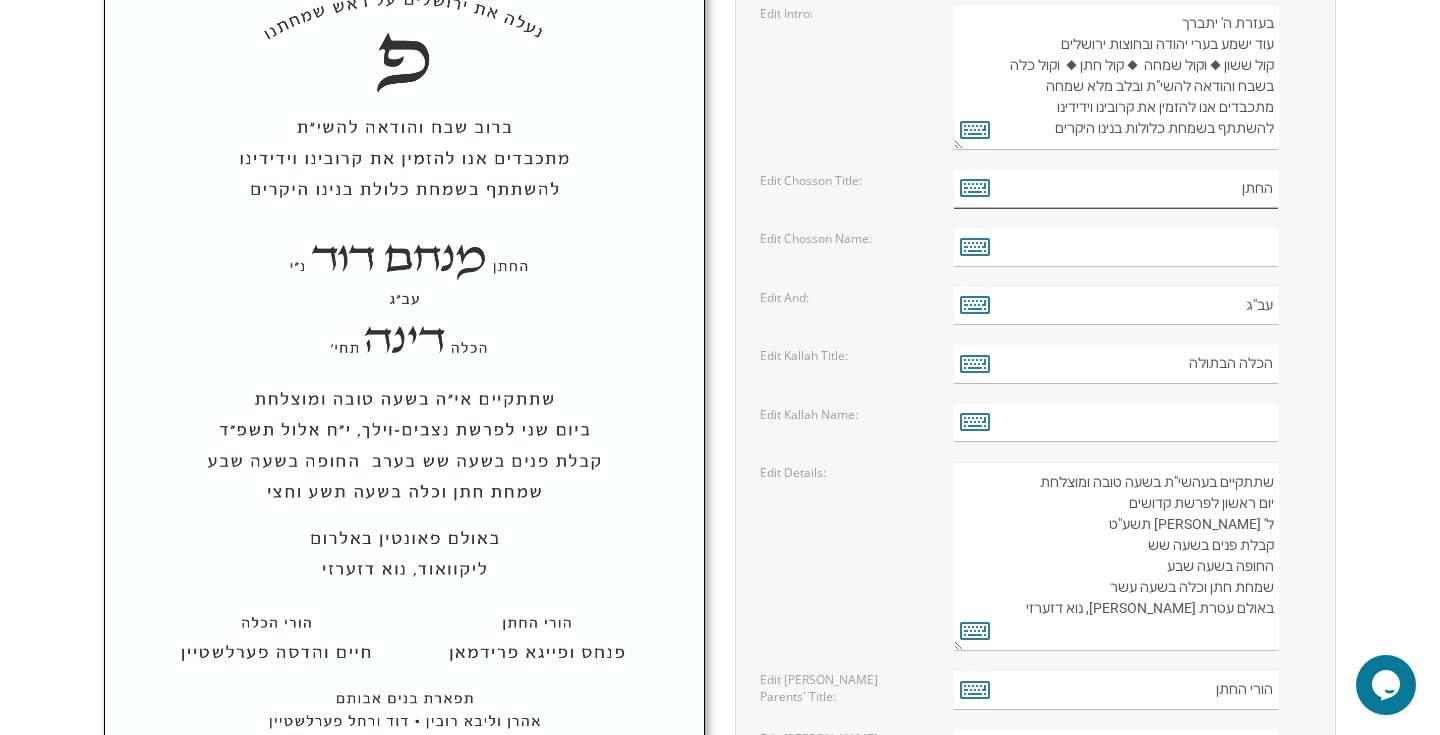 type on "החתן" 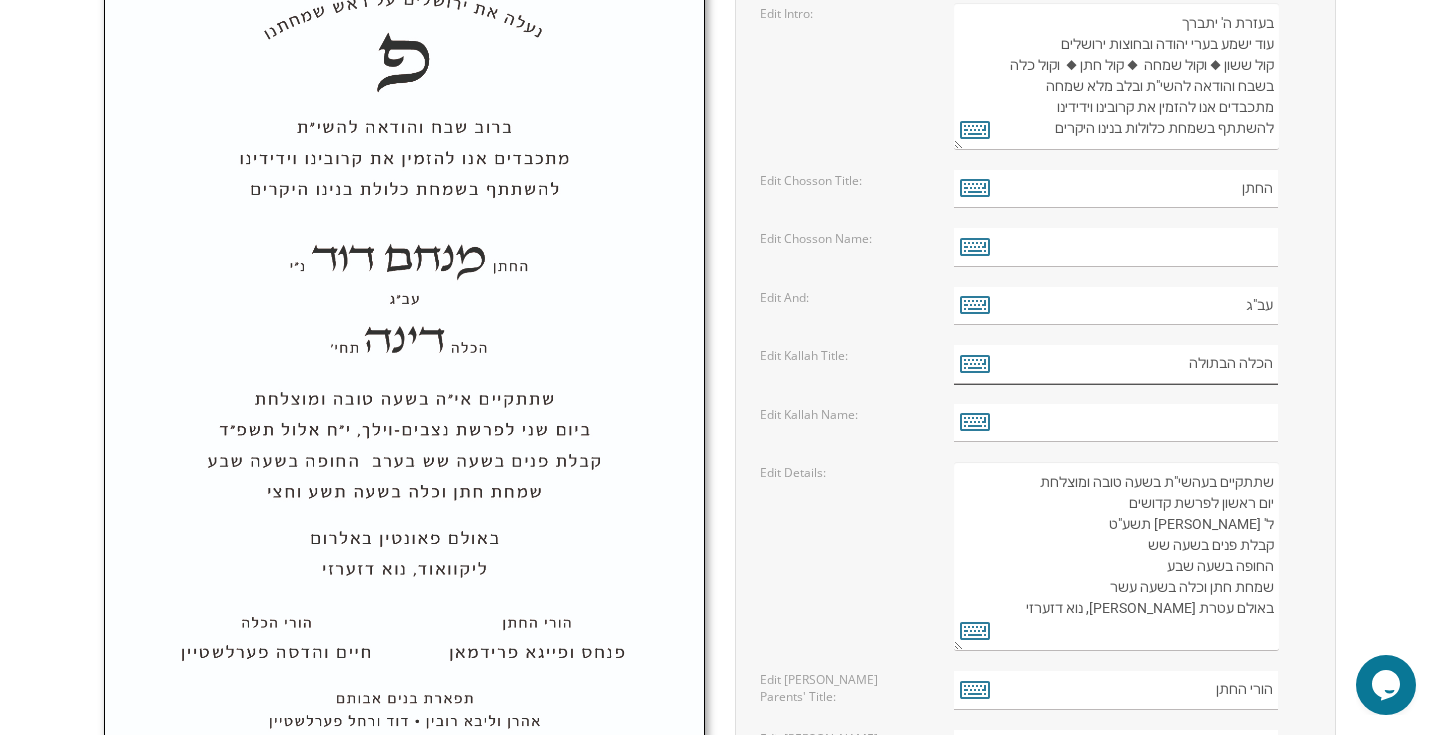 drag, startPoint x: 1234, startPoint y: 364, endPoint x: 1148, endPoint y: 364, distance: 86 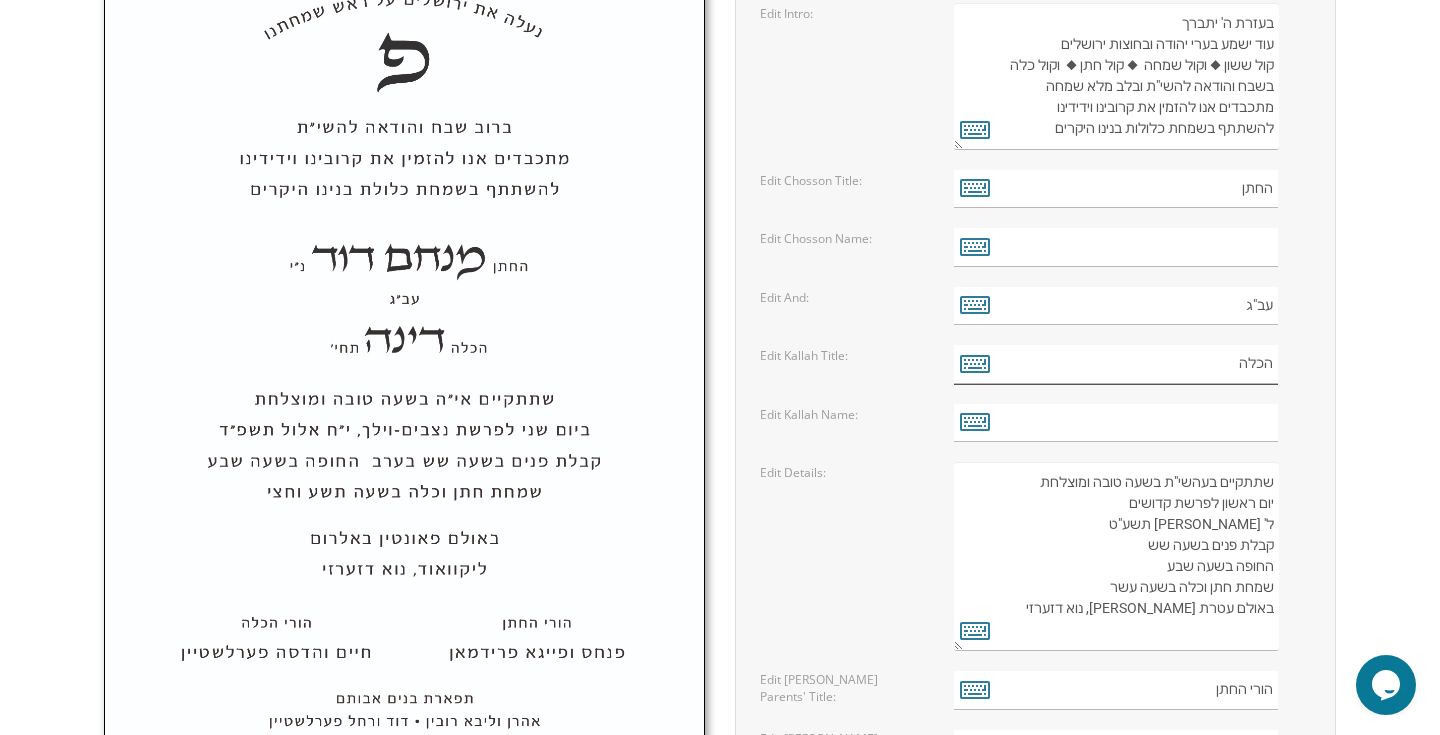 type on "הכלה" 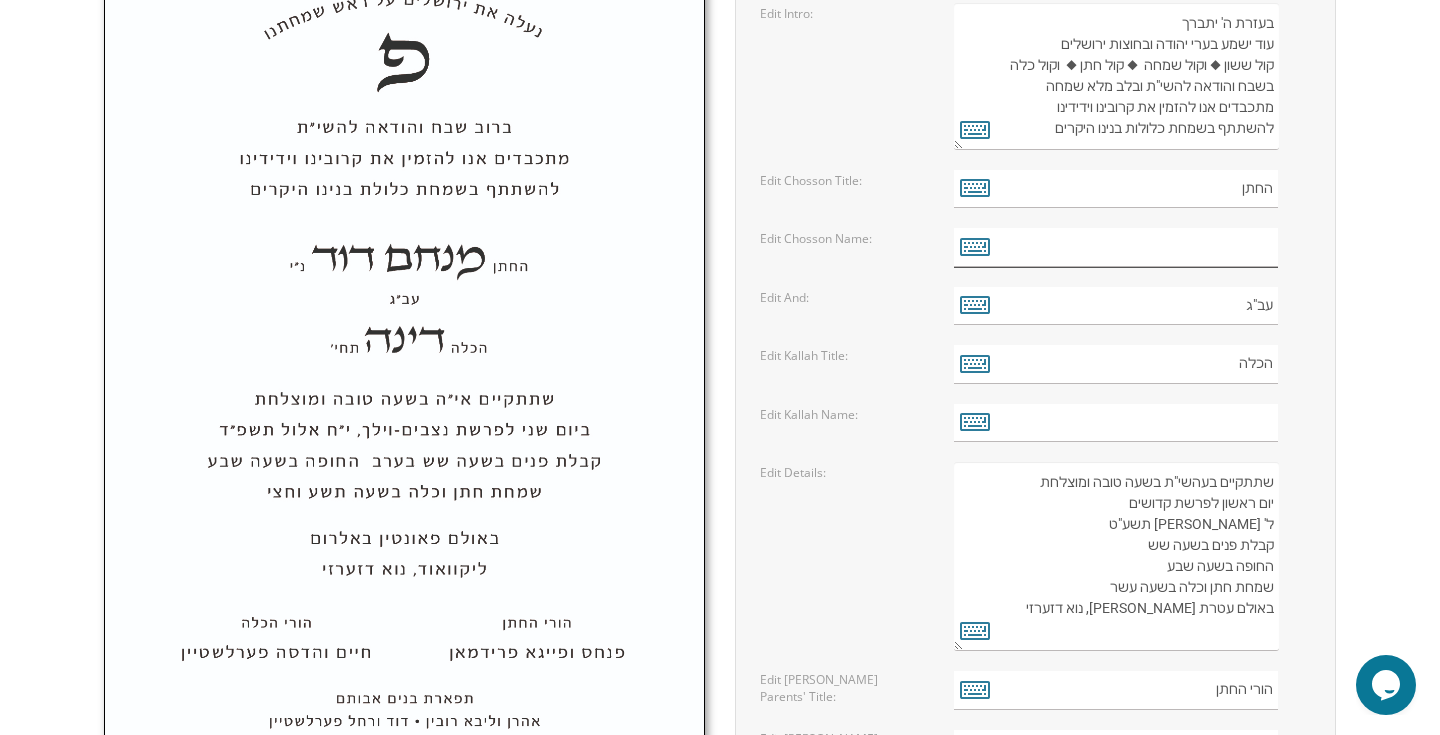 click at bounding box center (1116, 247) 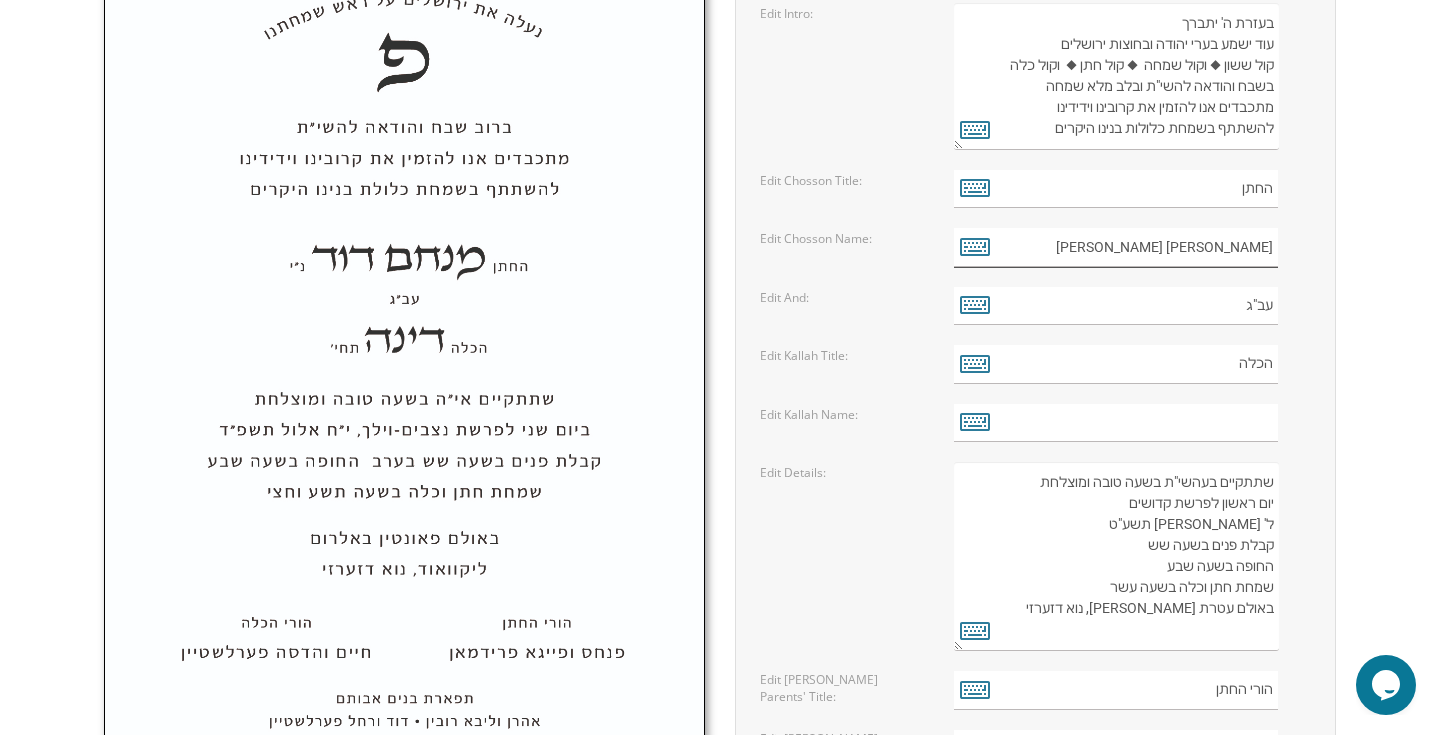 type on "יהודה אריה" 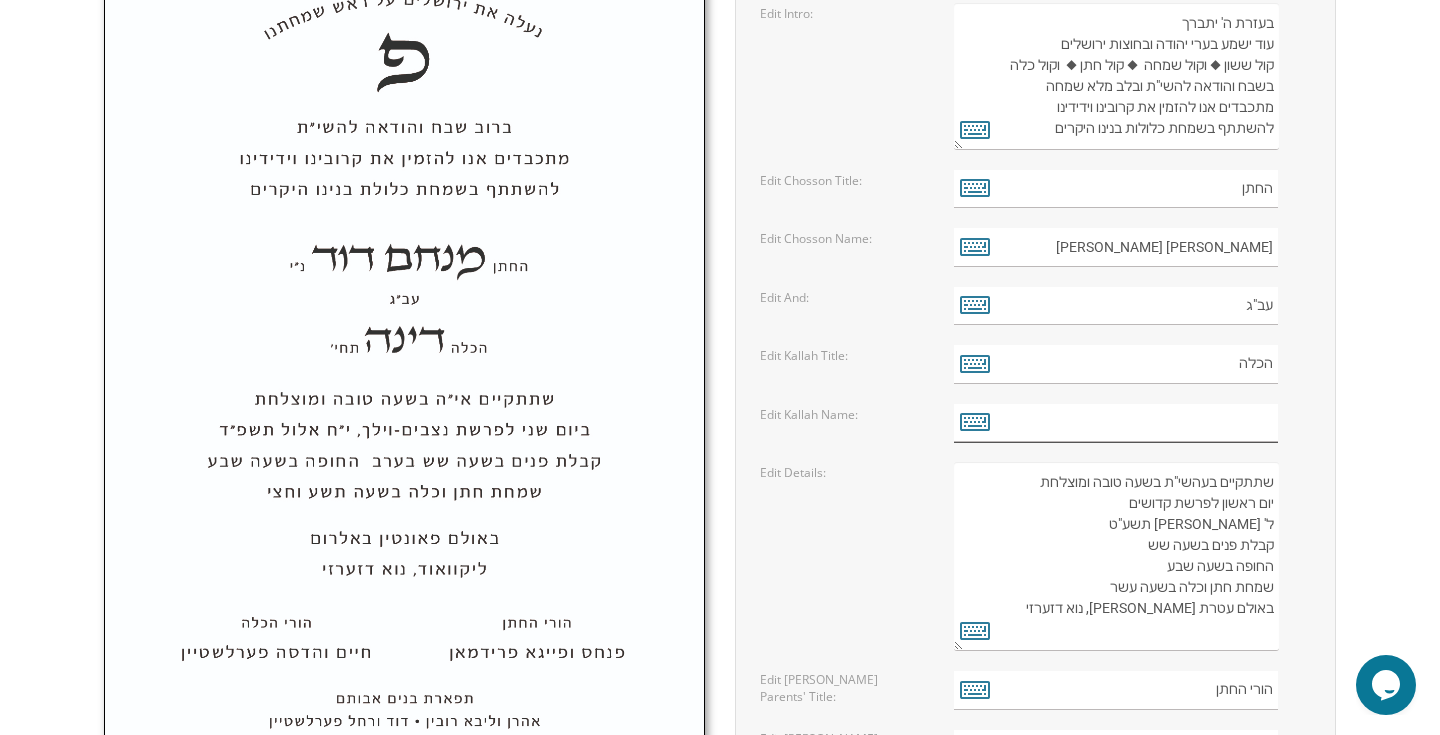 click at bounding box center (1116, 423) 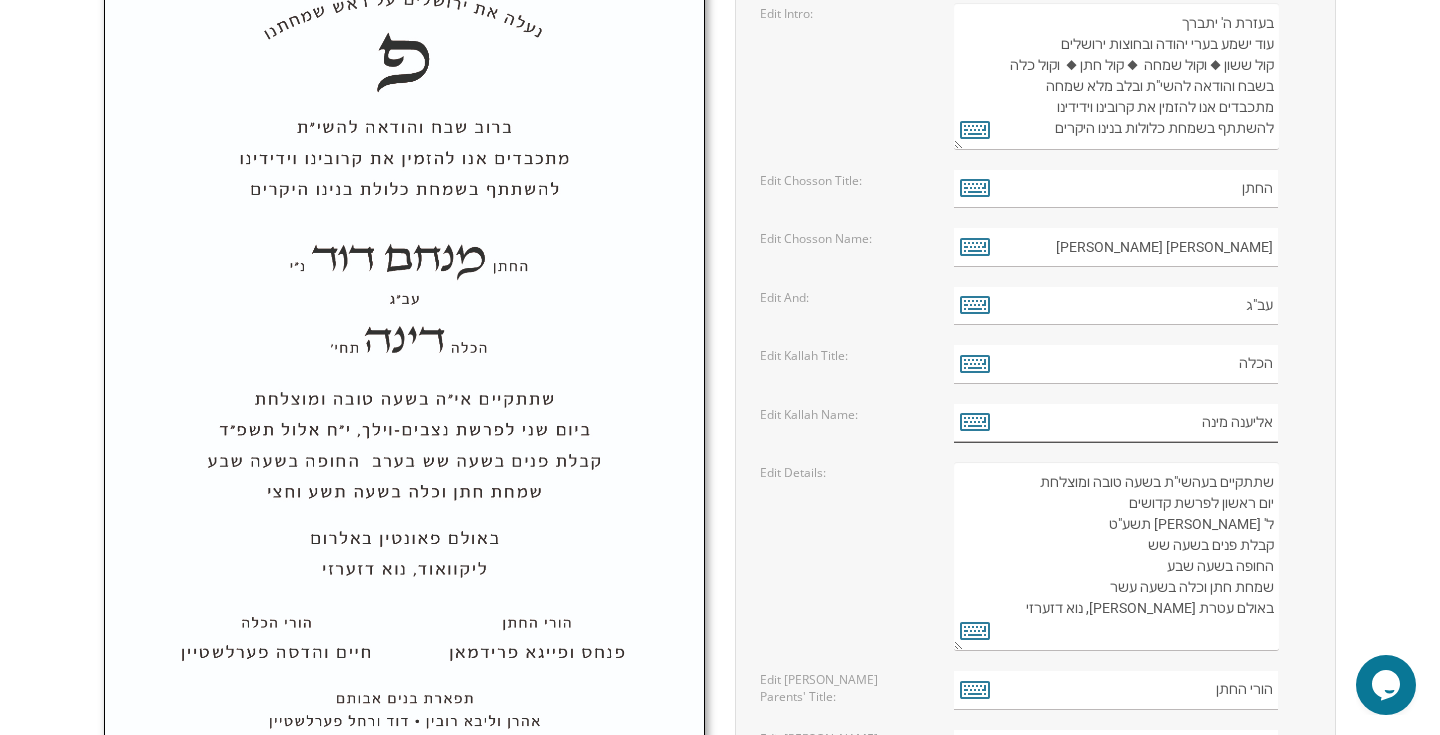 type on "אליענה מינה" 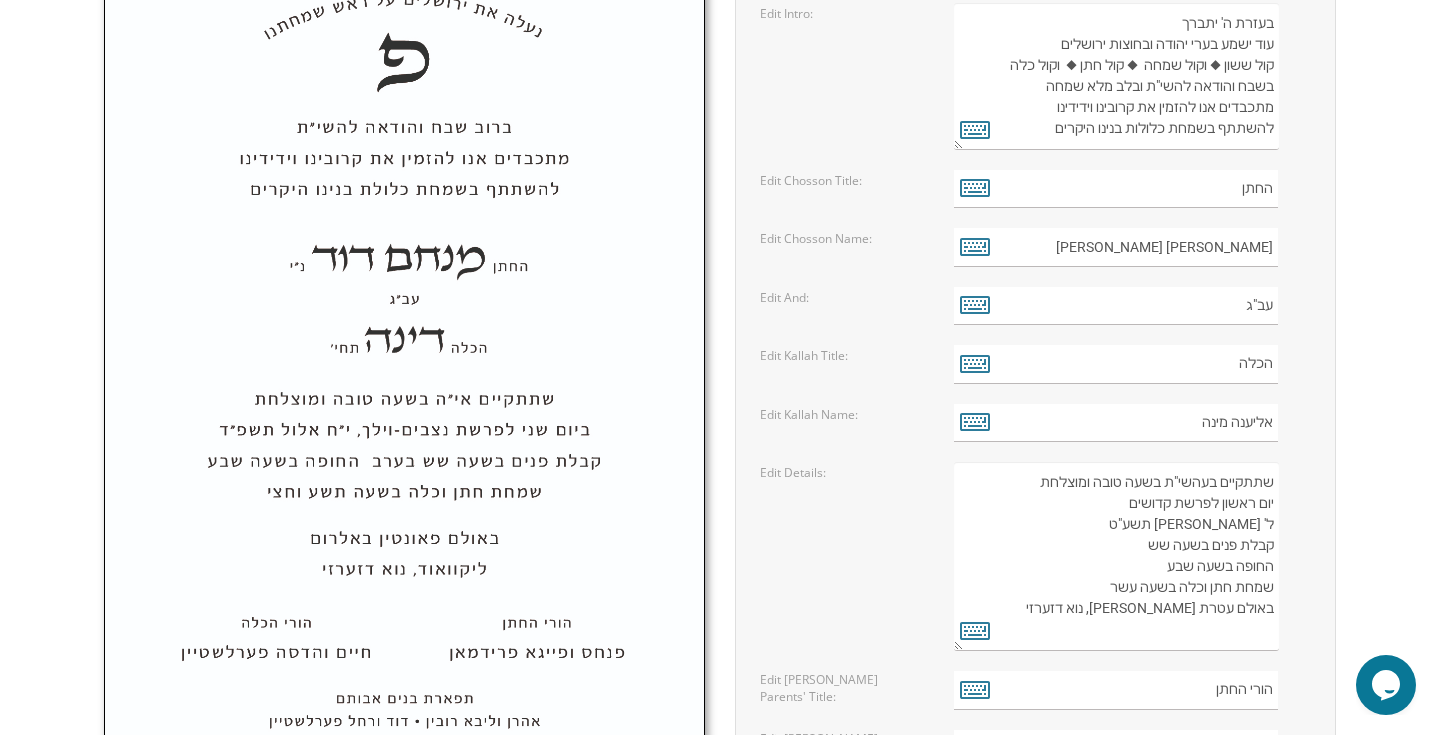 drag, startPoint x: 1254, startPoint y: 506, endPoint x: 1216, endPoint y: 504, distance: 38.052597 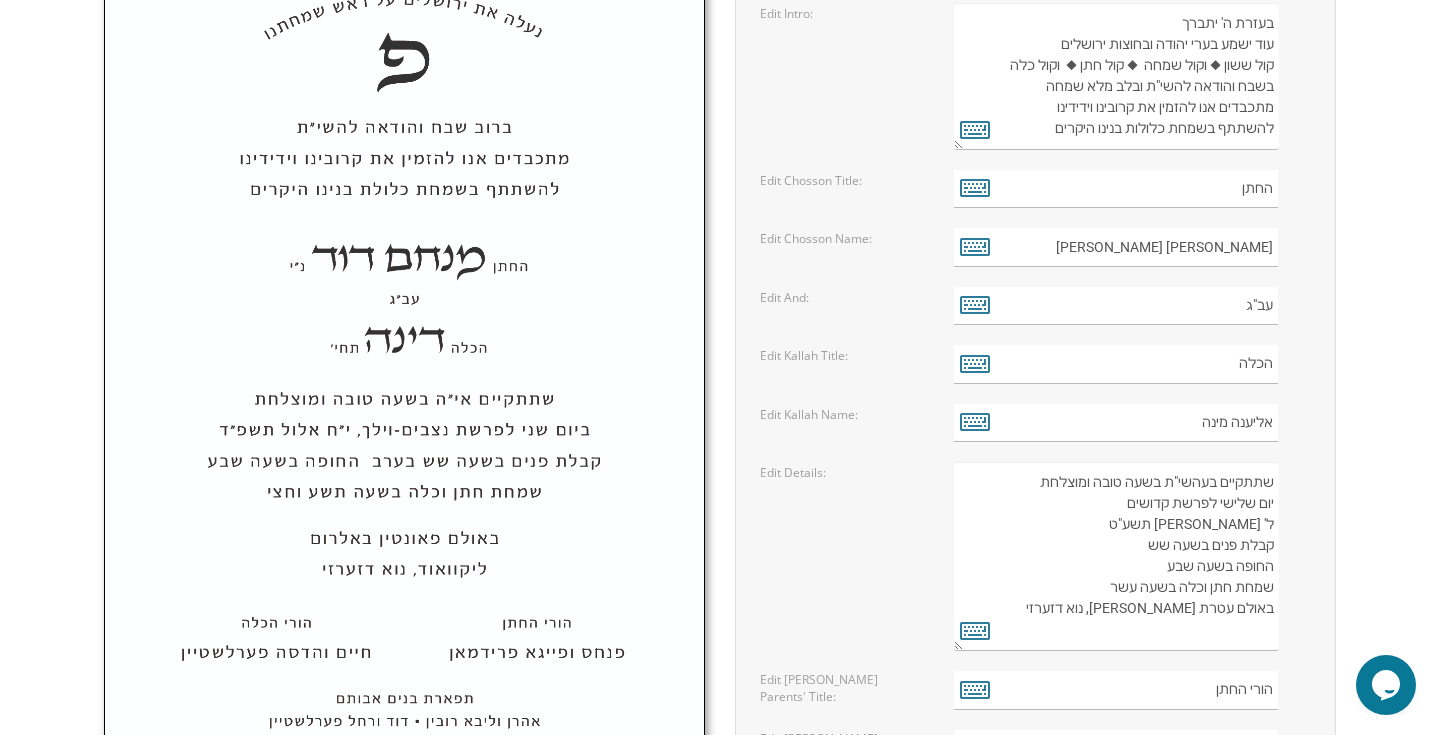 drag, startPoint x: 1160, startPoint y: 503, endPoint x: 1114, endPoint y: 503, distance: 46 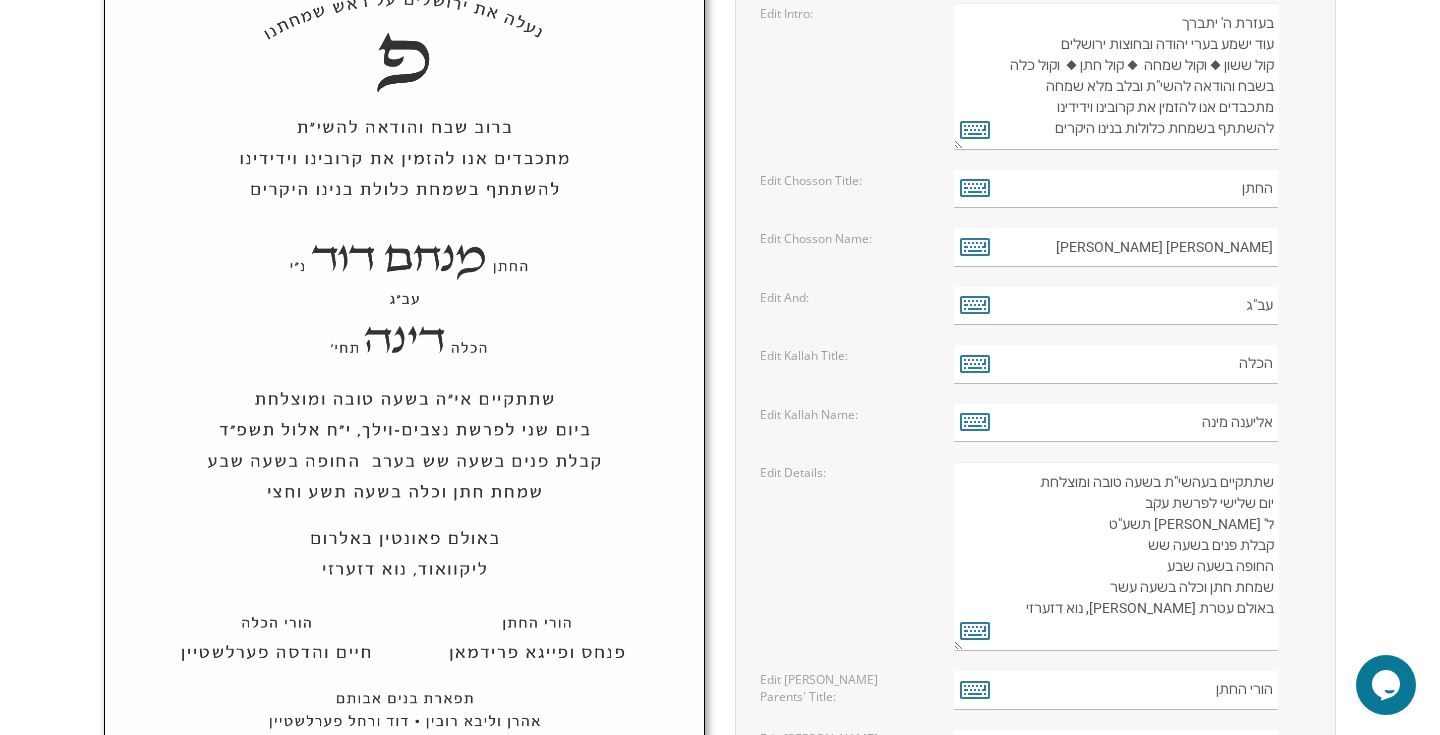 drag, startPoint x: 1275, startPoint y: 521, endPoint x: 1236, endPoint y: 525, distance: 39.20459 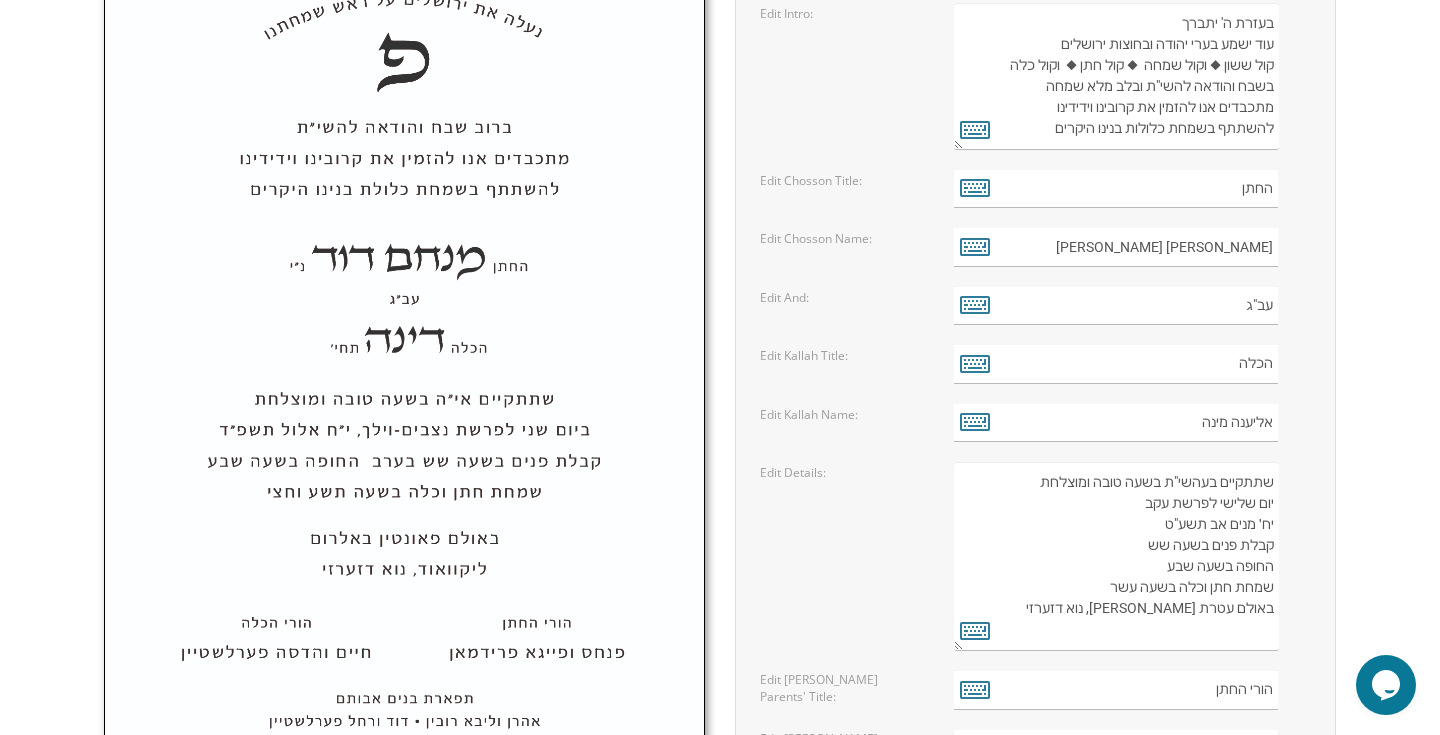 drag, startPoint x: 1174, startPoint y: 526, endPoint x: 1151, endPoint y: 529, distance: 23.194826 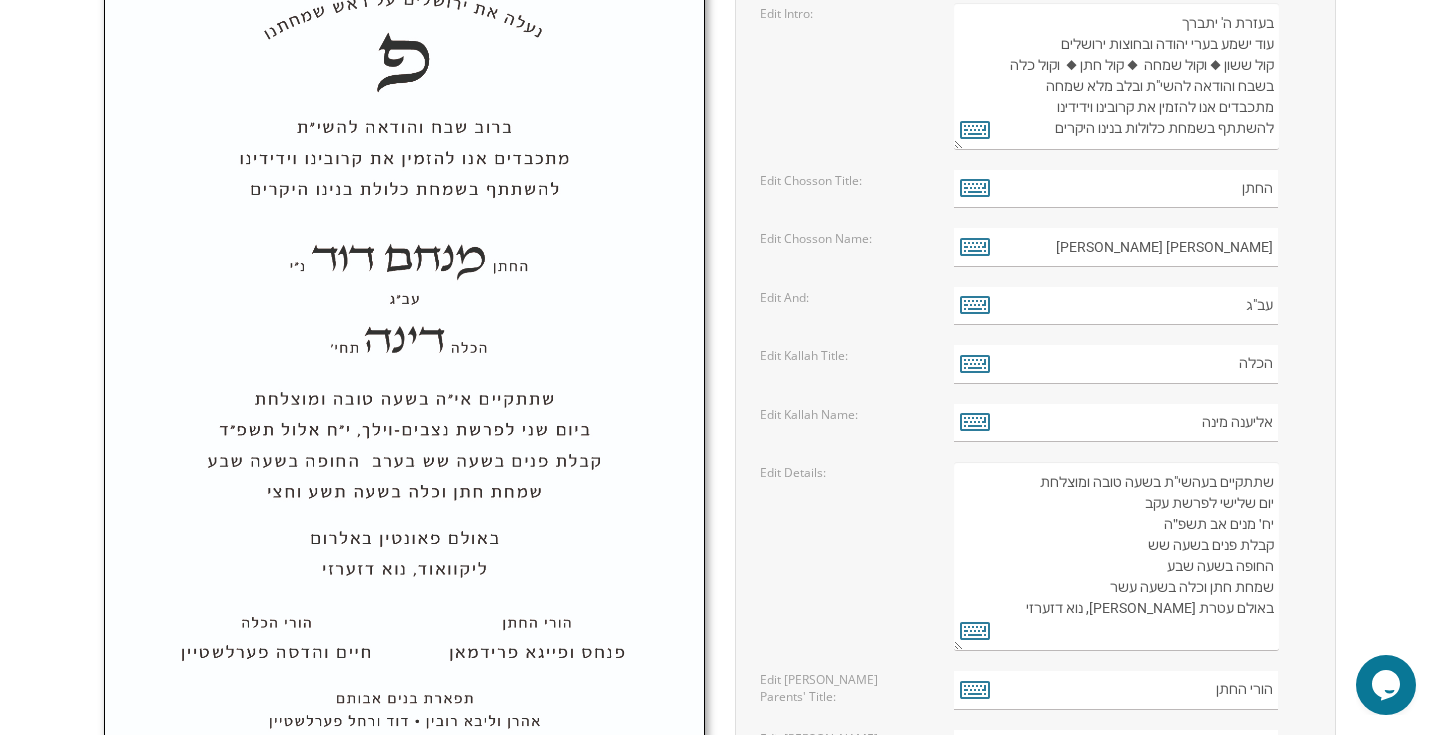 drag, startPoint x: 1127, startPoint y: 592, endPoint x: 1102, endPoint y: 592, distance: 25 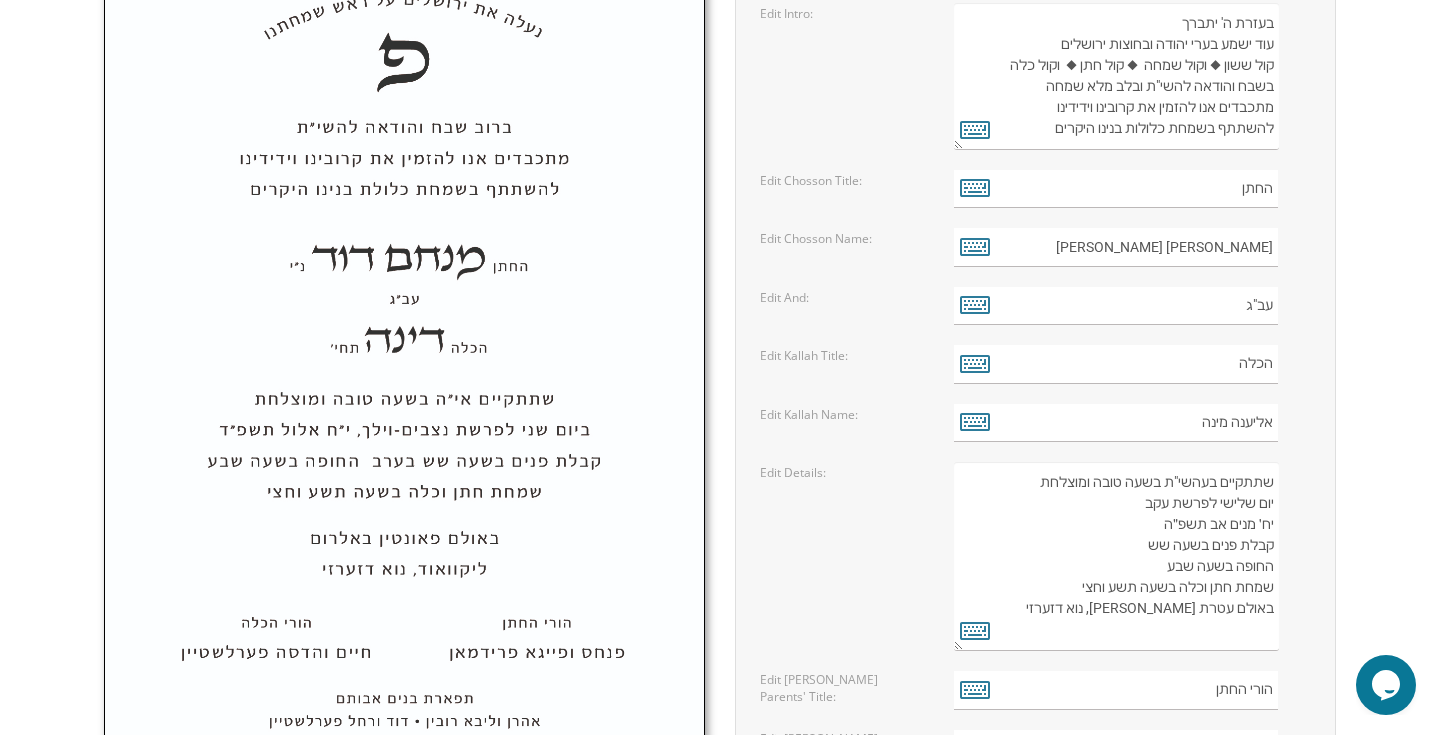 drag, startPoint x: 1229, startPoint y: 608, endPoint x: 1166, endPoint y: 611, distance: 63.07139 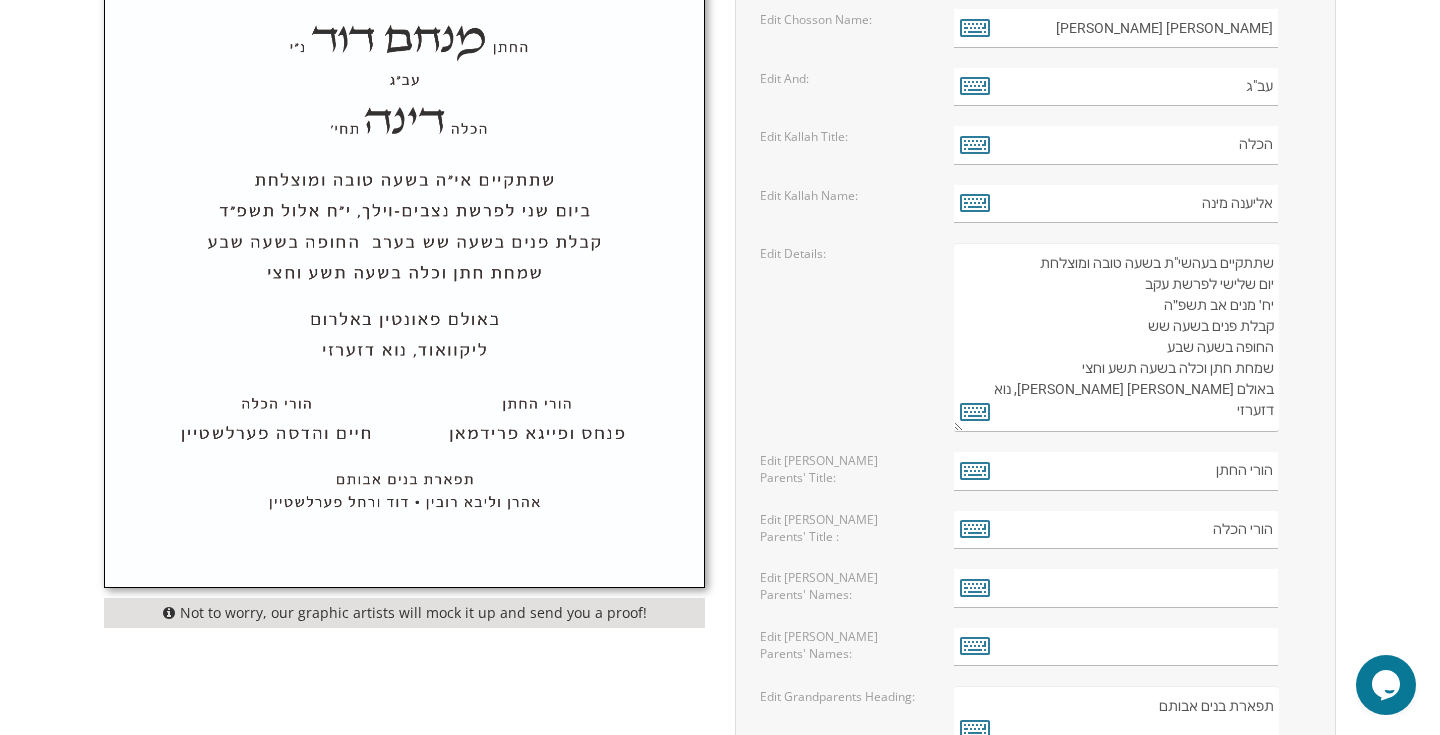 scroll, scrollTop: 1065, scrollLeft: 0, axis: vertical 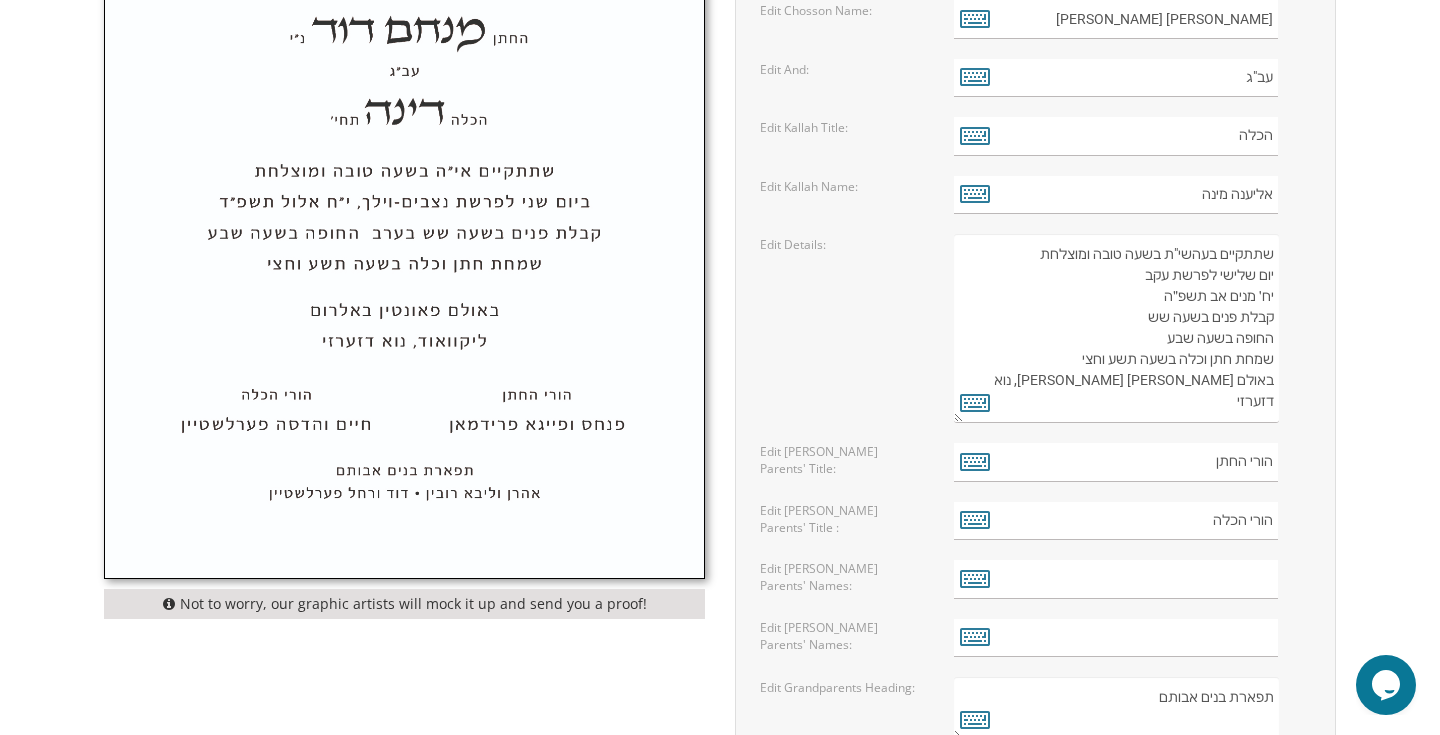 type on "שתתקיים בעהשי"ת בשעה טובה ומוצלחת
יום שלישי לפרשת עקב
יח׳ מנים אב תשפ״ה
קבלת פנים בשעה שש
החופה בשעה שבע
שמחת חתן וכלה בשעה תשע וחצי
באולם כתר משה יהודה
לייקוואוד, נוא דזערזי" 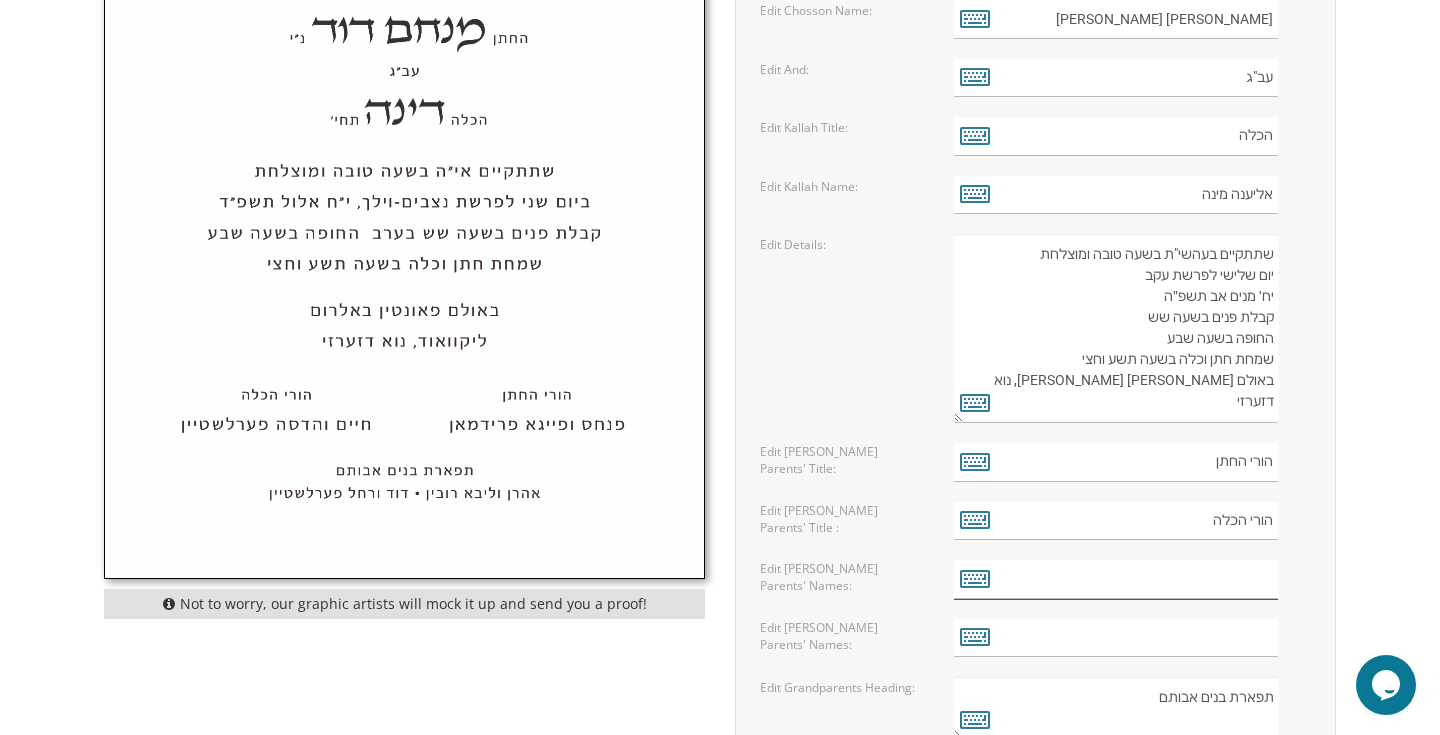 click at bounding box center [1116, 579] 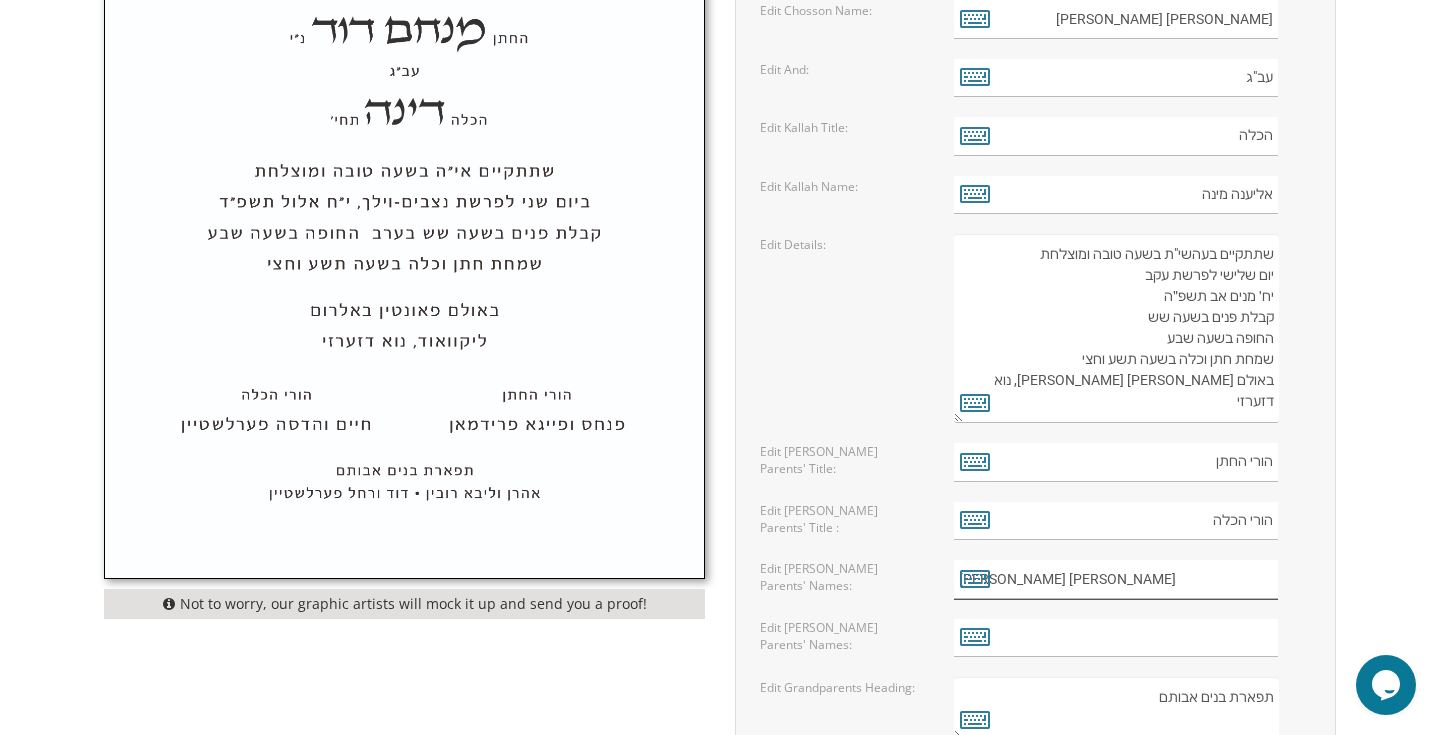 type on "ברוך וסימי ילין" 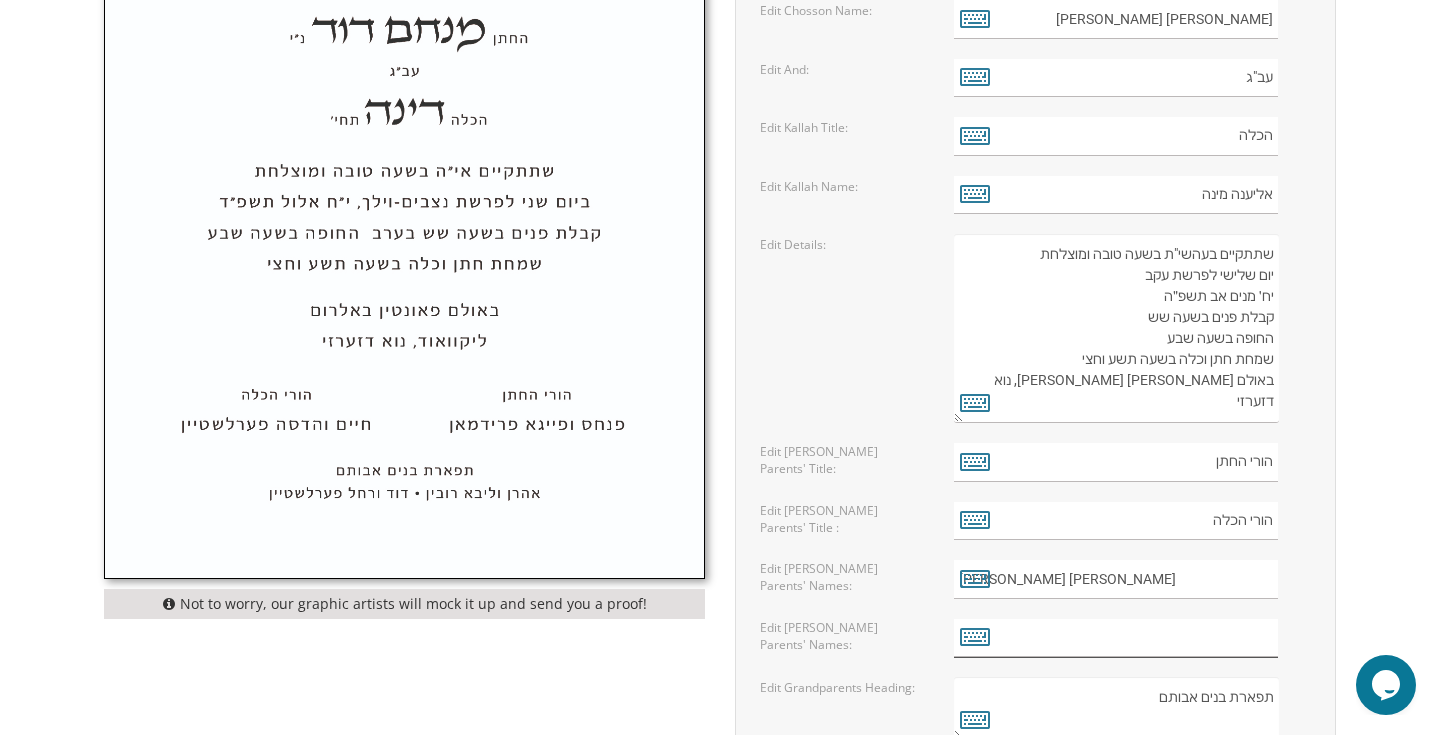 click at bounding box center (1116, 638) 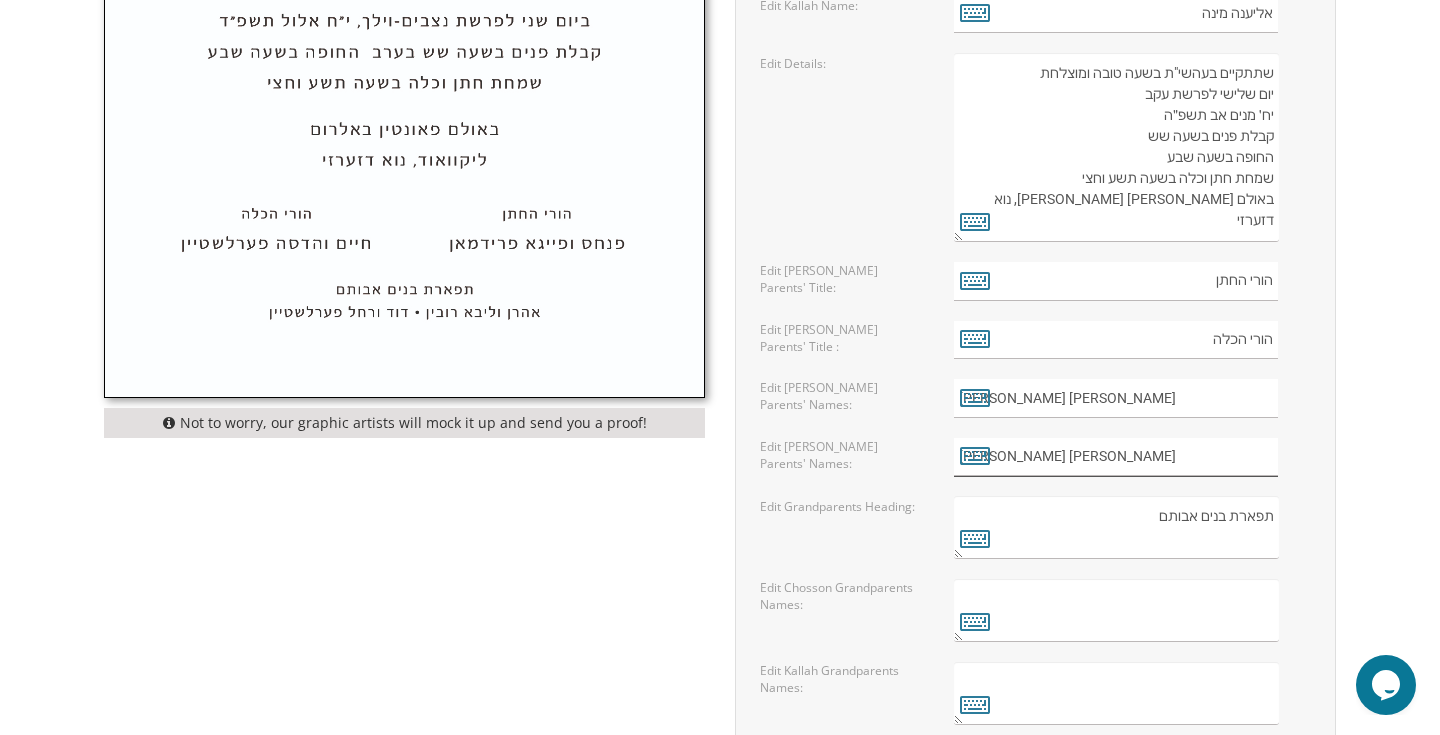 scroll, scrollTop: 1259, scrollLeft: 0, axis: vertical 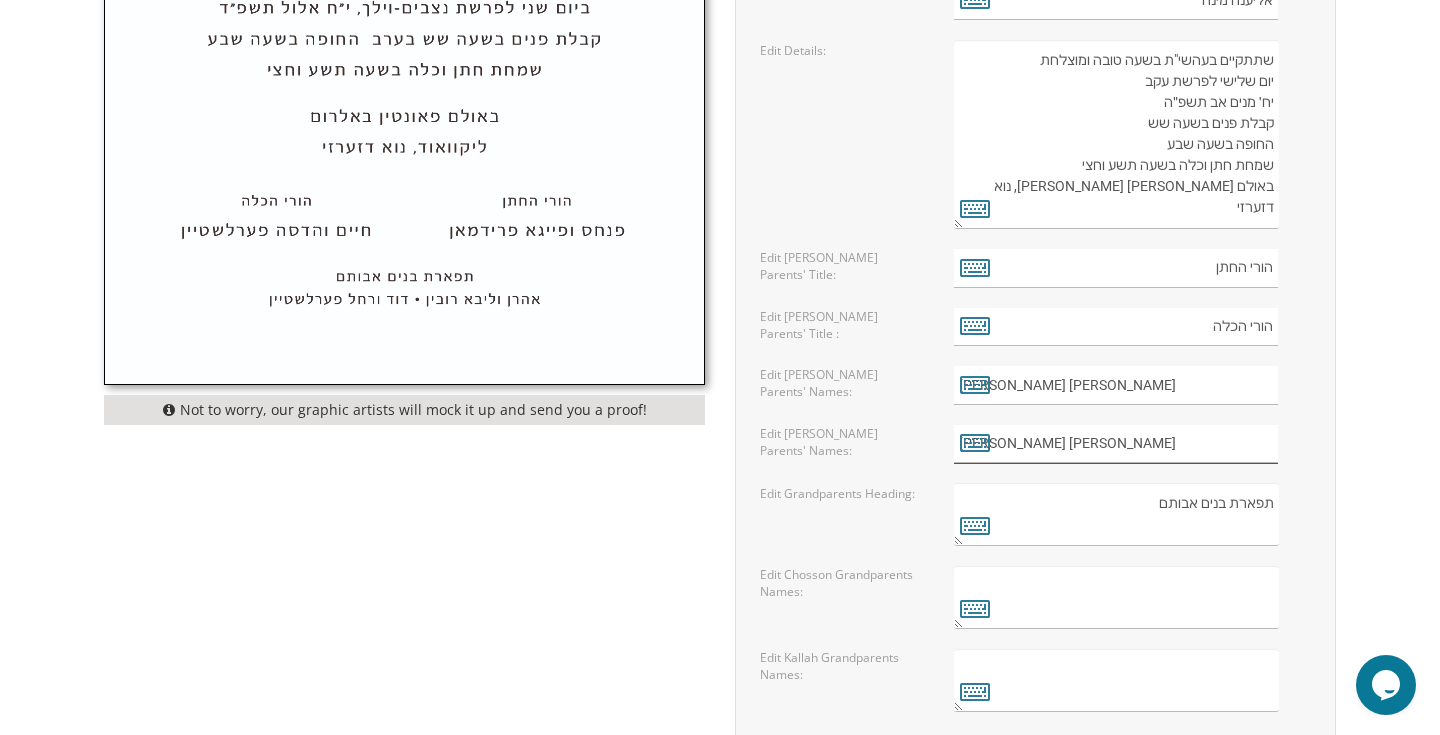 type on "מנחם ברוך ולאה מיכל קליין" 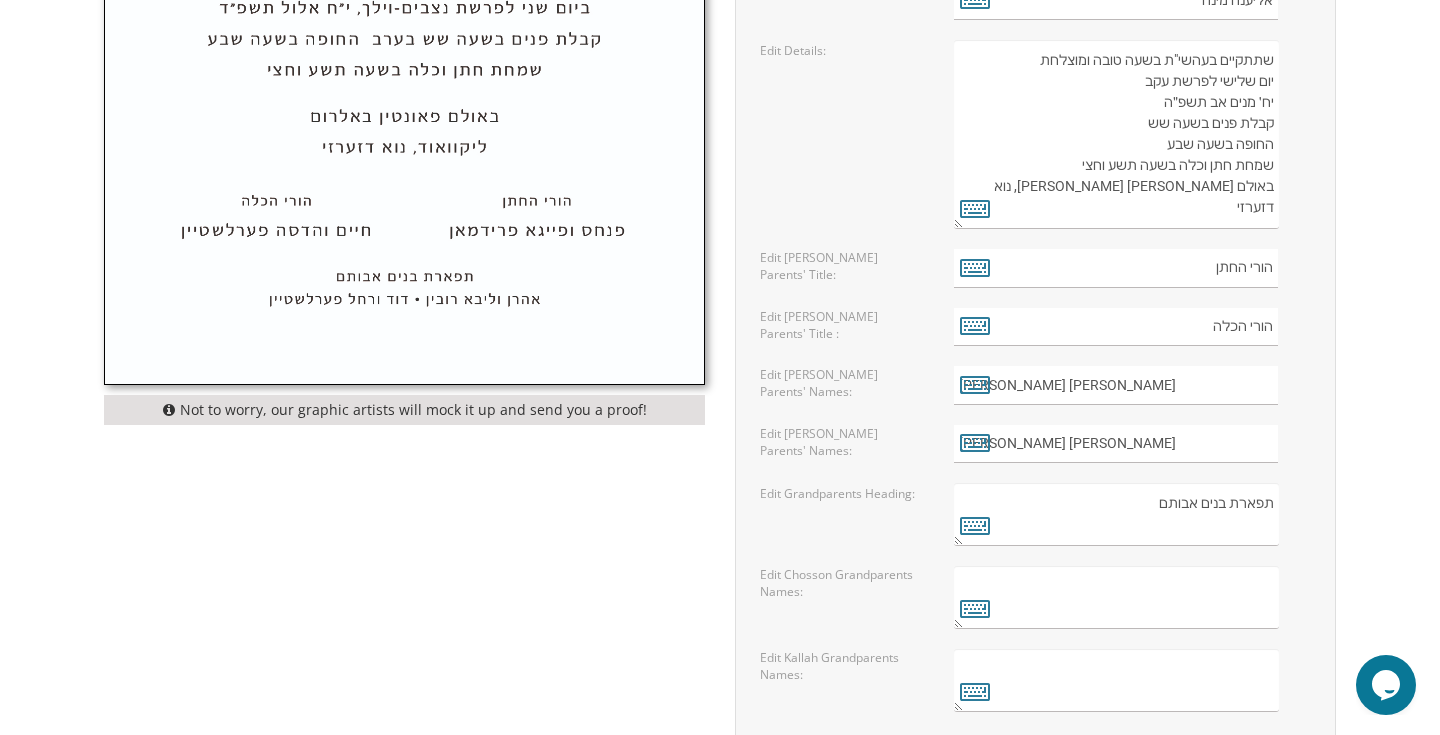 click at bounding box center [1116, 597] 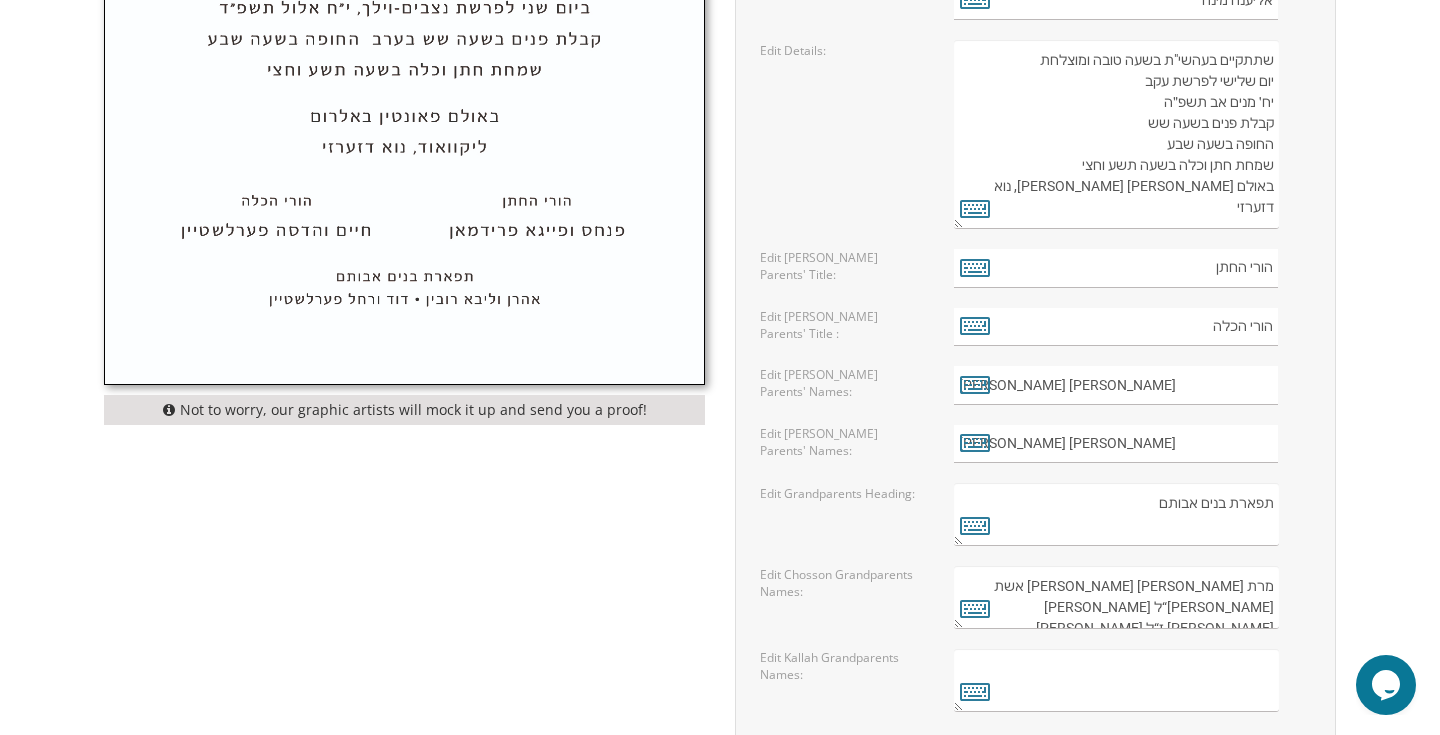 click on "מרת עטא דבורה ילין אשת שמואל אברהם ז“ל מרדכי יהושע הכהן ודבורה רבקה ז“ל שווארץ" at bounding box center [1116, 597] 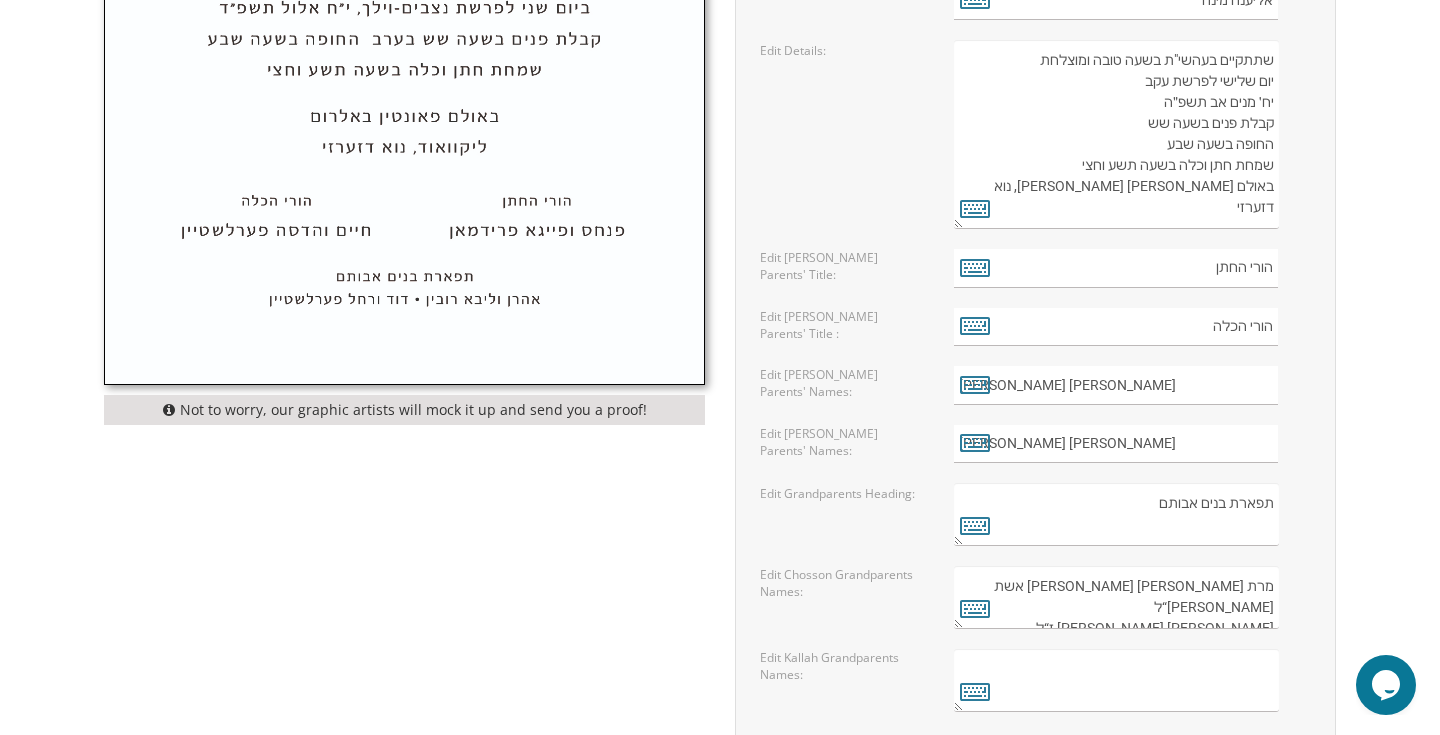 type on "מרת עטא דבורה ילין אשת שמואל אברהם ז“ל
מרדכי יהושע הכהן ודבורה רבקה ז“ל שווארץ" 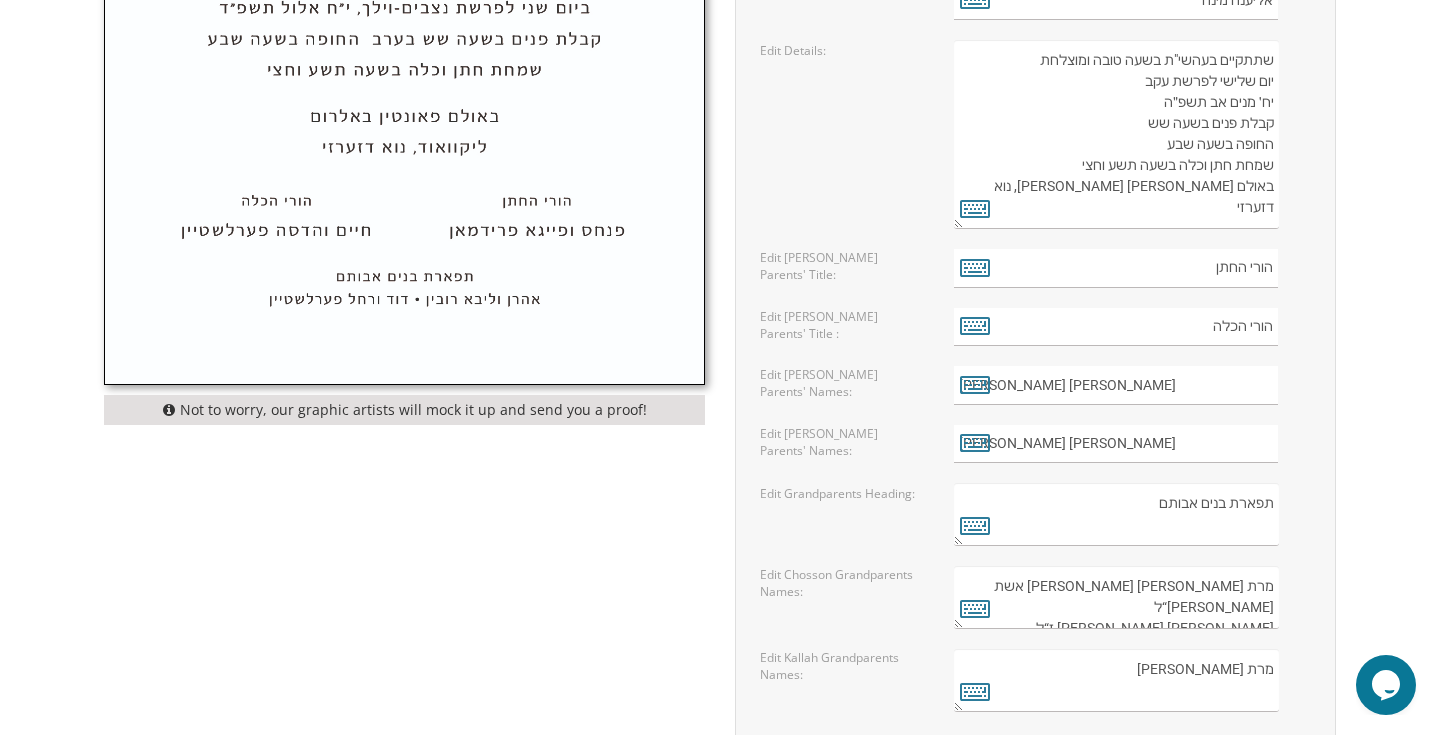 paste on "ר' זאב יבל"ח והינדה ע"ה קליין" 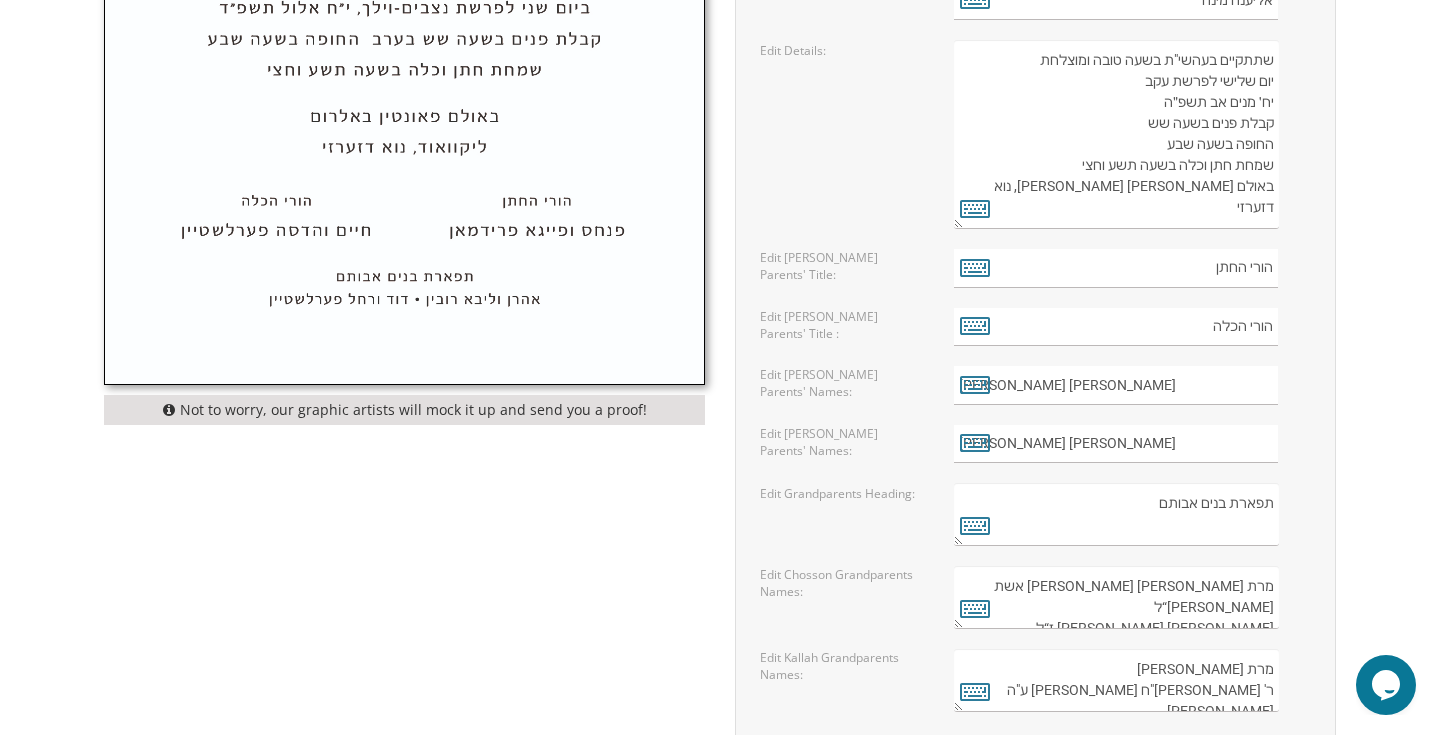 scroll, scrollTop: 9, scrollLeft: 0, axis: vertical 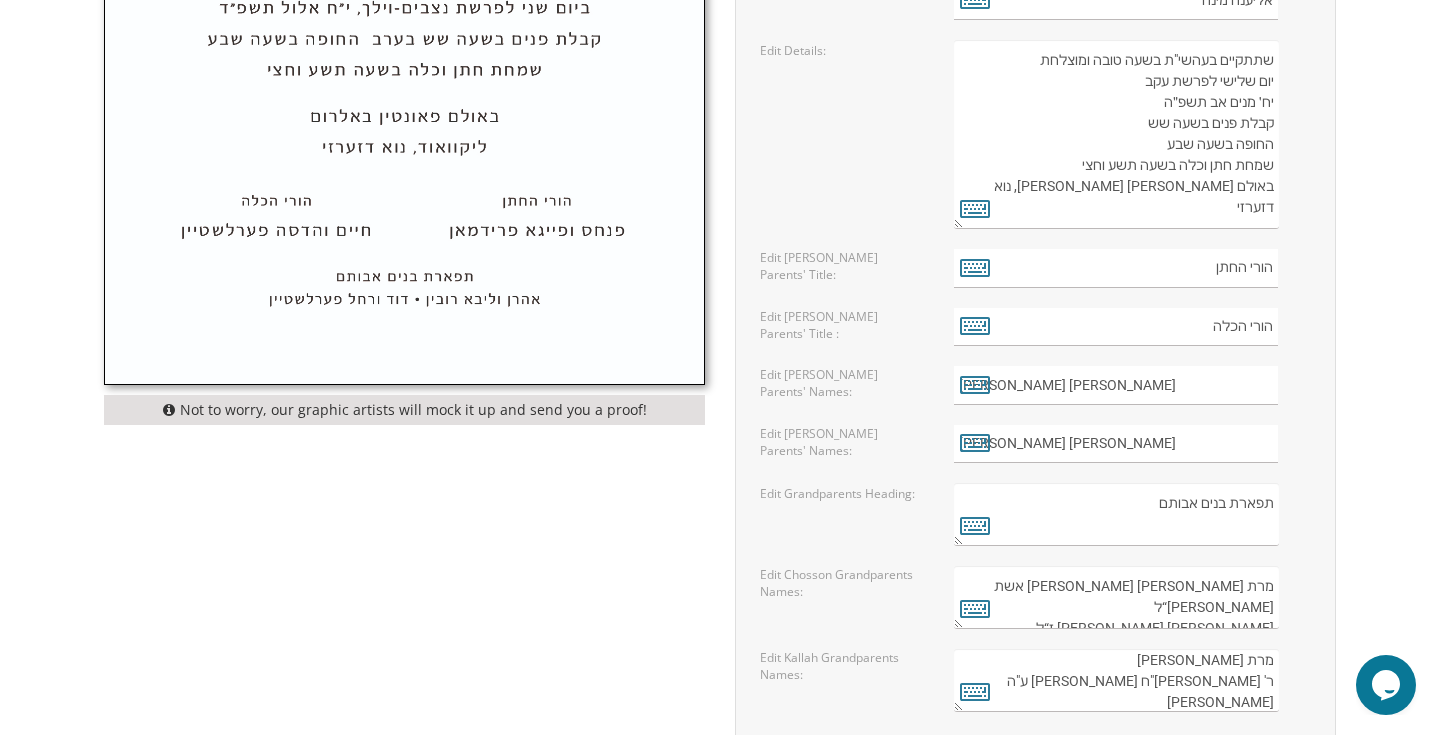 drag, startPoint x: 1259, startPoint y: 681, endPoint x: 1277, endPoint y: 683, distance: 18.110771 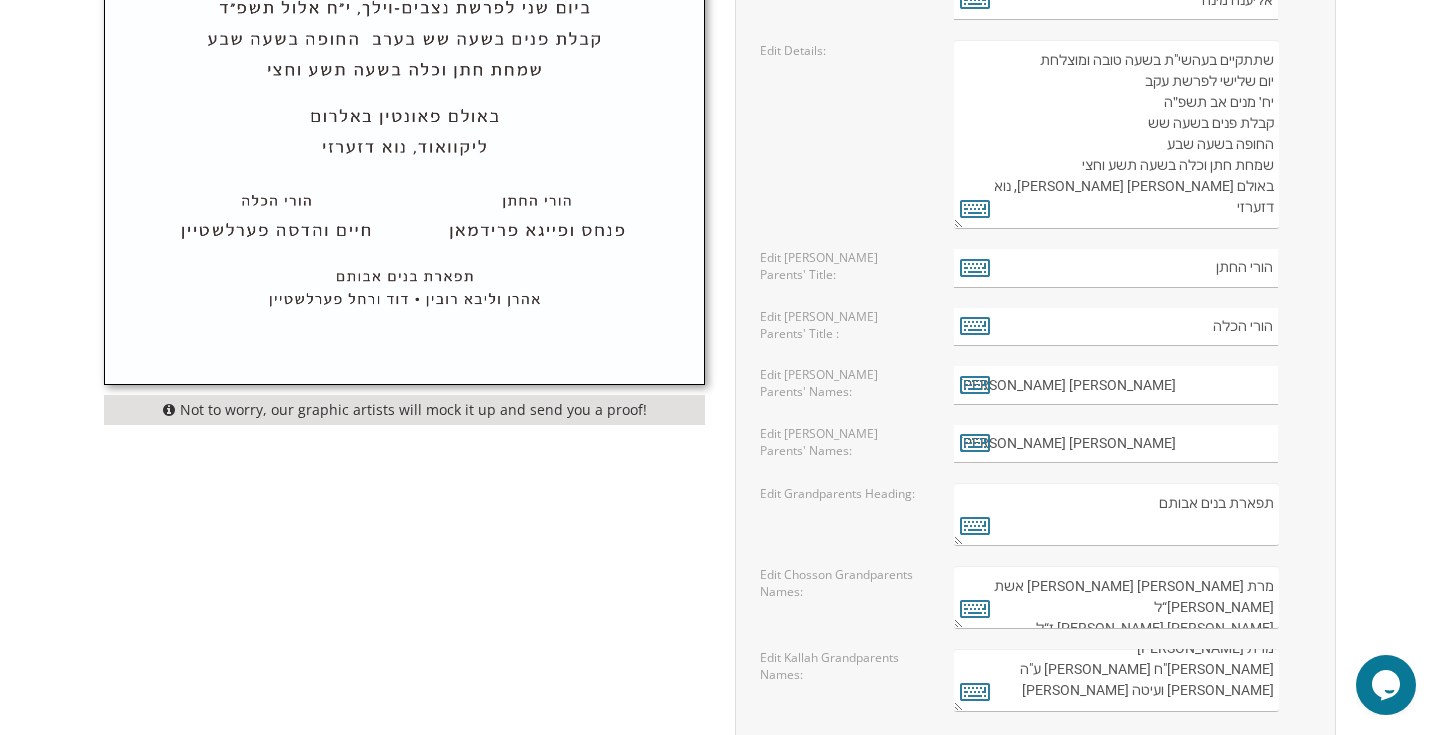 scroll, scrollTop: 0, scrollLeft: 0, axis: both 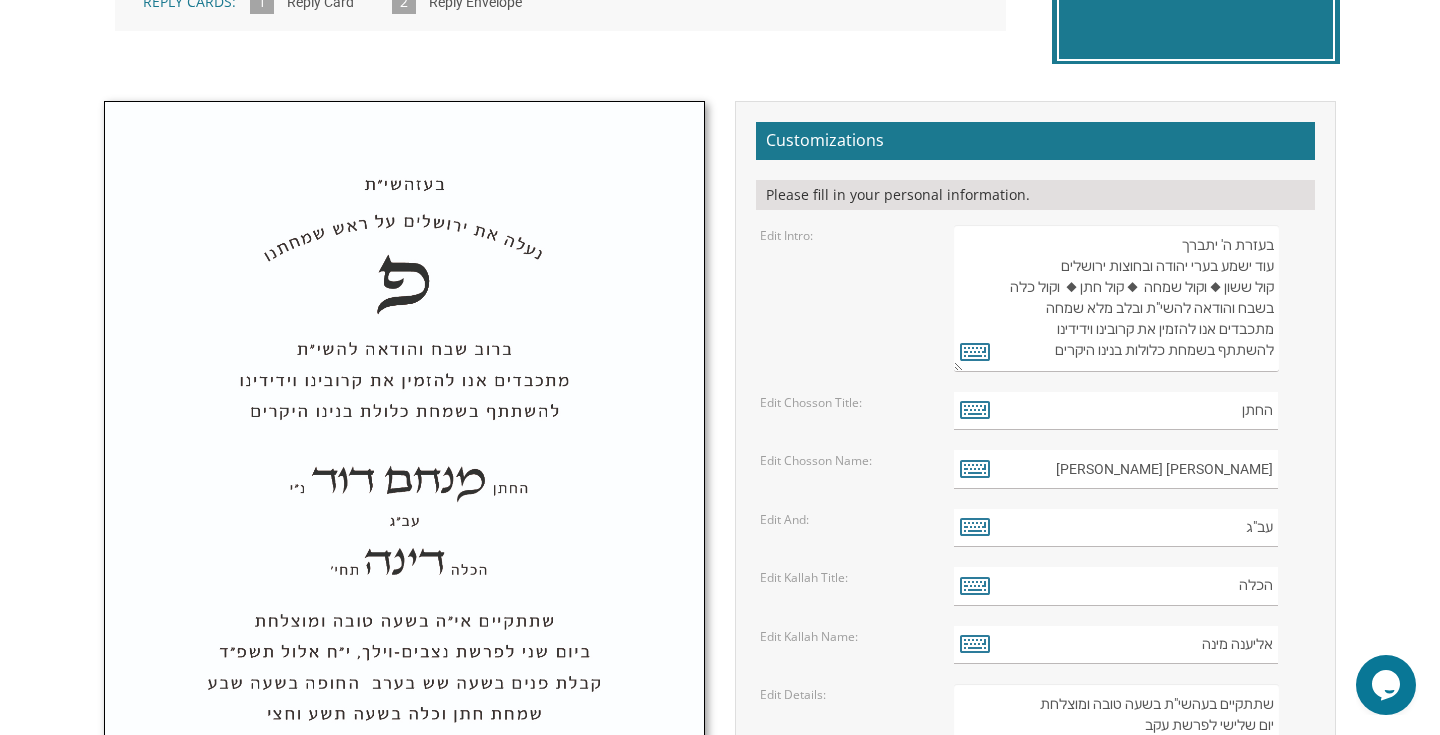 drag, startPoint x: 1271, startPoint y: 242, endPoint x: 1121, endPoint y: 682, distance: 464.86557 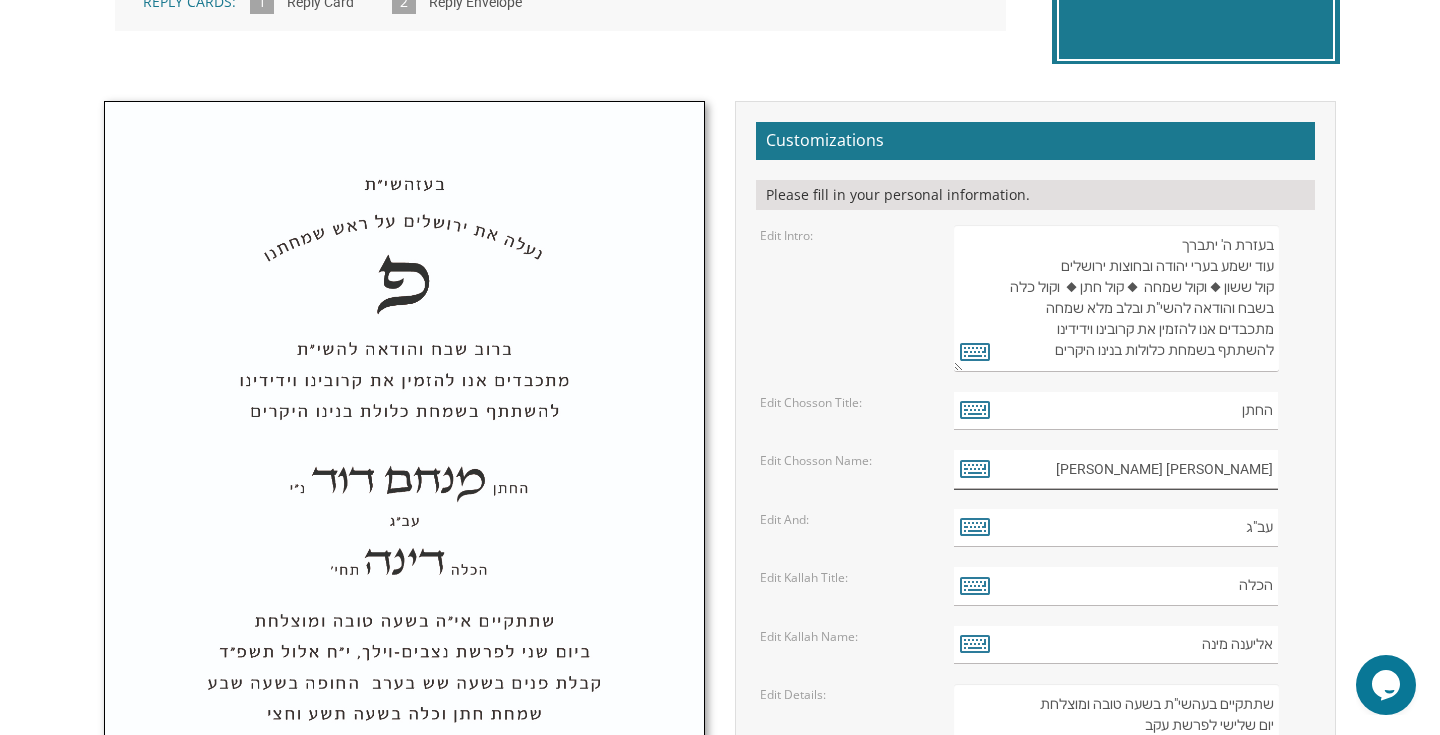 drag, startPoint x: 1276, startPoint y: 469, endPoint x: 1148, endPoint y: 467, distance: 128.01562 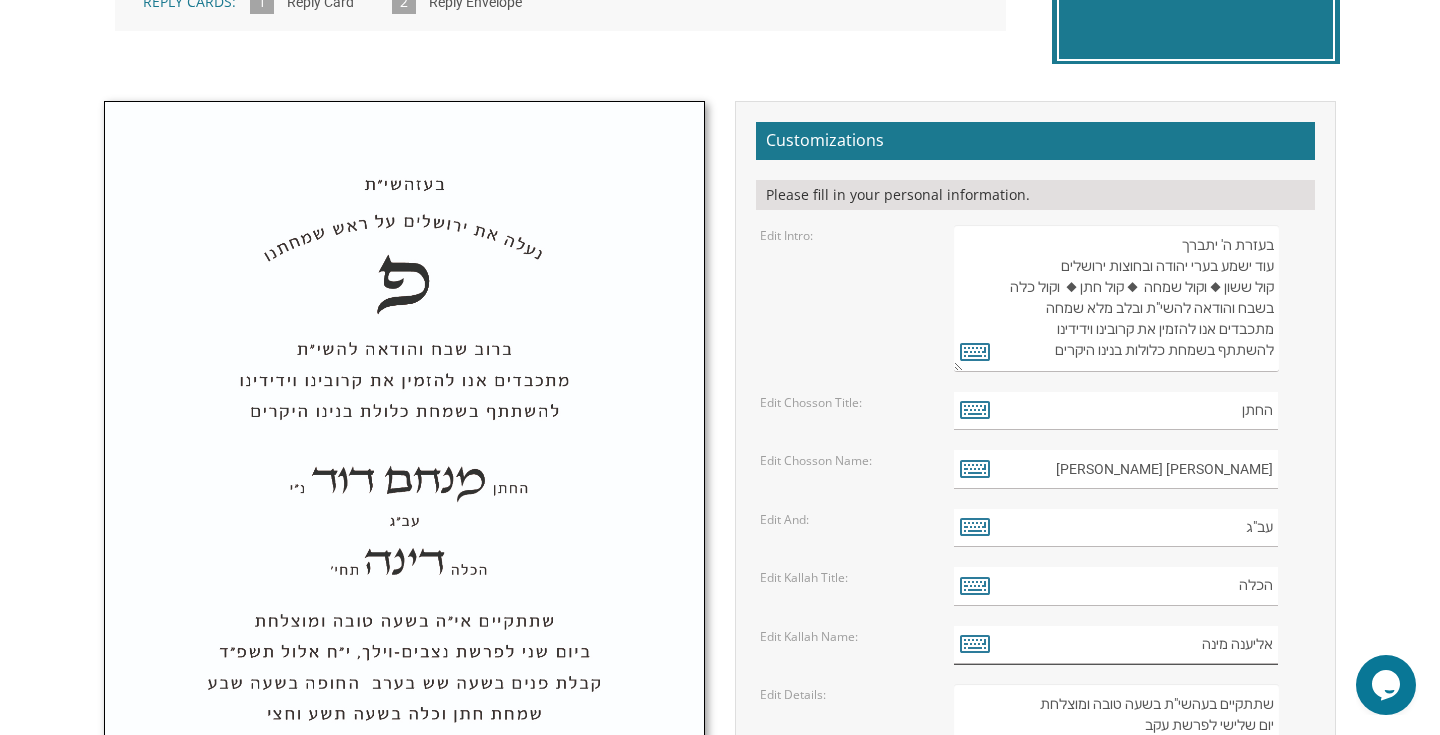 drag, startPoint x: 1273, startPoint y: 645, endPoint x: 1155, endPoint y: 645, distance: 118 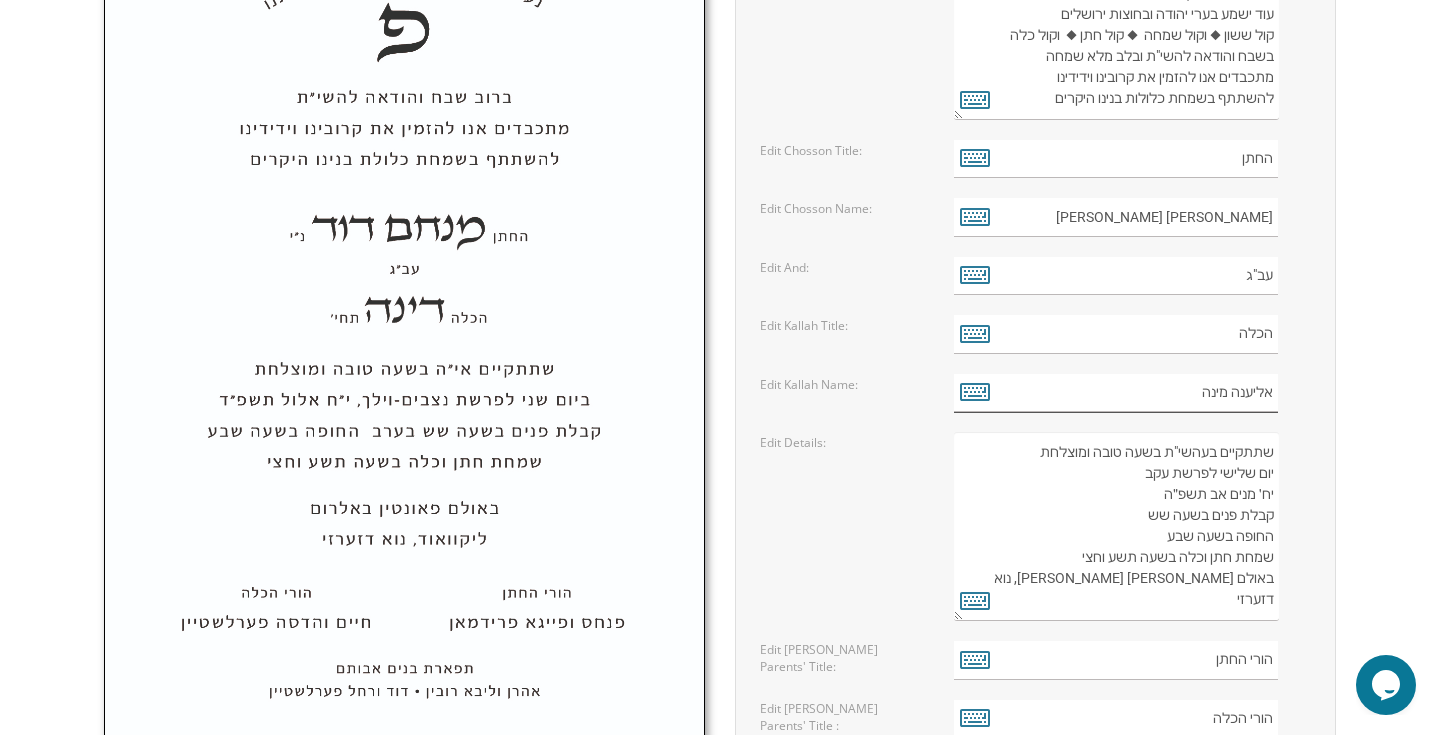 scroll, scrollTop: 869, scrollLeft: 0, axis: vertical 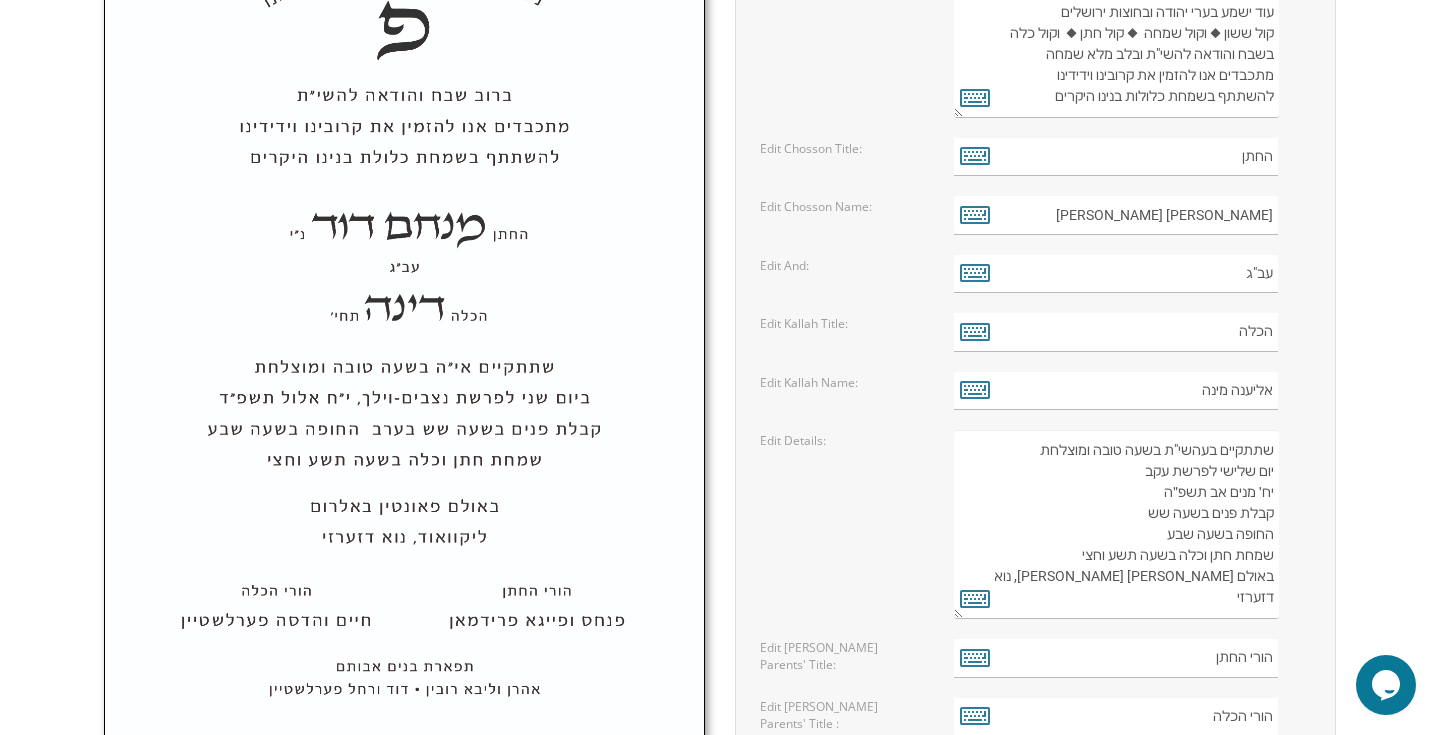 drag, startPoint x: 1274, startPoint y: 450, endPoint x: 1097, endPoint y: 647, distance: 264.8358 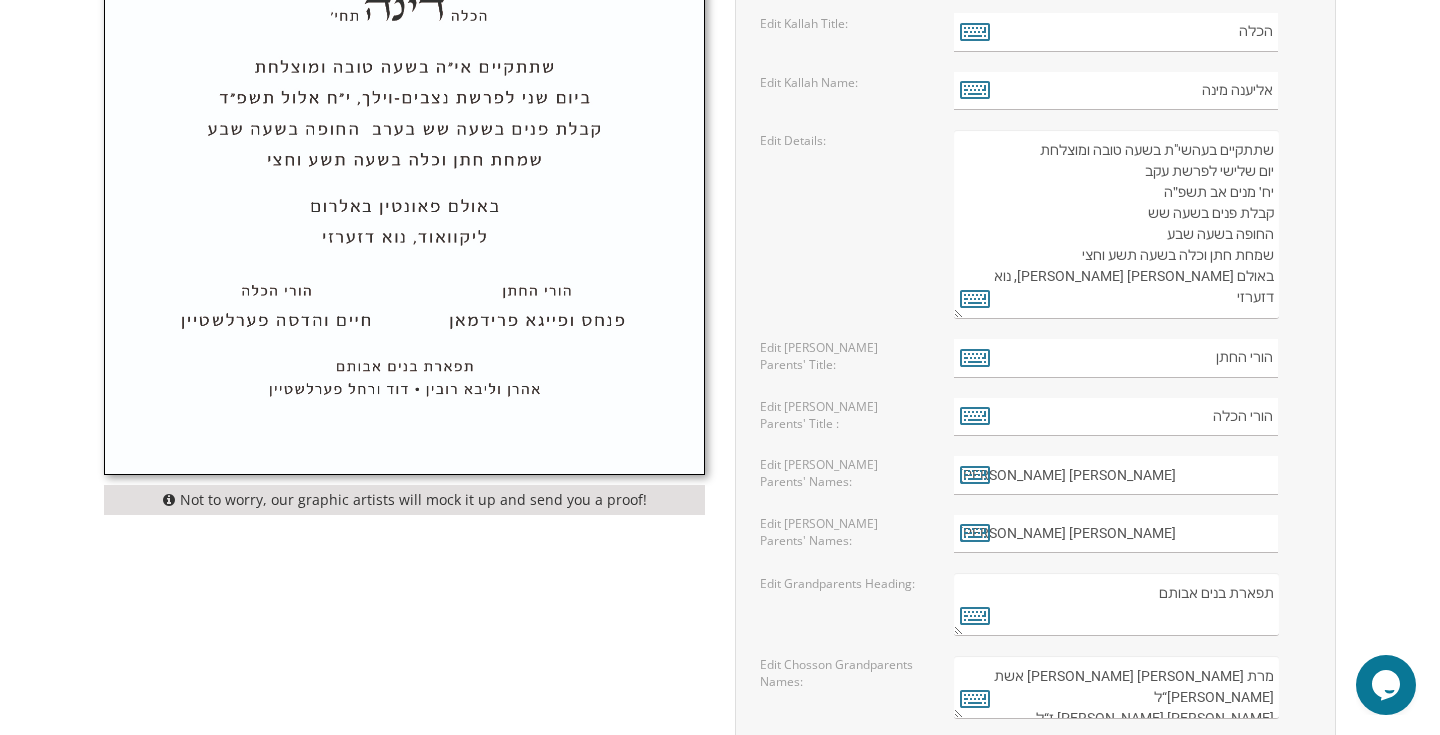scroll, scrollTop: 1193, scrollLeft: 0, axis: vertical 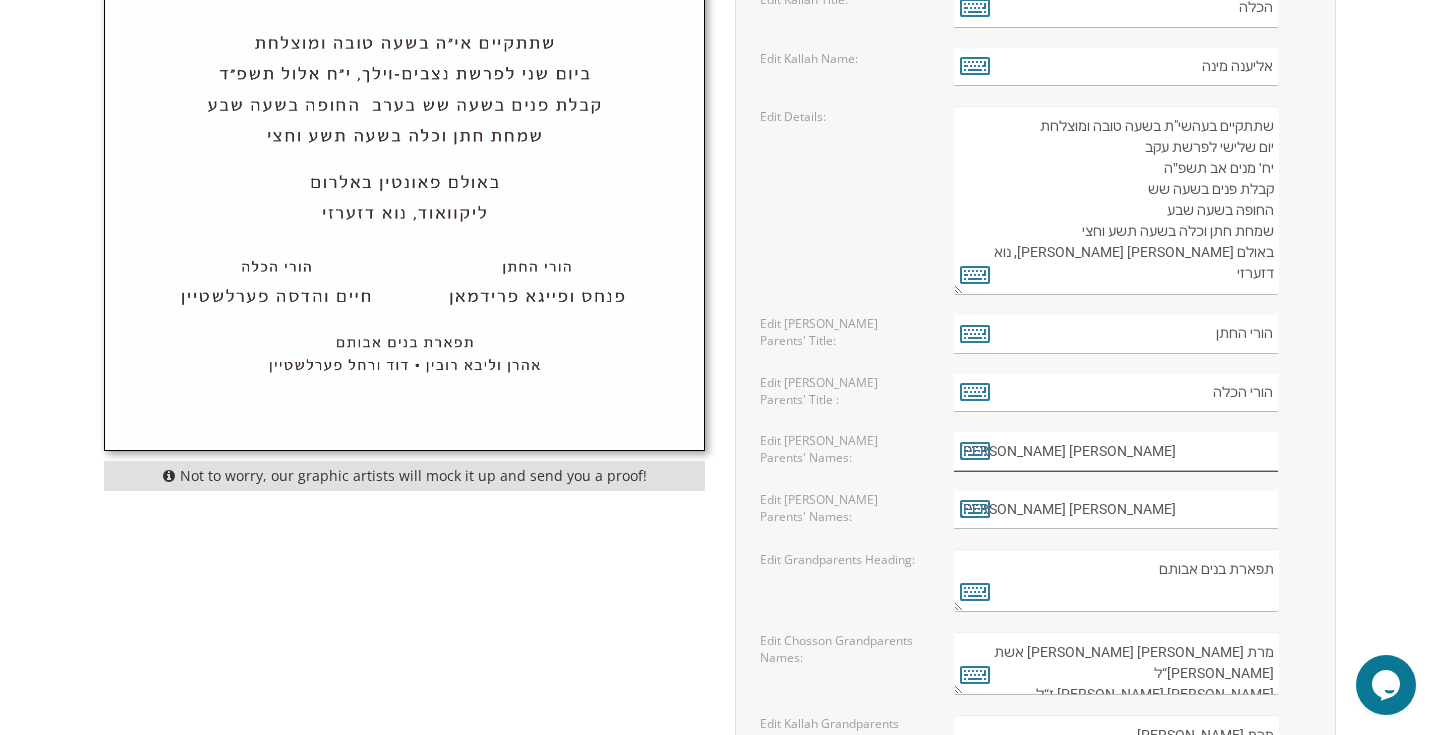drag, startPoint x: 1273, startPoint y: 452, endPoint x: 1109, endPoint y: 452, distance: 164 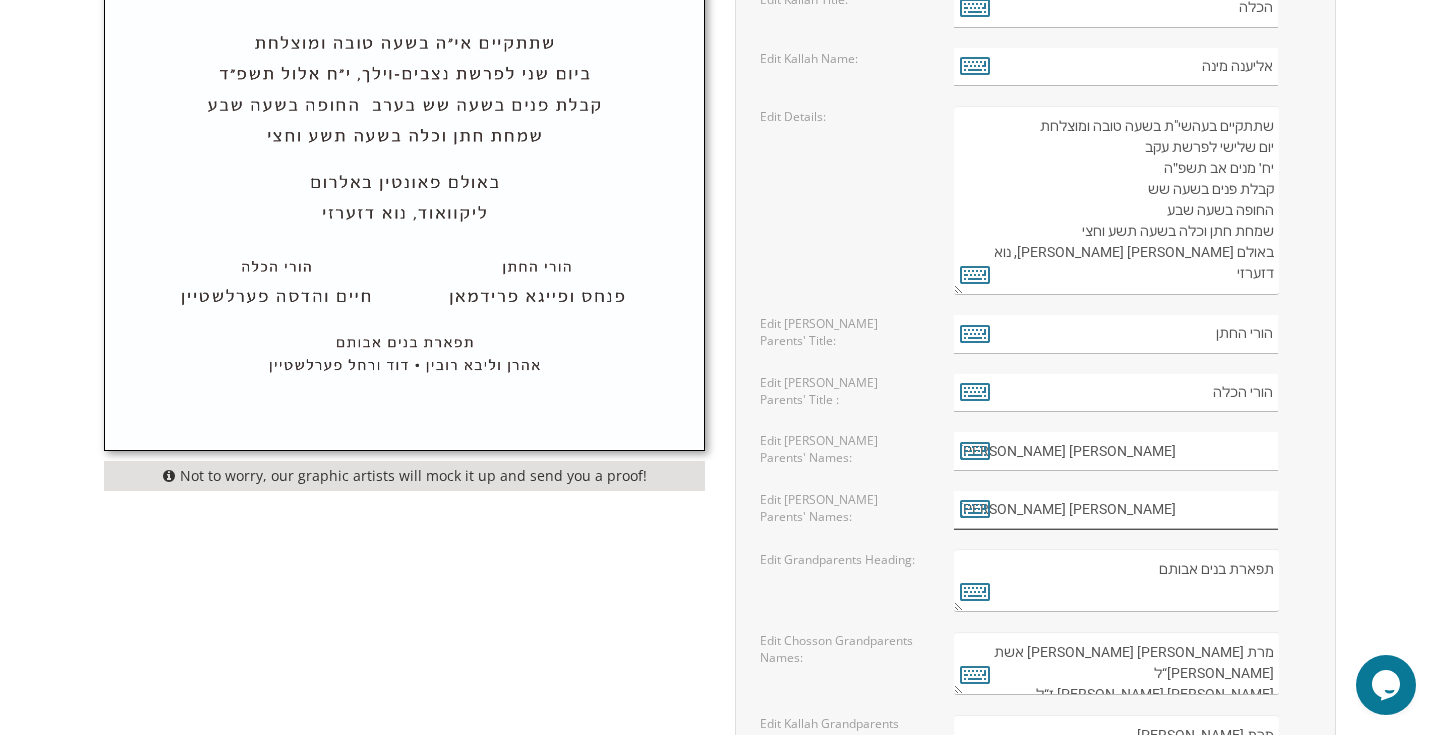 drag, startPoint x: 1271, startPoint y: 510, endPoint x: 1006, endPoint y: 509, distance: 265.0019 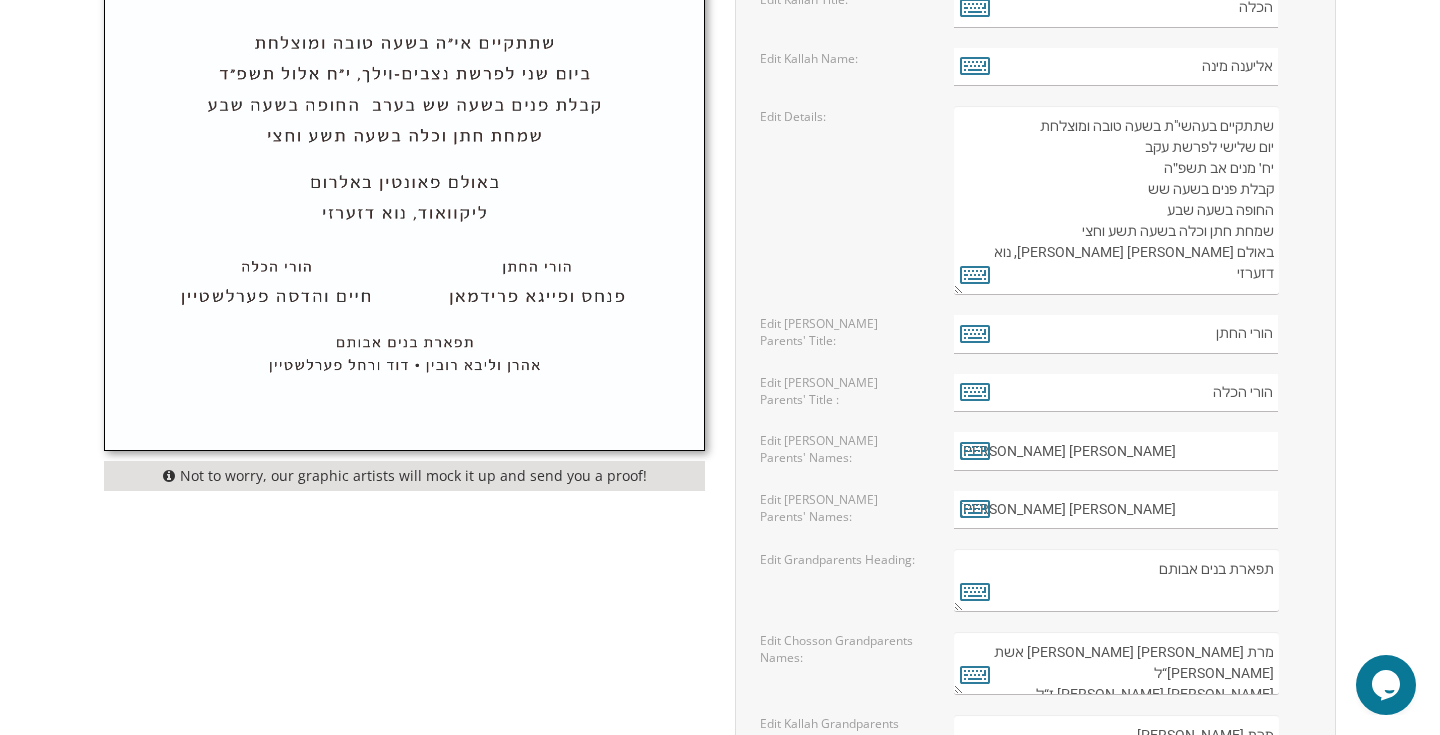 drag, startPoint x: 1274, startPoint y: 653, endPoint x: 1041, endPoint y: 704, distance: 238.51625 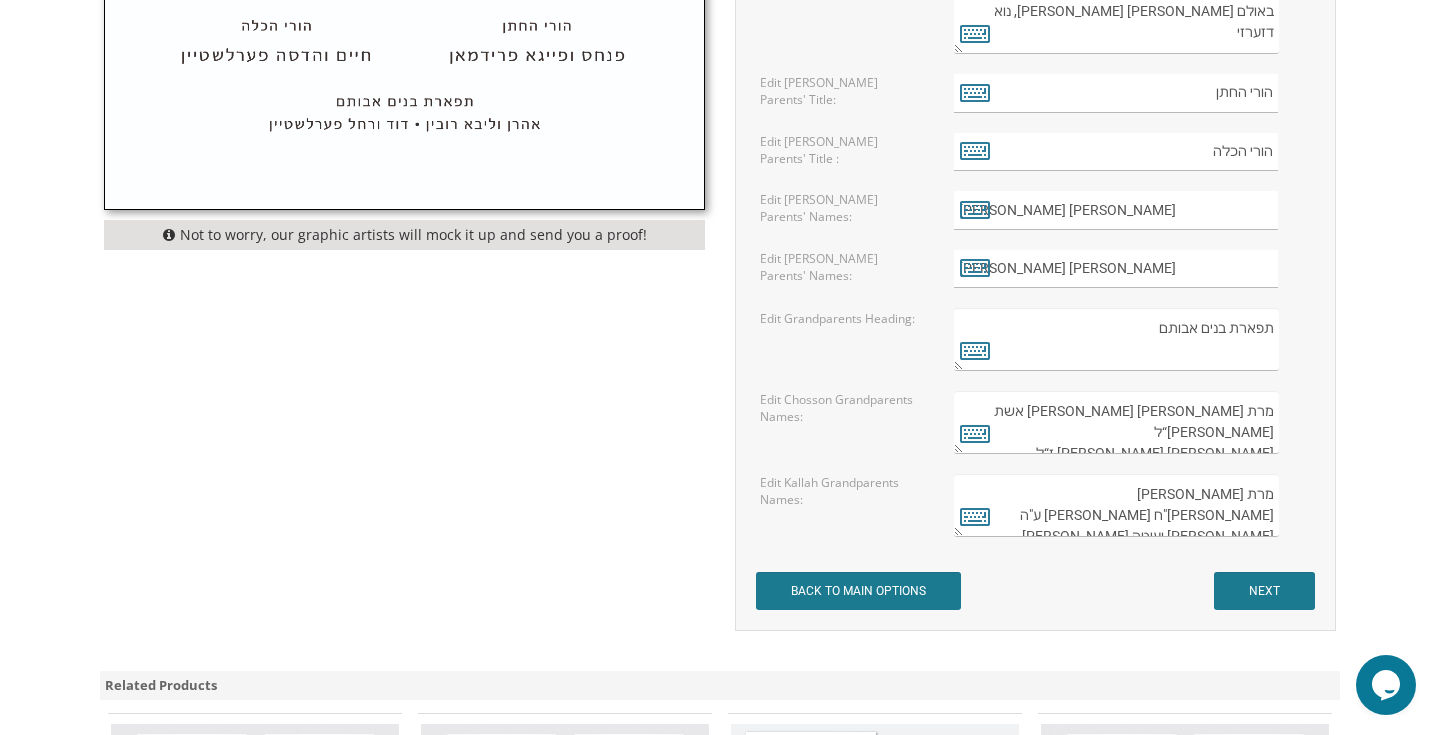 scroll, scrollTop: 1478, scrollLeft: 0, axis: vertical 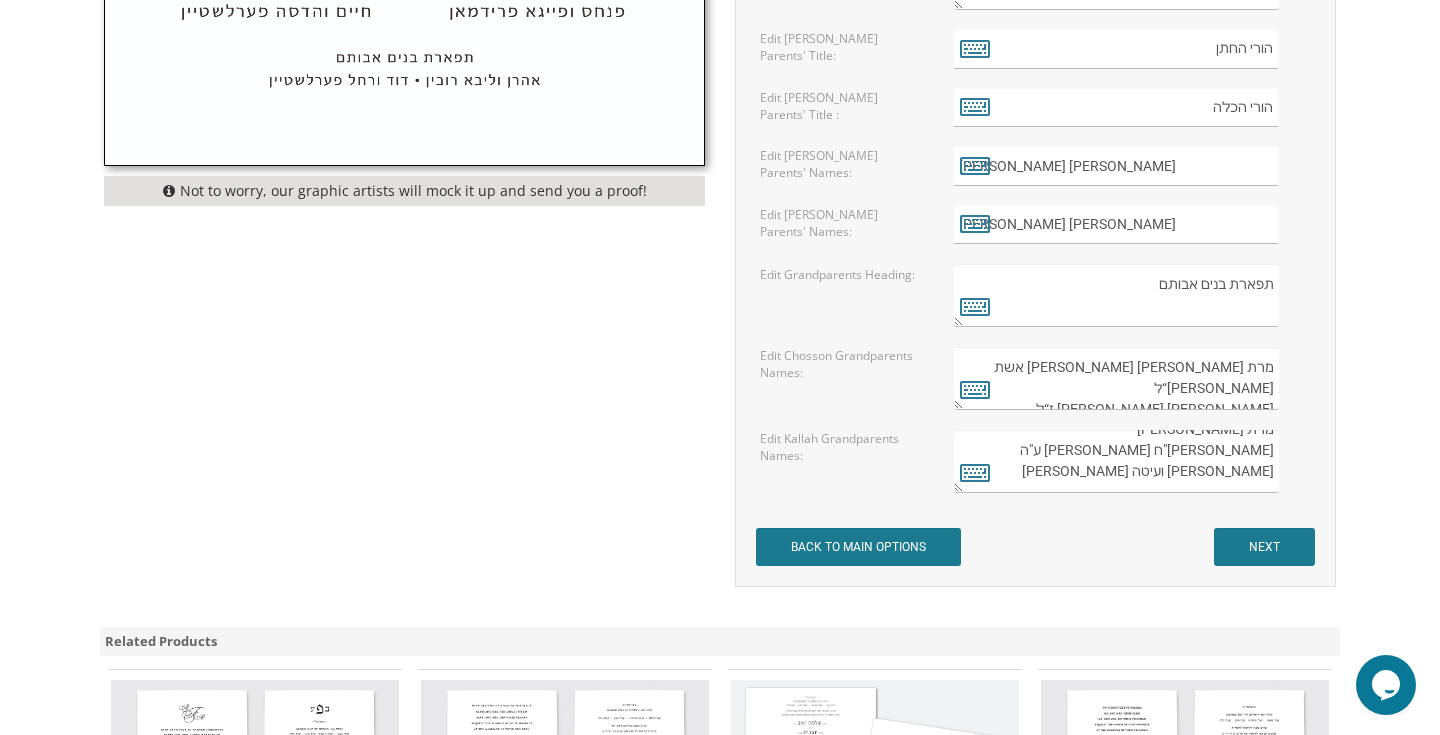 drag, startPoint x: 1273, startPoint y: 446, endPoint x: 1176, endPoint y: 500, distance: 111.01801 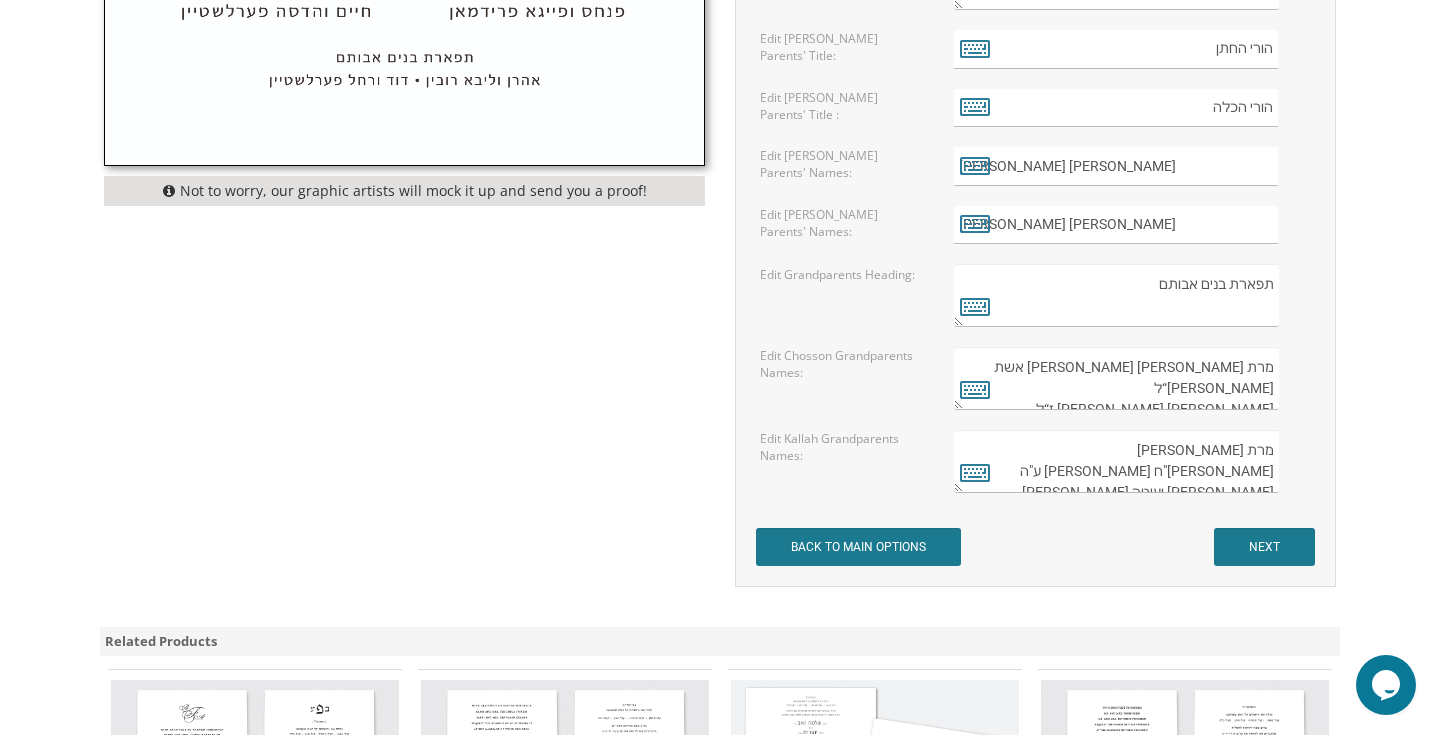 scroll, scrollTop: 13, scrollLeft: 0, axis: vertical 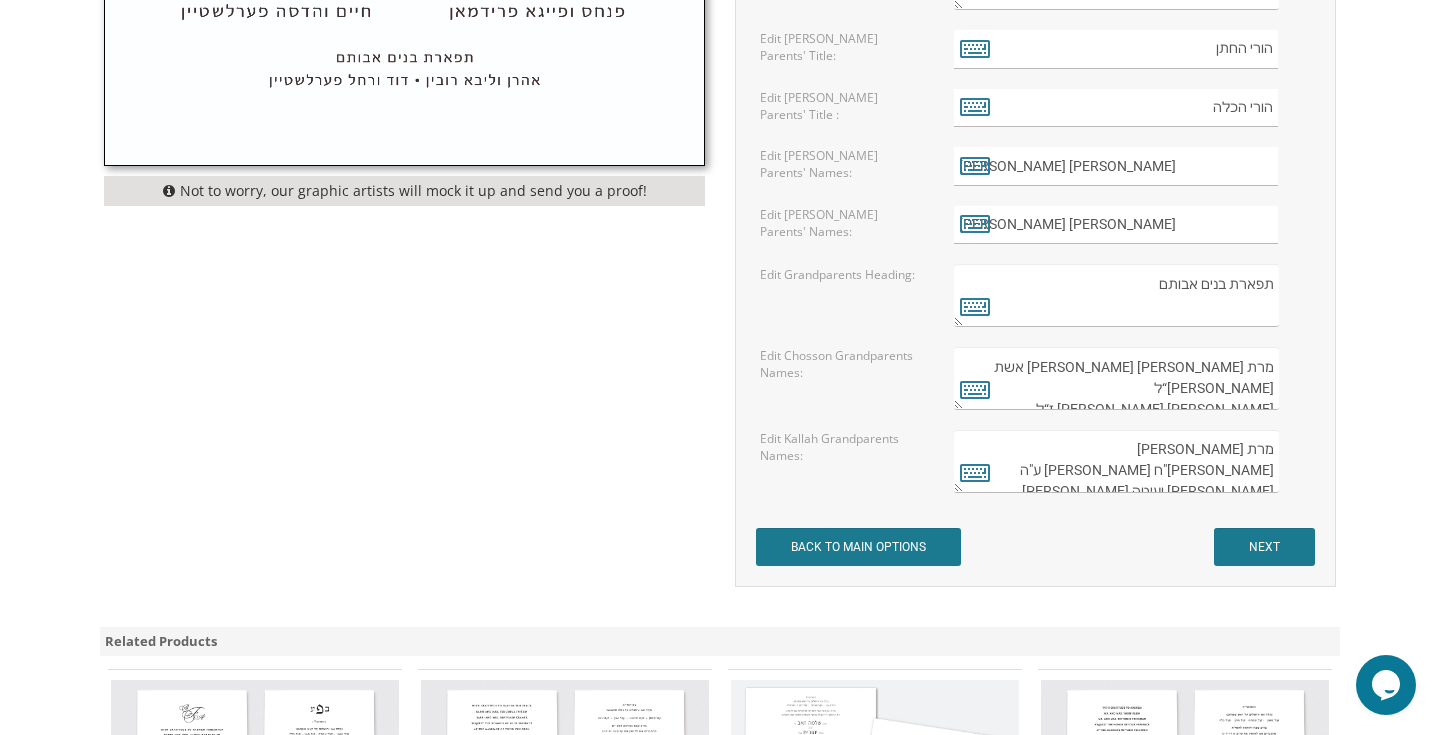 drag, startPoint x: 1273, startPoint y: 442, endPoint x: 1130, endPoint y: 439, distance: 143.03146 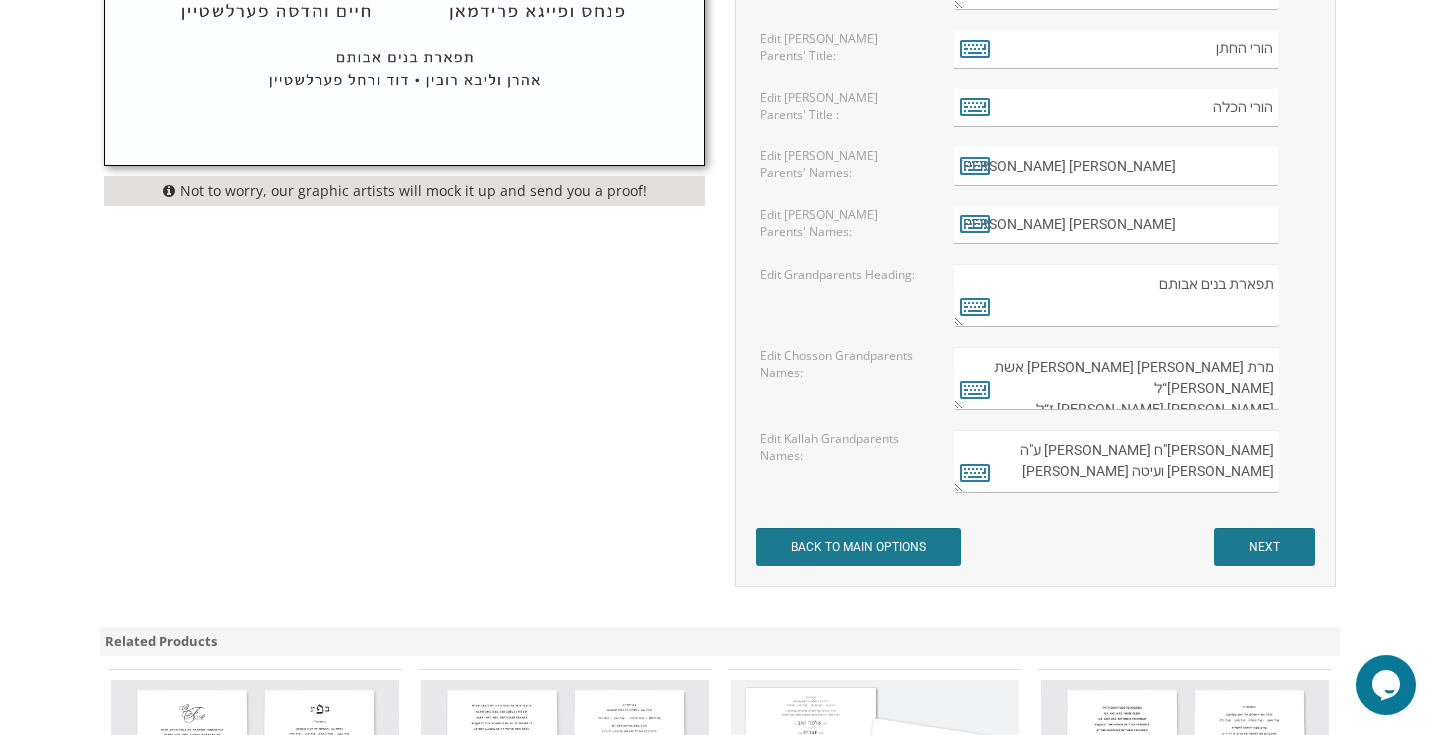 scroll, scrollTop: 0, scrollLeft: 0, axis: both 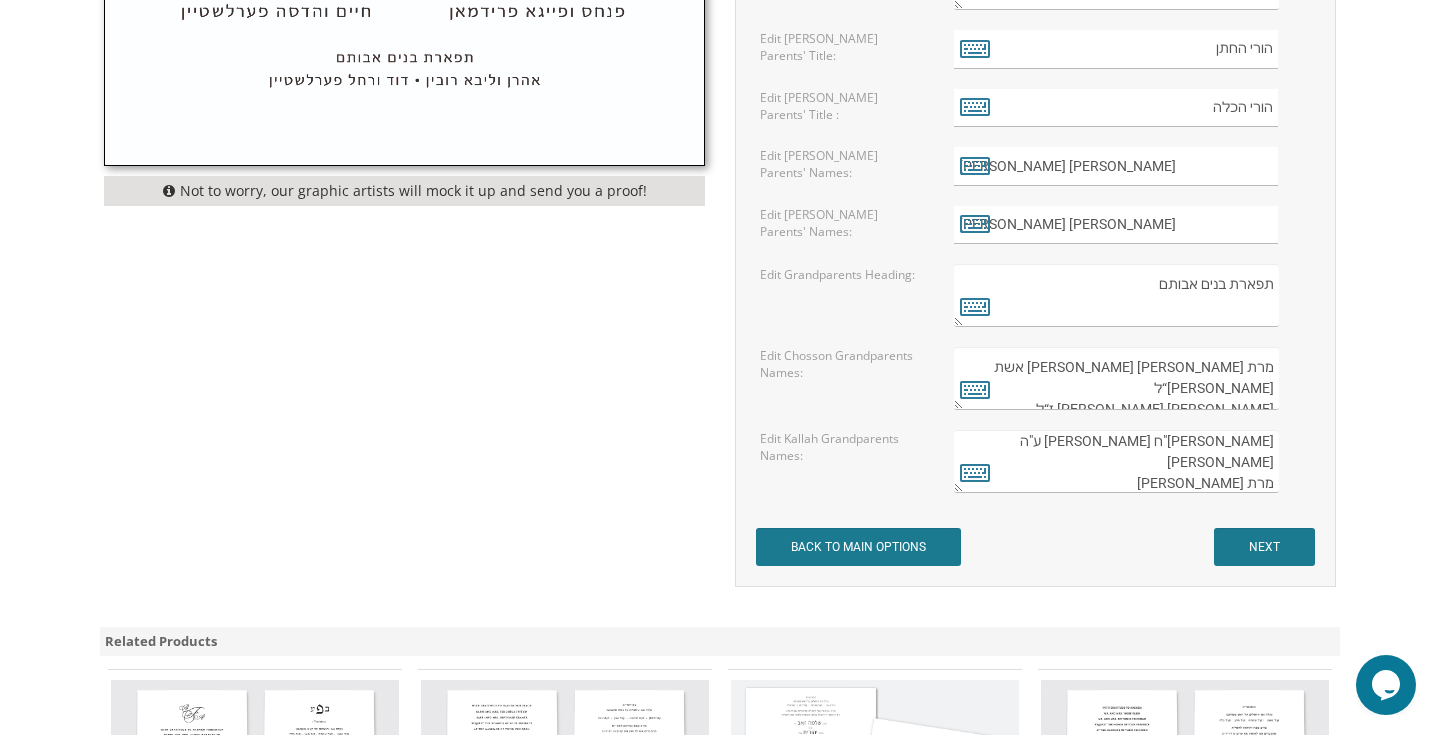 click on "זאב יבל"ח והינדה ע"ה קליין
מרת דבורה קליין
משה ועיטה שיינדל קליין" at bounding box center (1116, 461) 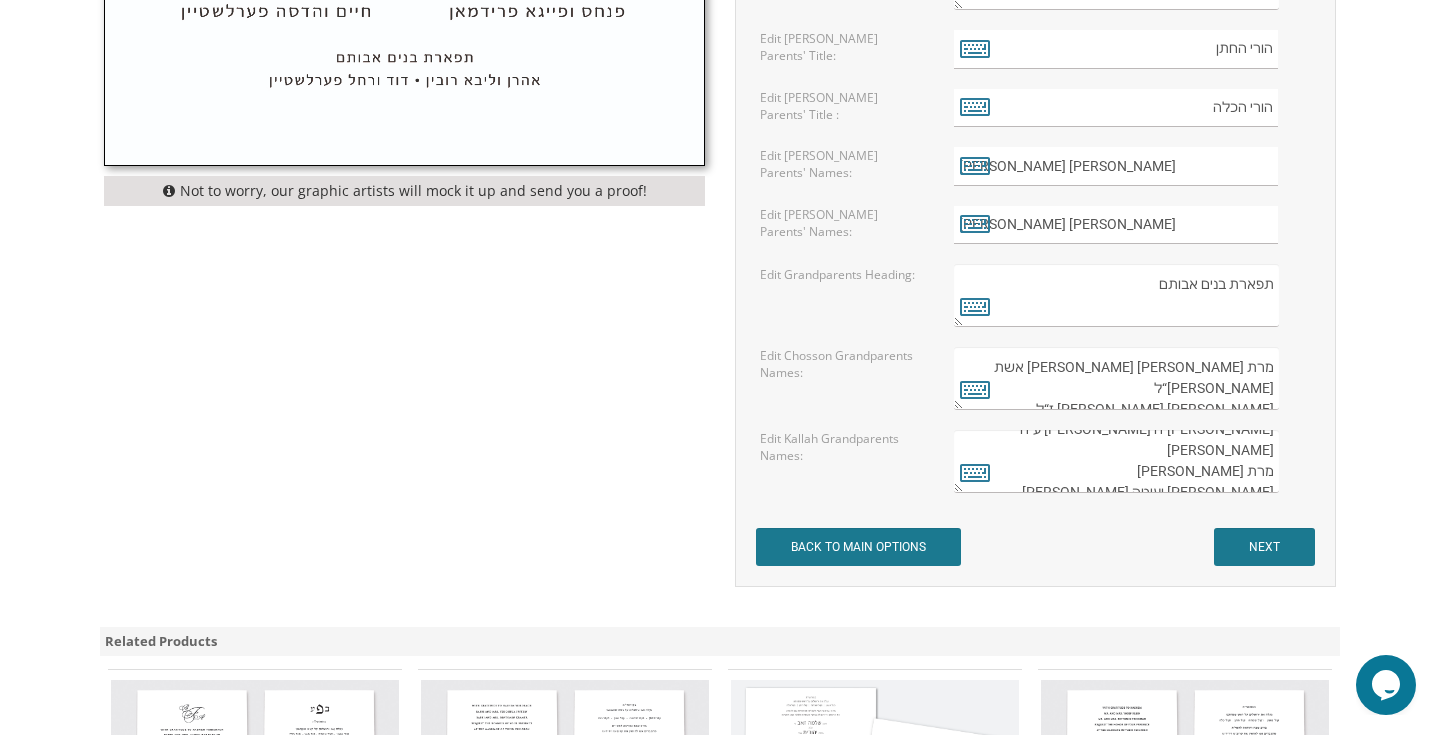 scroll, scrollTop: 0, scrollLeft: 0, axis: both 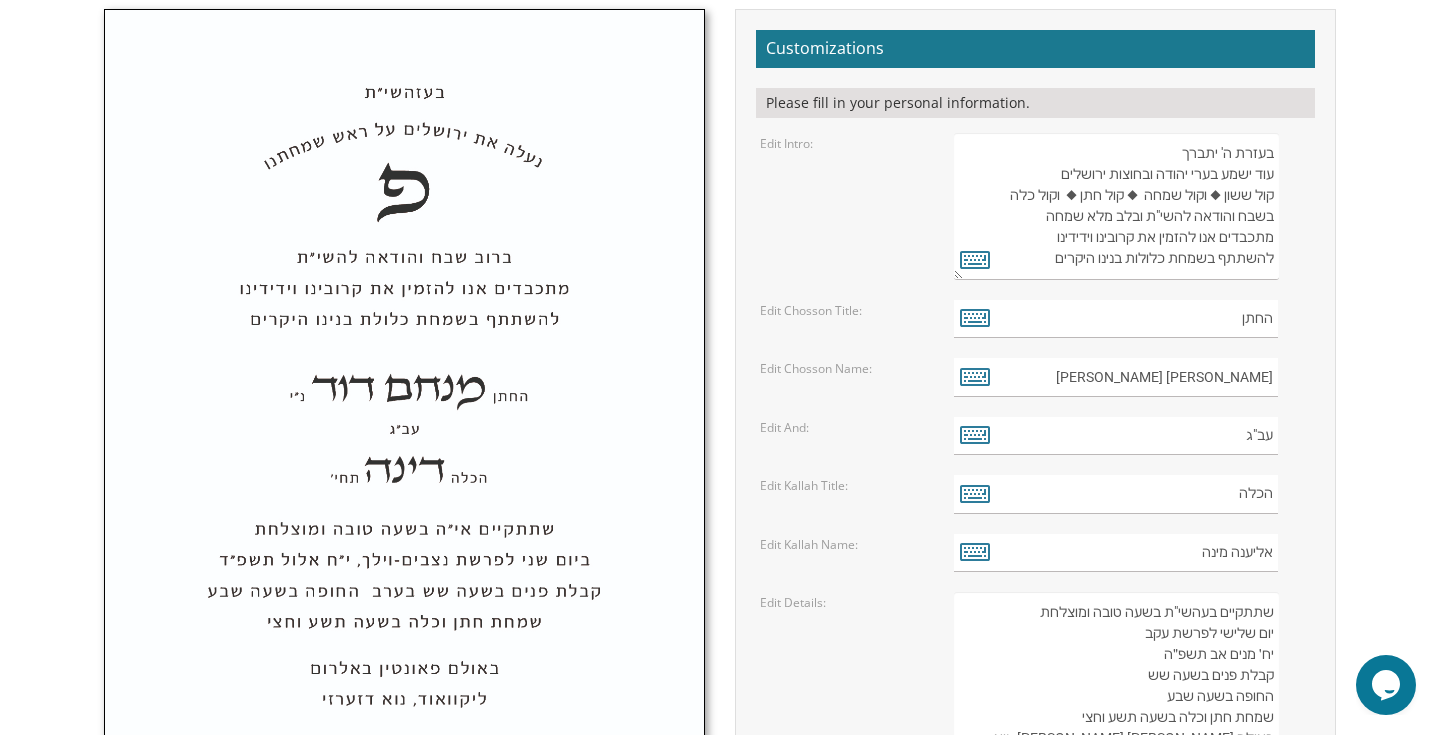 type on "זאב יבל"ח והינדה ע"ה קליין
מרת דבורה קליין
משה ועיטה שיינדל קליין" 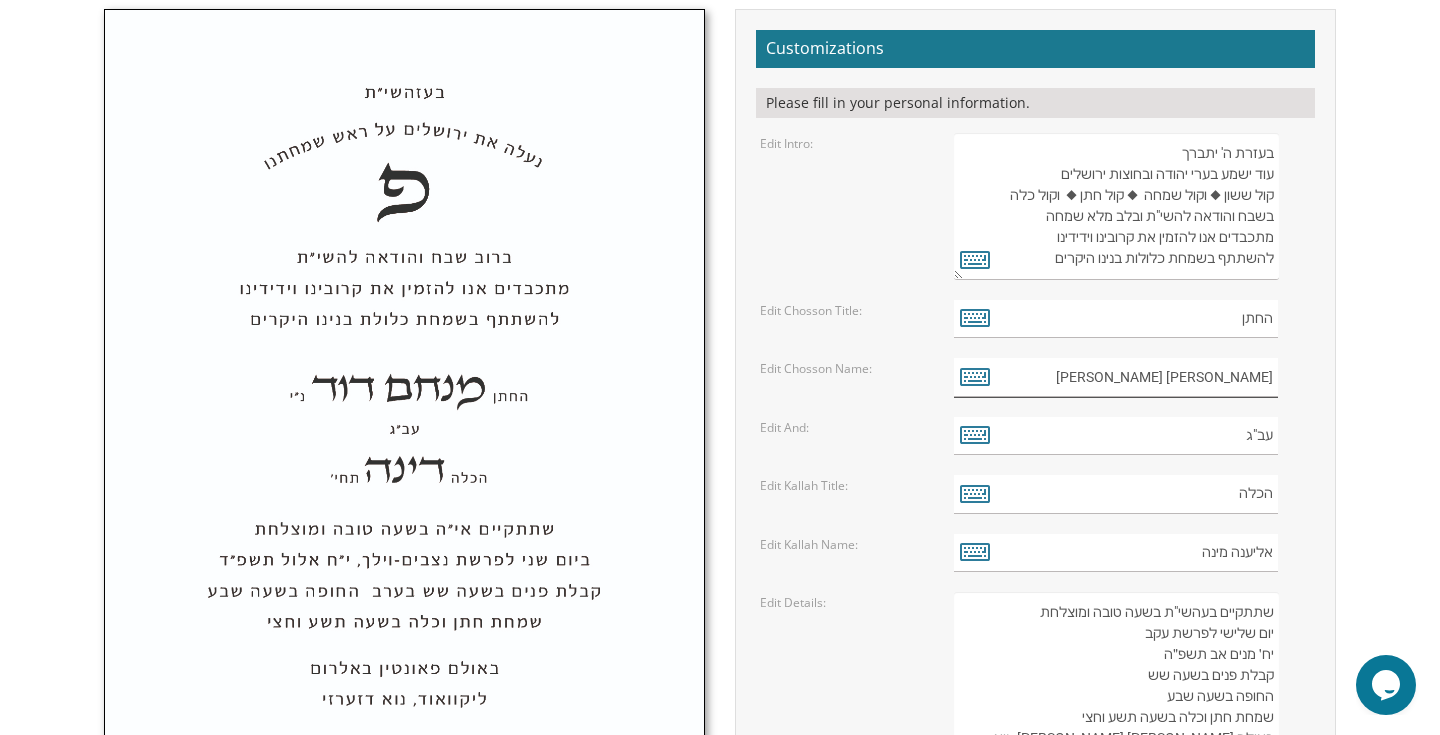 click on "יהודה אריה" at bounding box center (1116, 377) 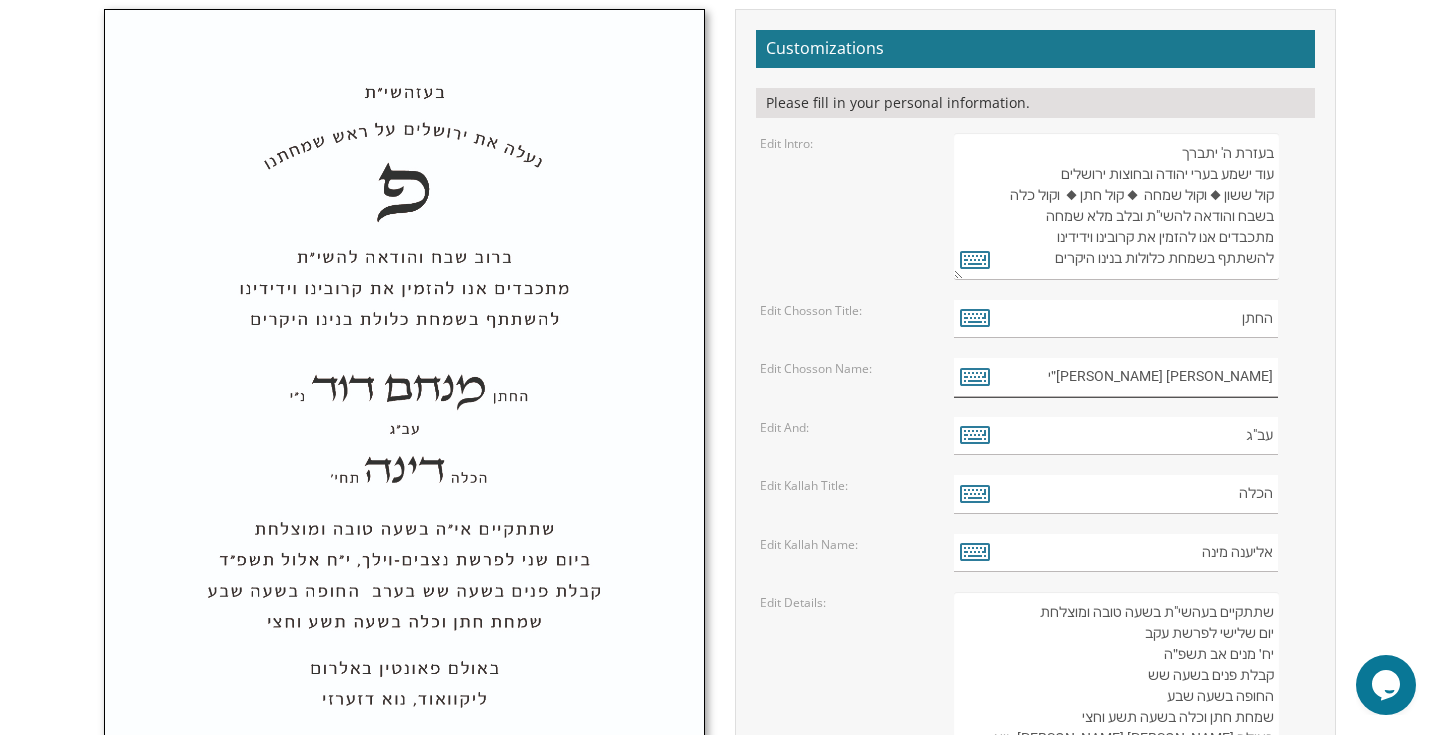type on "יהודה אריה נ״י" 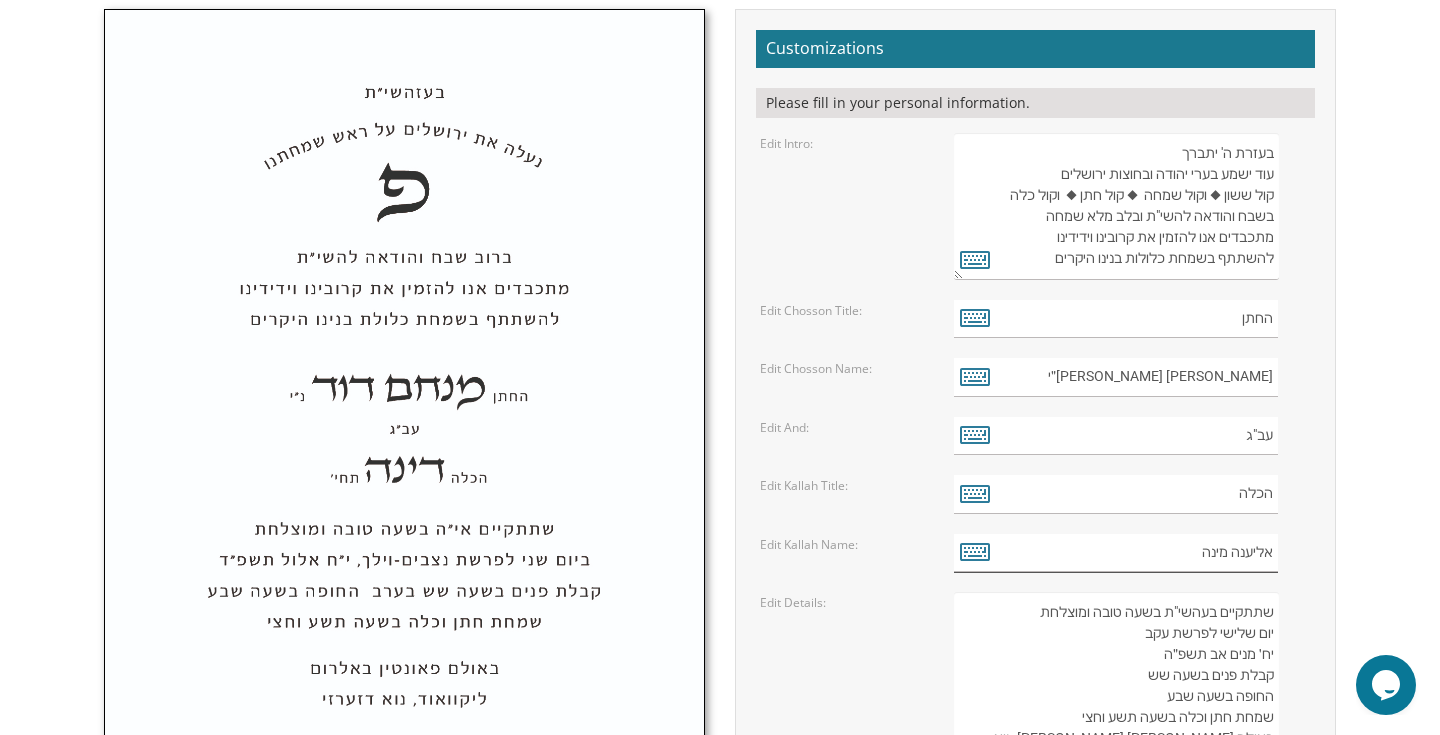 click on "אליענה מינה" at bounding box center [1116, 553] 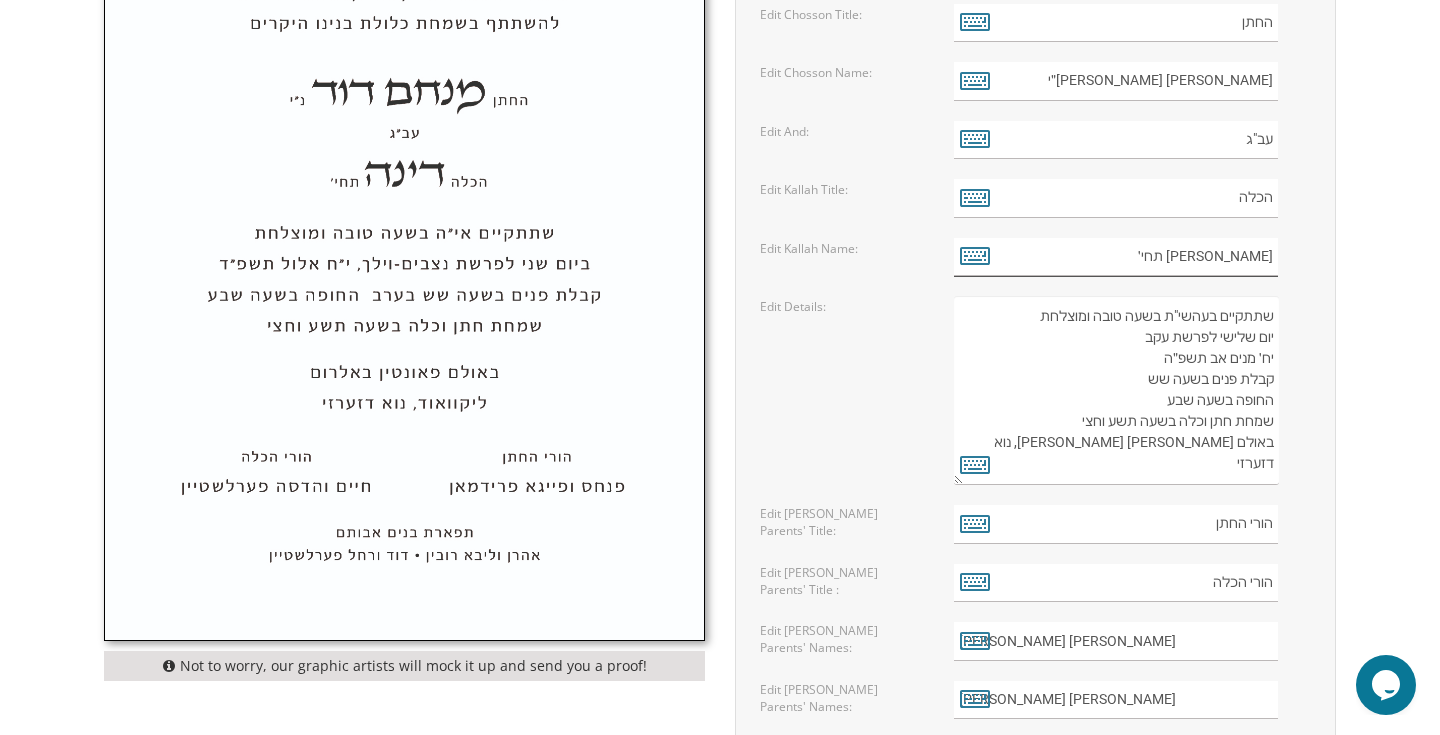 scroll, scrollTop: 1015, scrollLeft: 0, axis: vertical 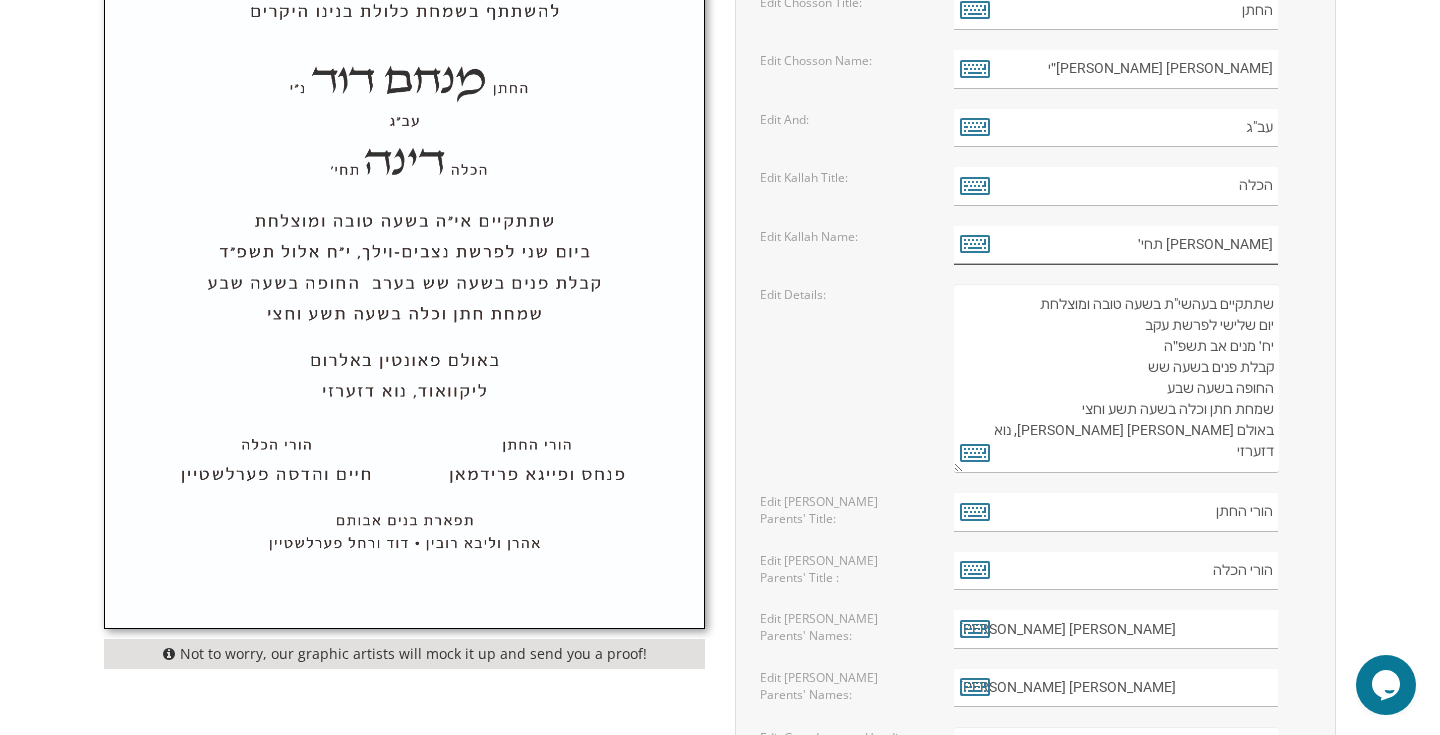 type on "אליענה מינה תחי׳" 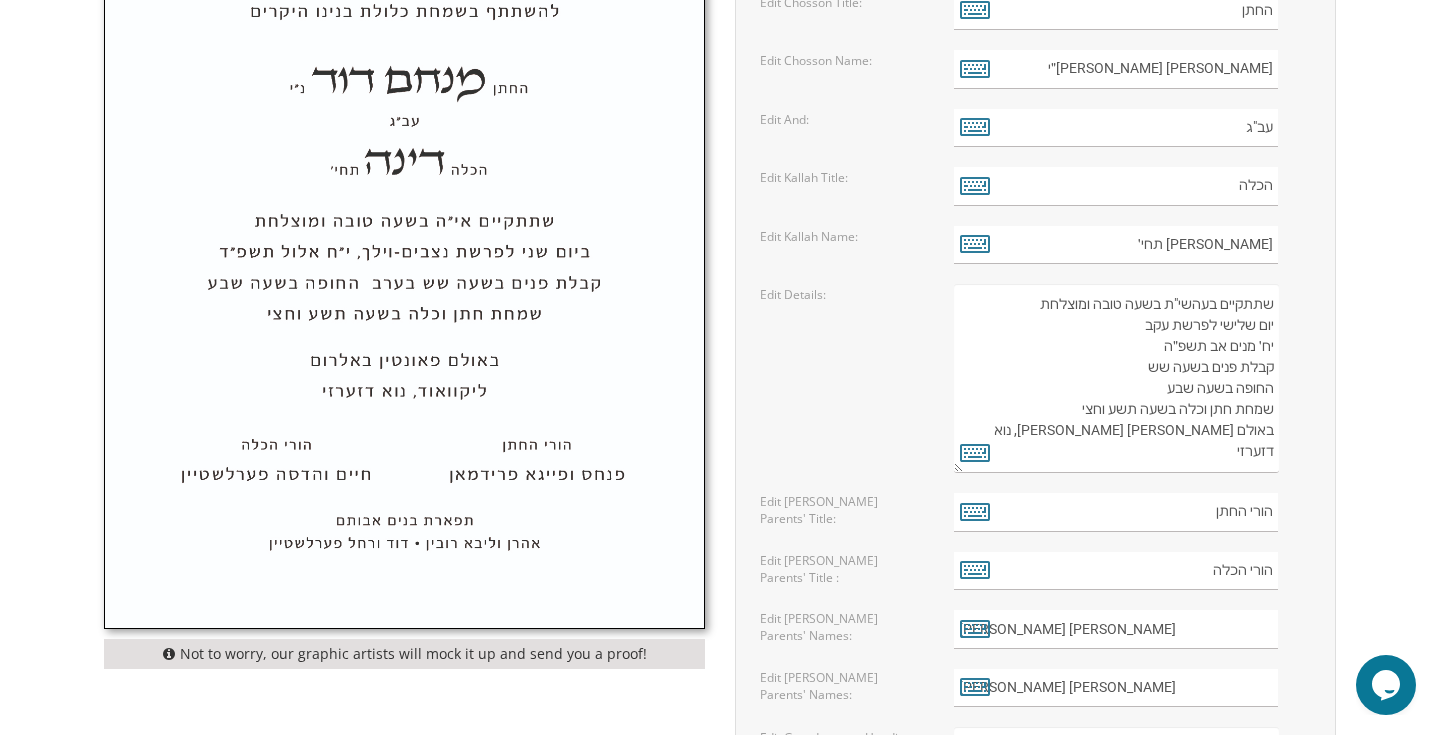 click on "שתתקיים בעהשי"ת בשעה טובה ומוצלחת
יום ראשון לפרשת קדושים
ל' ניסן תשע"ט
קבלת פנים בשעה שש
החופה בשעה שבע
שמחת חתן וכלה בשעה עשר
באולם עטרת חנה
לייקוואוד, נוא דזערזי" at bounding box center (1116, 378) 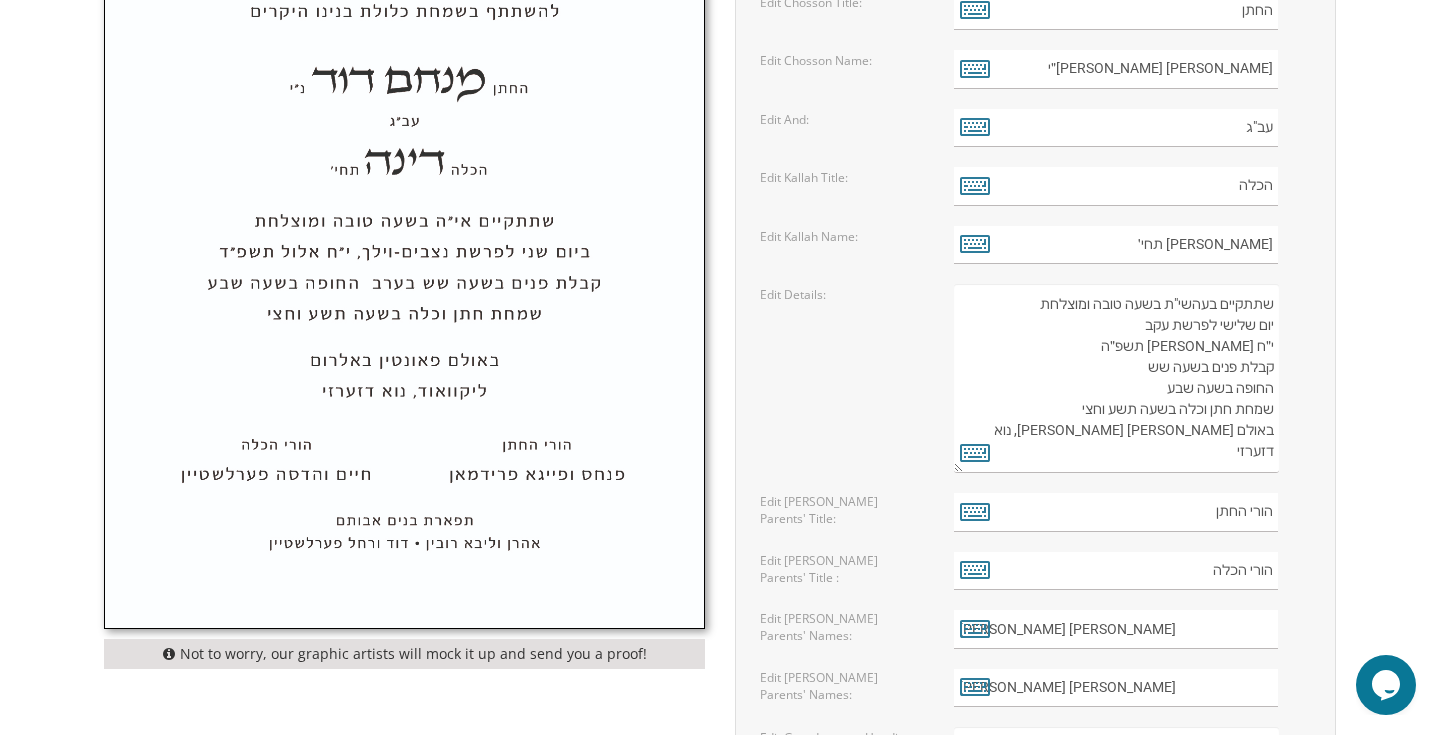 click on "שתתקיים בעהשי"ת בשעה טובה ומוצלחת
יום ראשון לפרשת קדושים
ל' ניסן תשע"ט
קבלת פנים בשעה שש
החופה בשעה שבע
שמחת חתן וכלה בשעה עשר
באולם עטרת חנה
לייקוואוד, נוא דזערזי" at bounding box center [1116, 378] 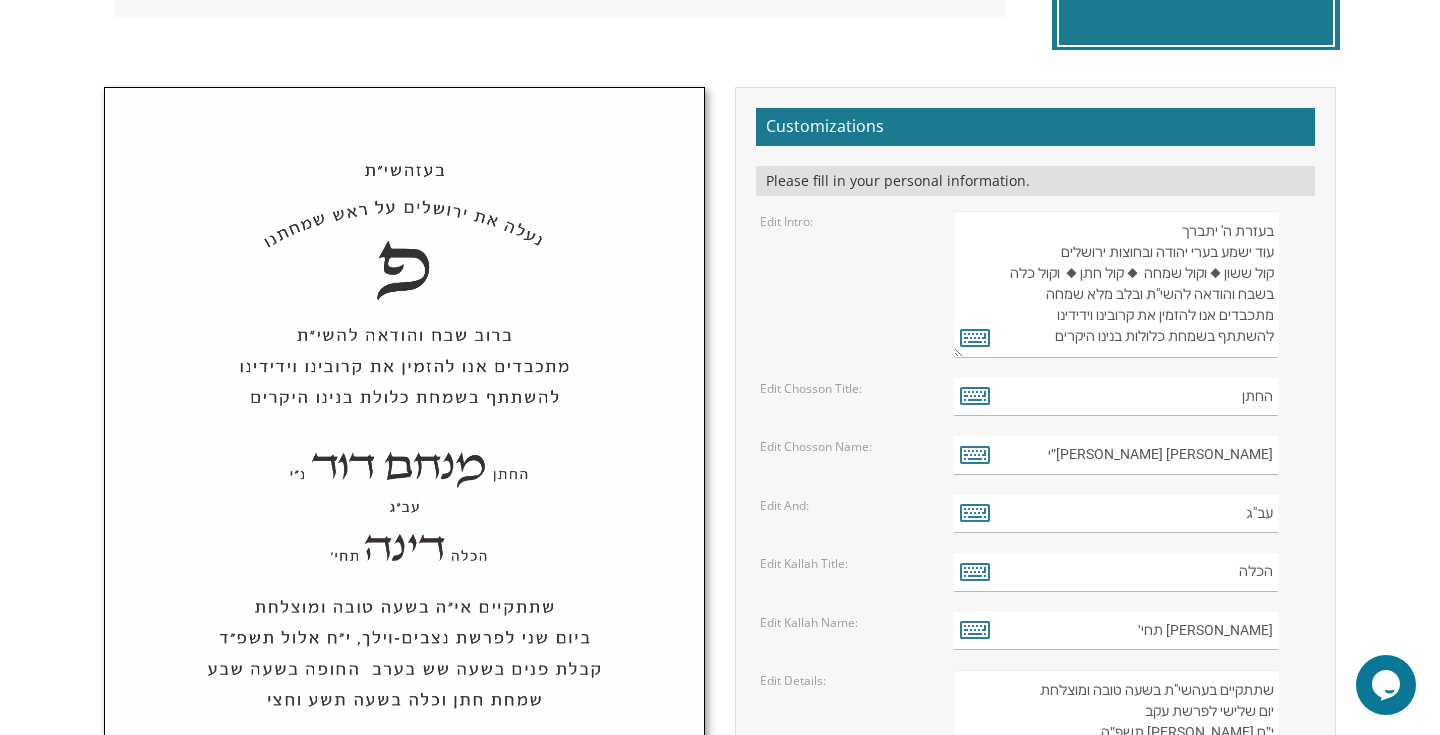 scroll, scrollTop: 611, scrollLeft: 0, axis: vertical 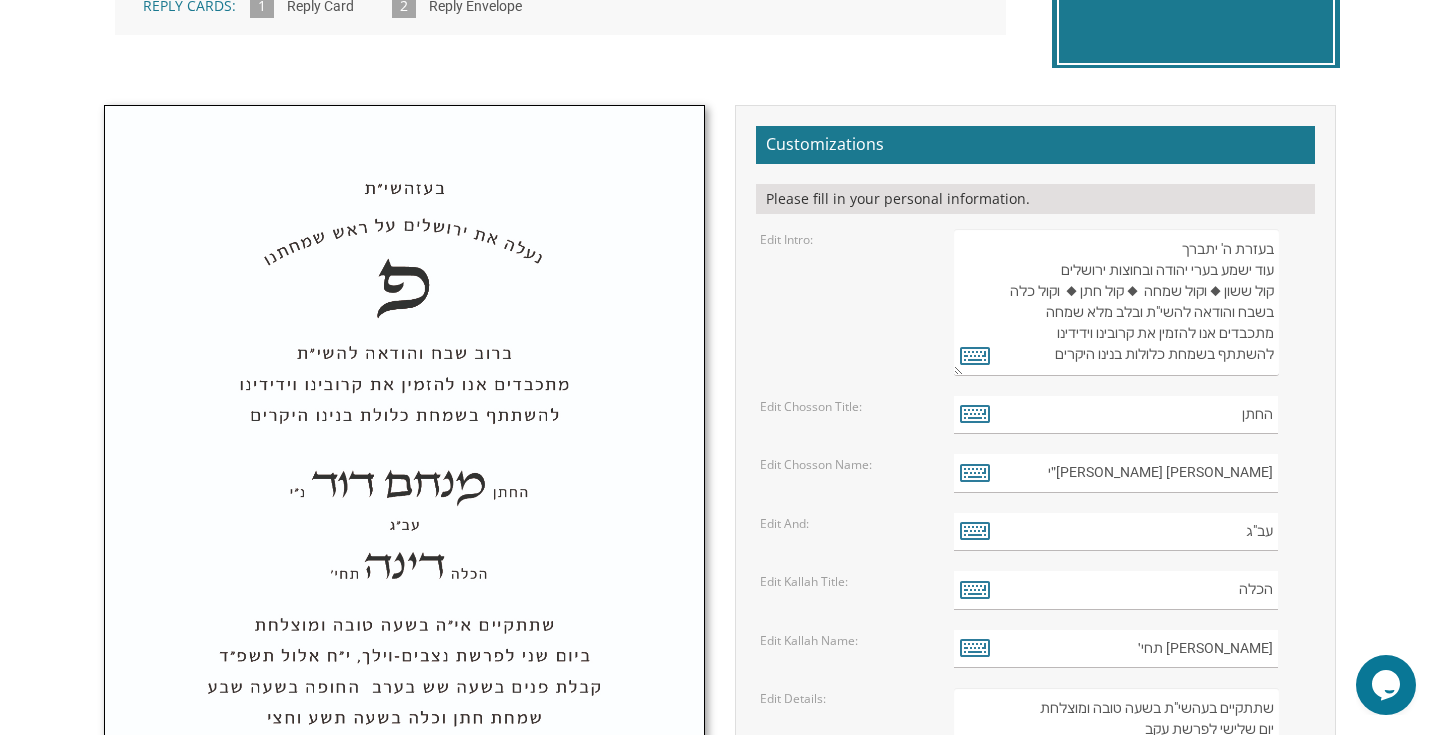 click on "בעזרת ה' יתברך
עוד ישמע בערי יהודה ובחוצות ירושלים
קול ששון ◆ וקול שמחה  ◆ קול חתן ◆  וקול כלה
בשבח והודאה להשי"ת ובלב מלא שמחה
מתכבדים אנו להזמין את קרובינו וידידינו
להשתתף בשמחת כלולות בנינו היקרים" at bounding box center (1116, 302) 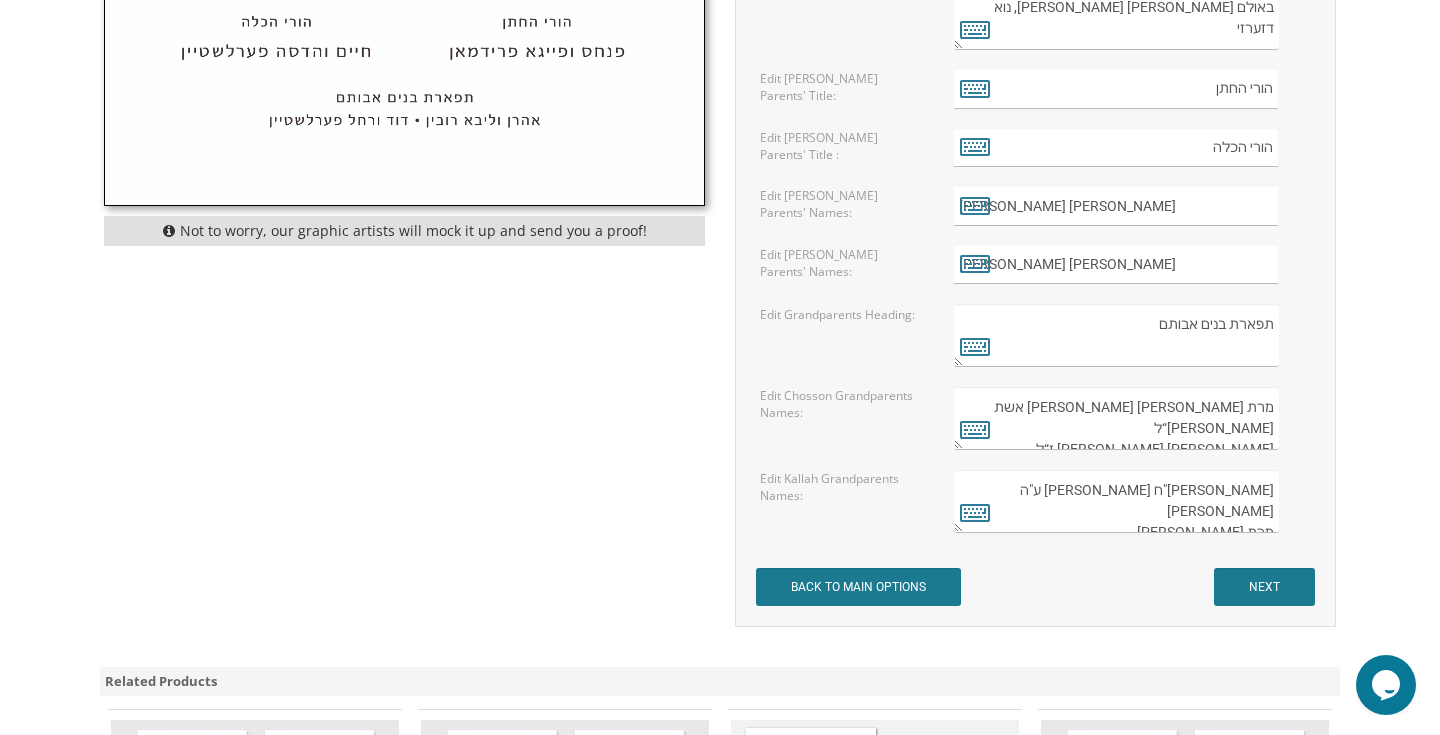 scroll, scrollTop: 1445, scrollLeft: 0, axis: vertical 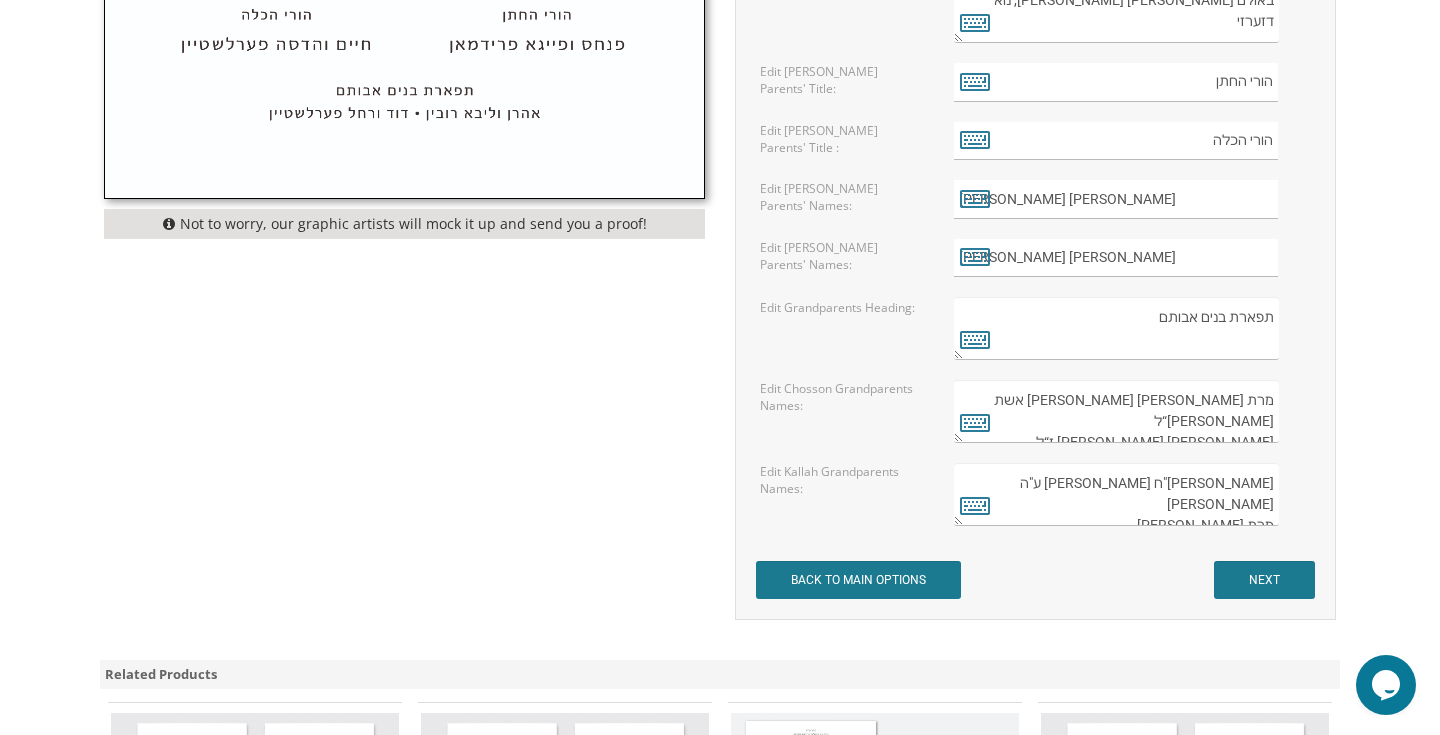 type on "בעזהשי״ת
עוד ישמע בערי יהודה ובחוצות ירושלים
קול ששון ◆ וקול שמחה  ◆ קול חתן ◆  וקול כלה
בשבח והודאה להשי"ת ובלב מלא שמחה
מתכבדים אנו להזמין את קרובינו וידידינו
להשתתף בשמחת כלולות בנינו היקרים" 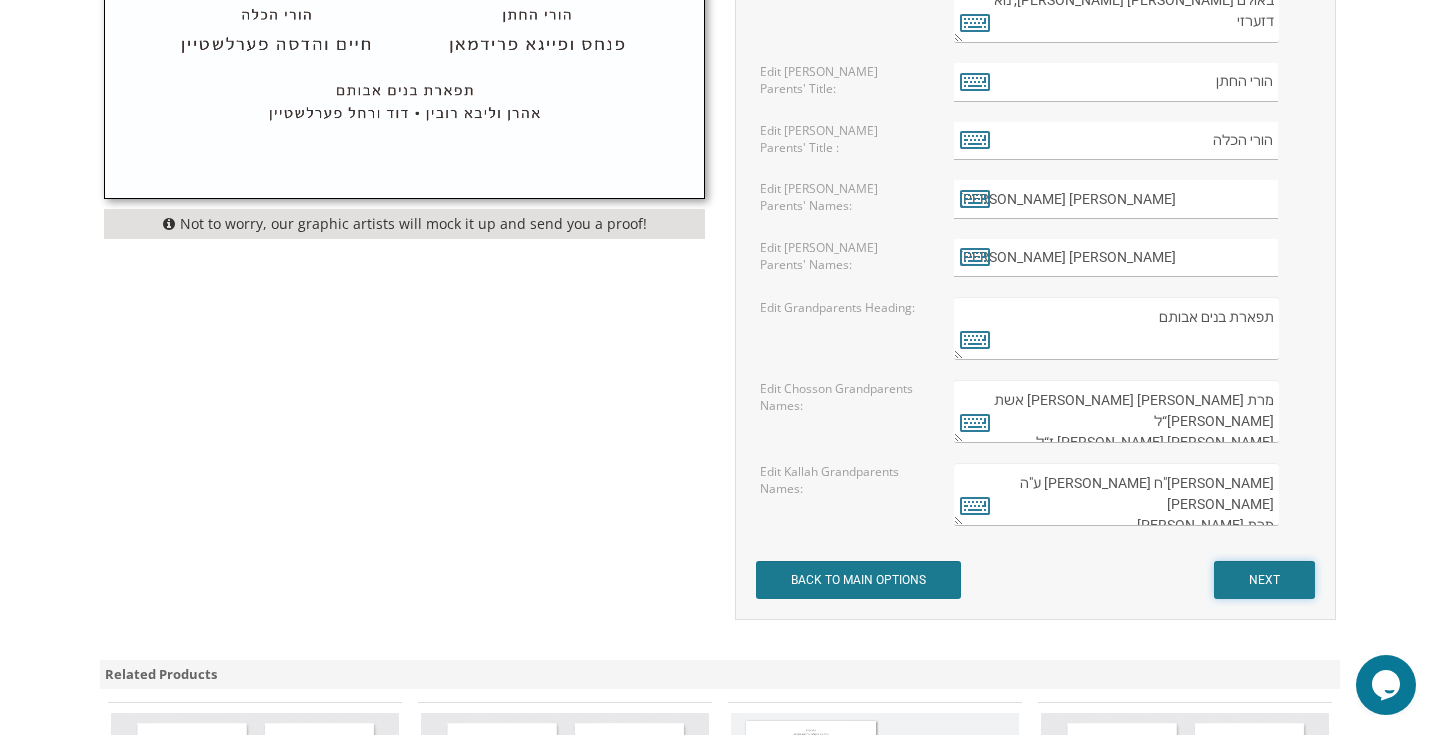click on "NEXT" at bounding box center (1264, 580) 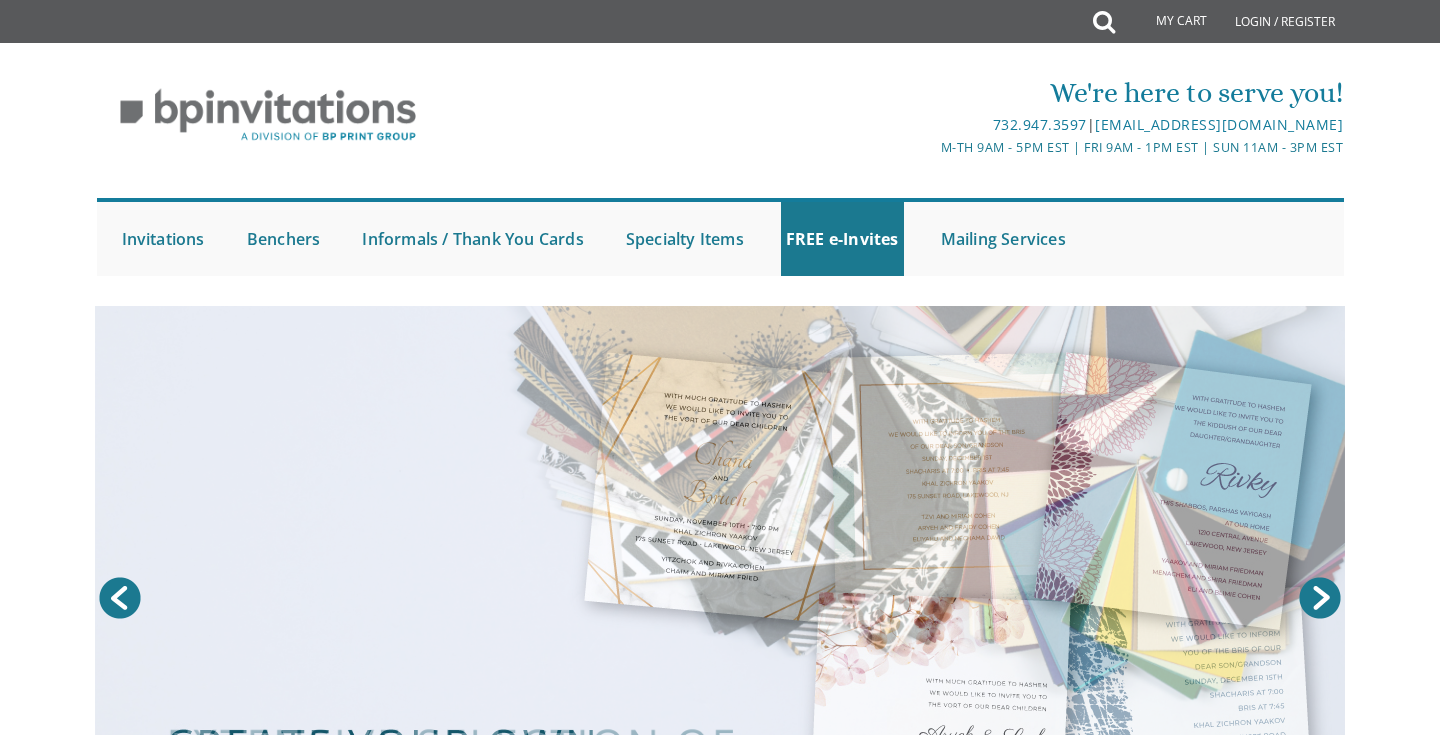 scroll, scrollTop: 0, scrollLeft: 0, axis: both 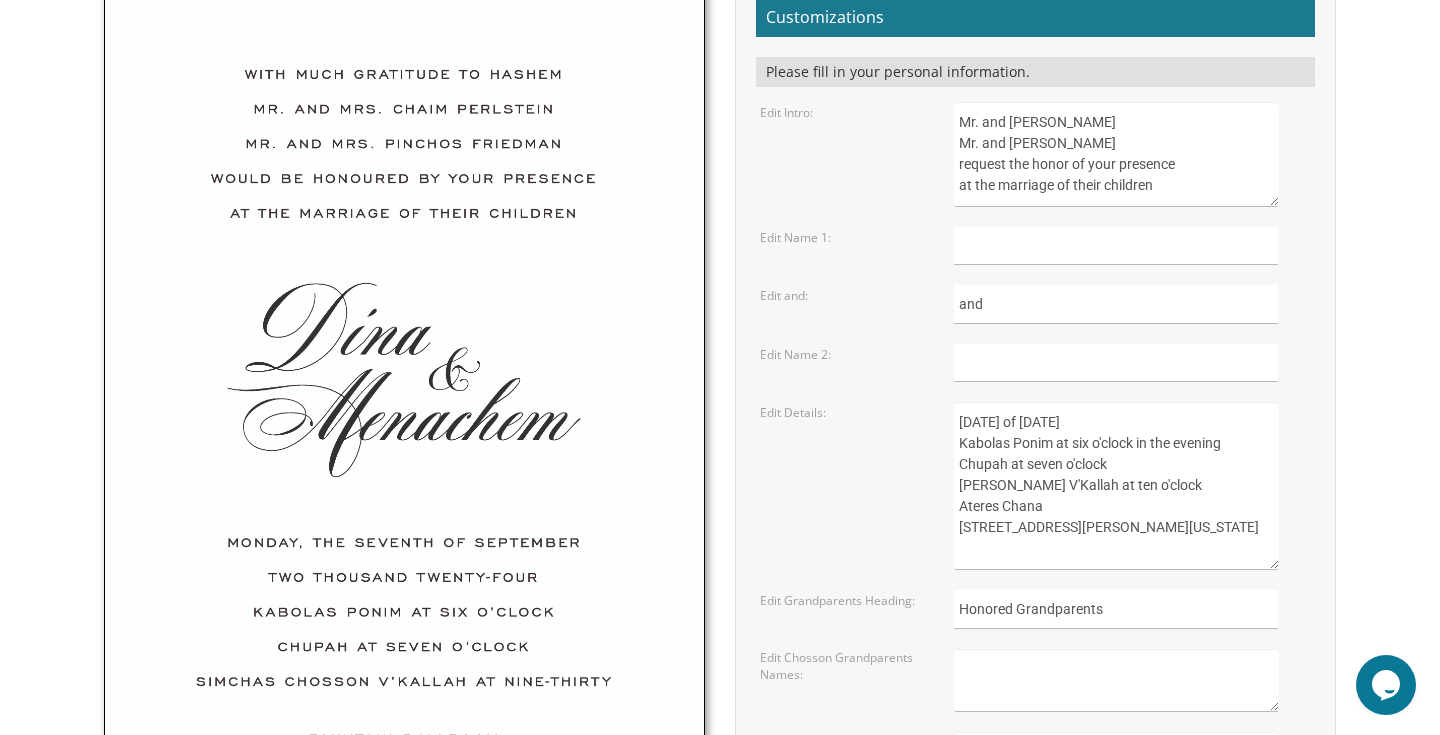 drag, startPoint x: 956, startPoint y: 119, endPoint x: 1174, endPoint y: 143, distance: 219.31712 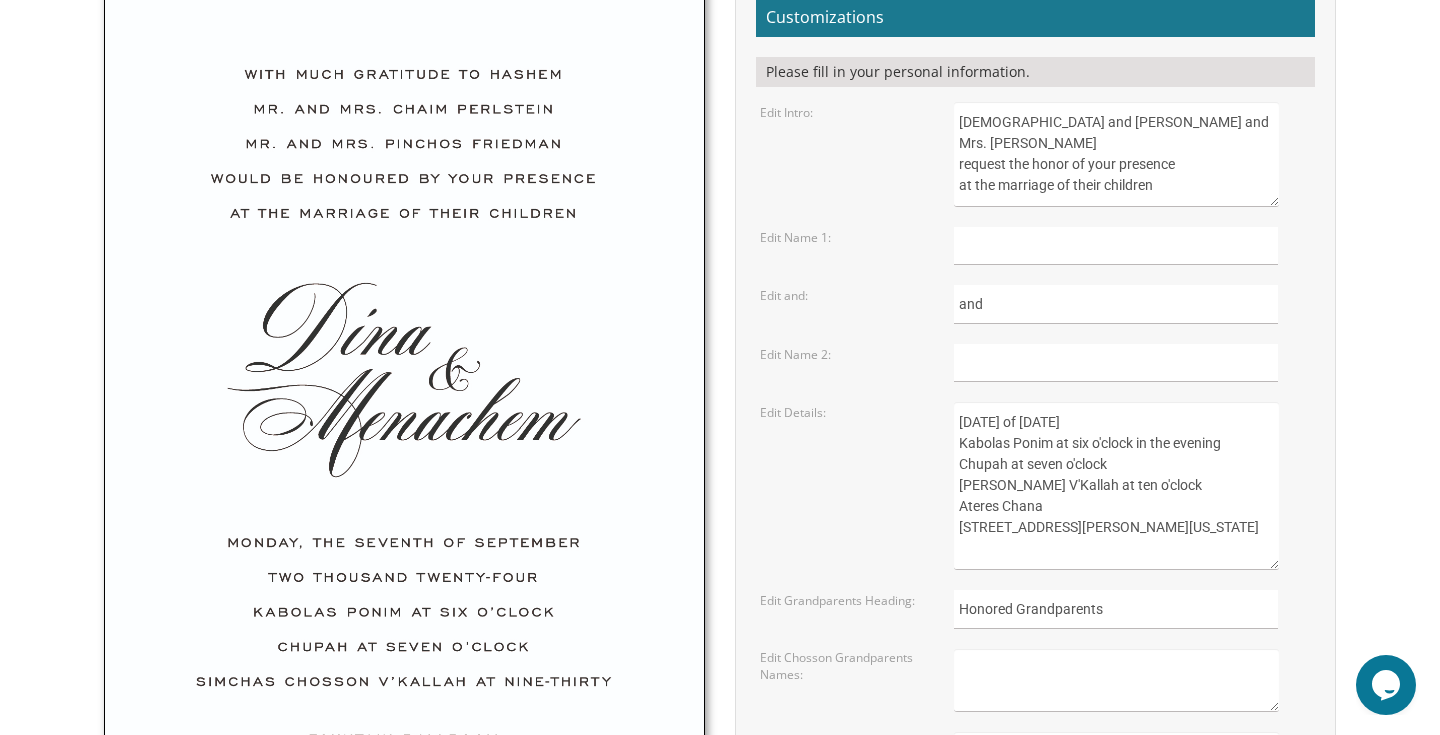 type on "[DEMOGRAPHIC_DATA] and [PERSON_NAME] and Mrs. [PERSON_NAME]
request the honor of your presence
at the marriage of their children" 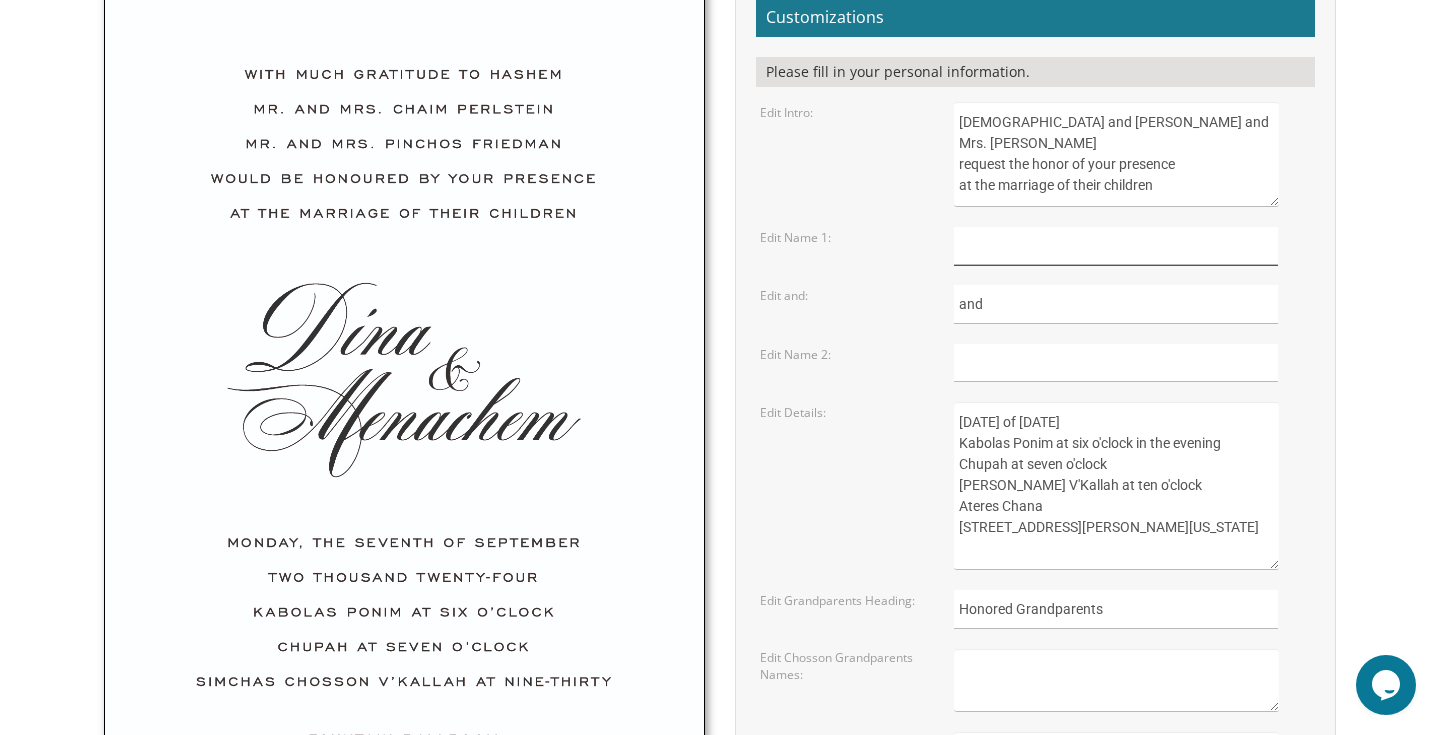click at bounding box center [1116, 246] 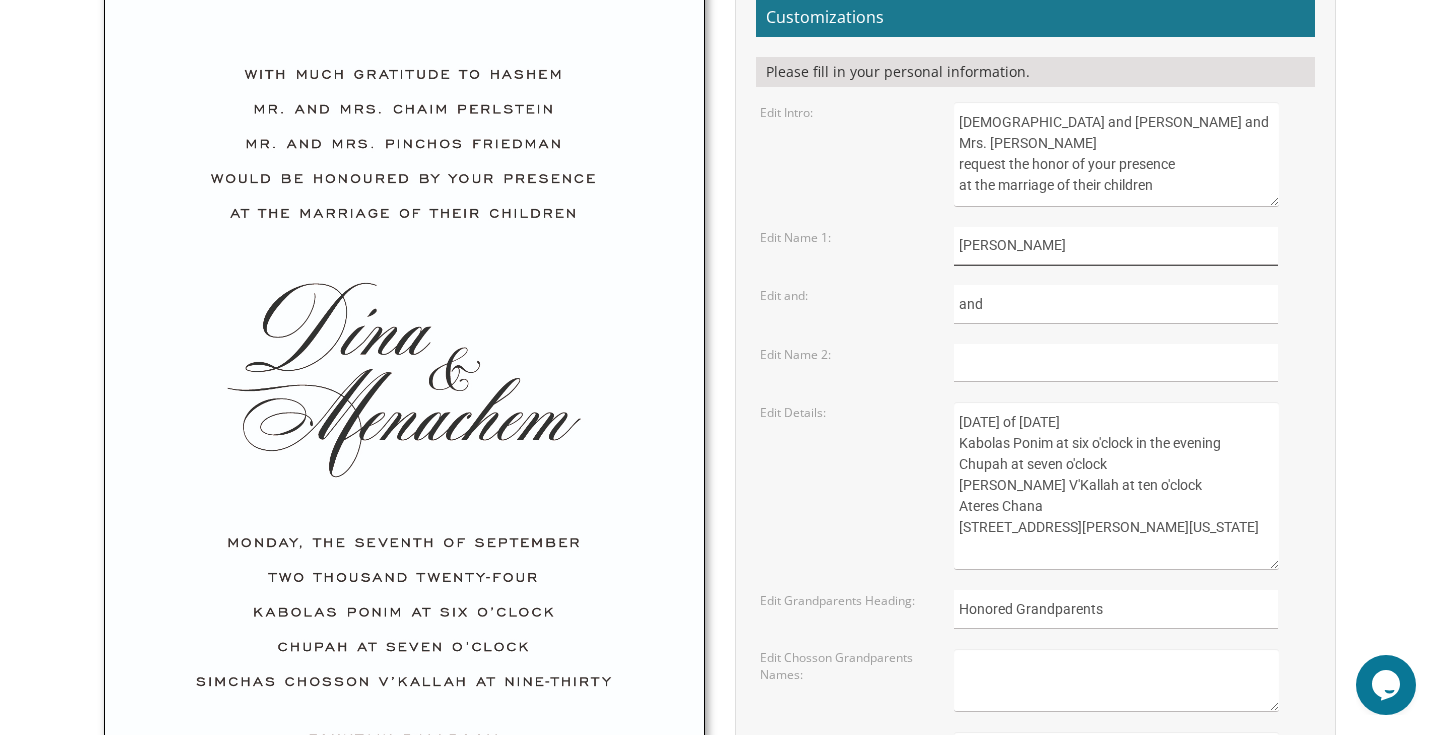 type on "[PERSON_NAME]" 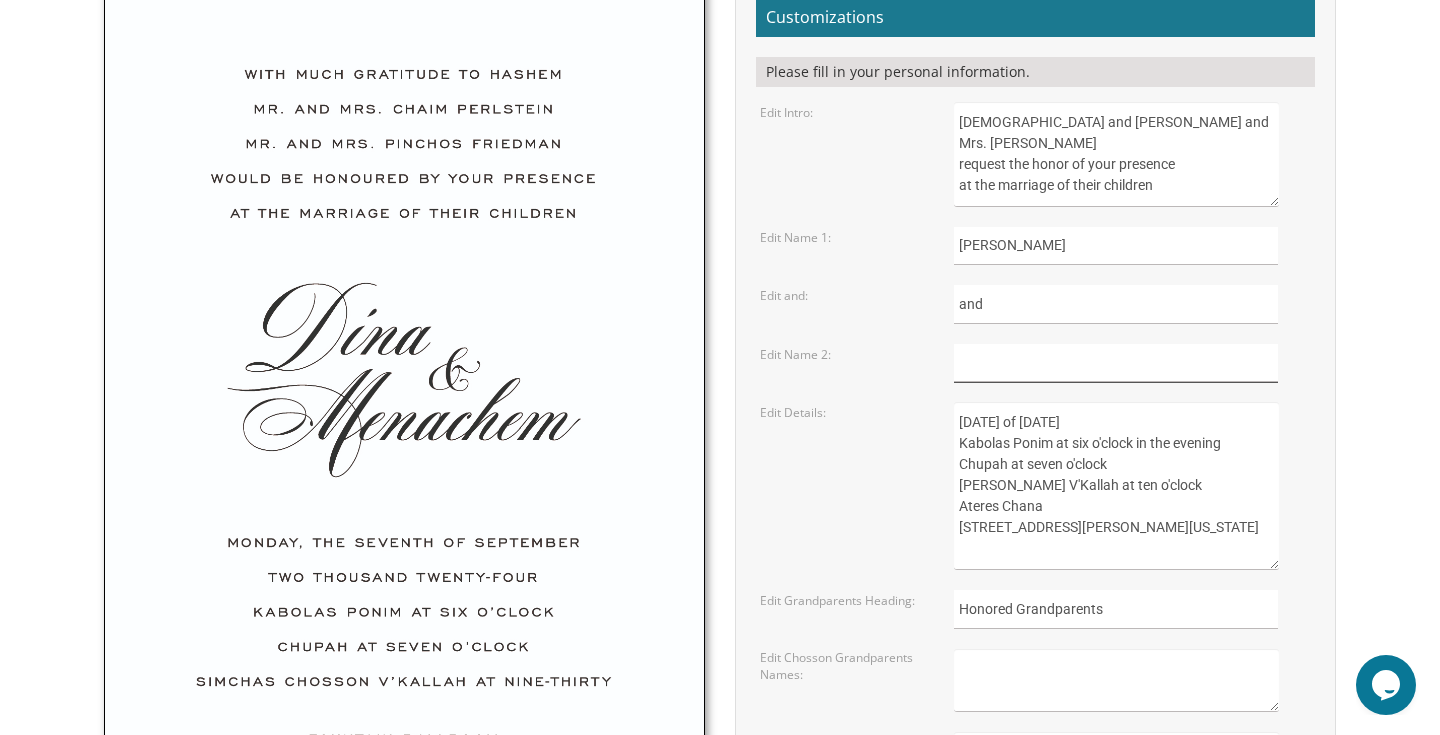 click at bounding box center (1116, 363) 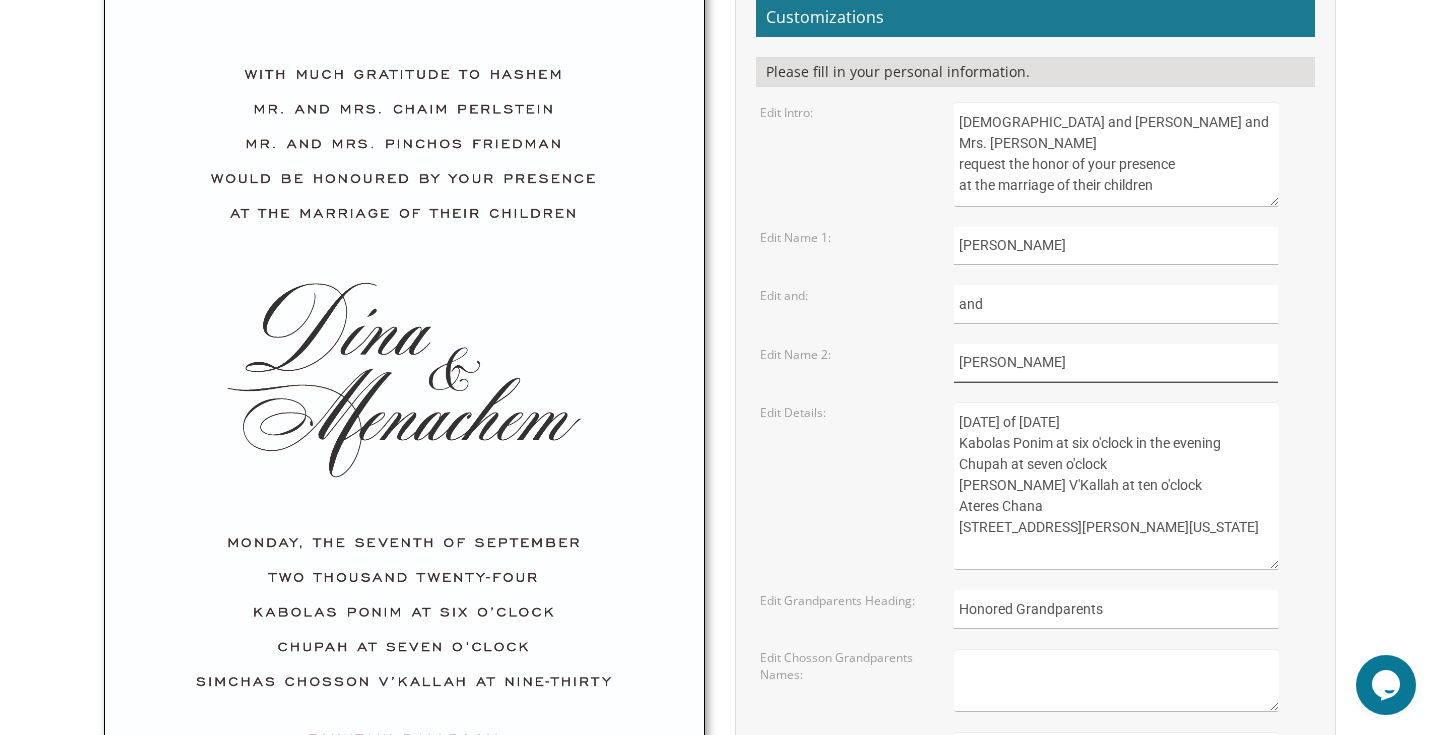 type on "[PERSON_NAME]" 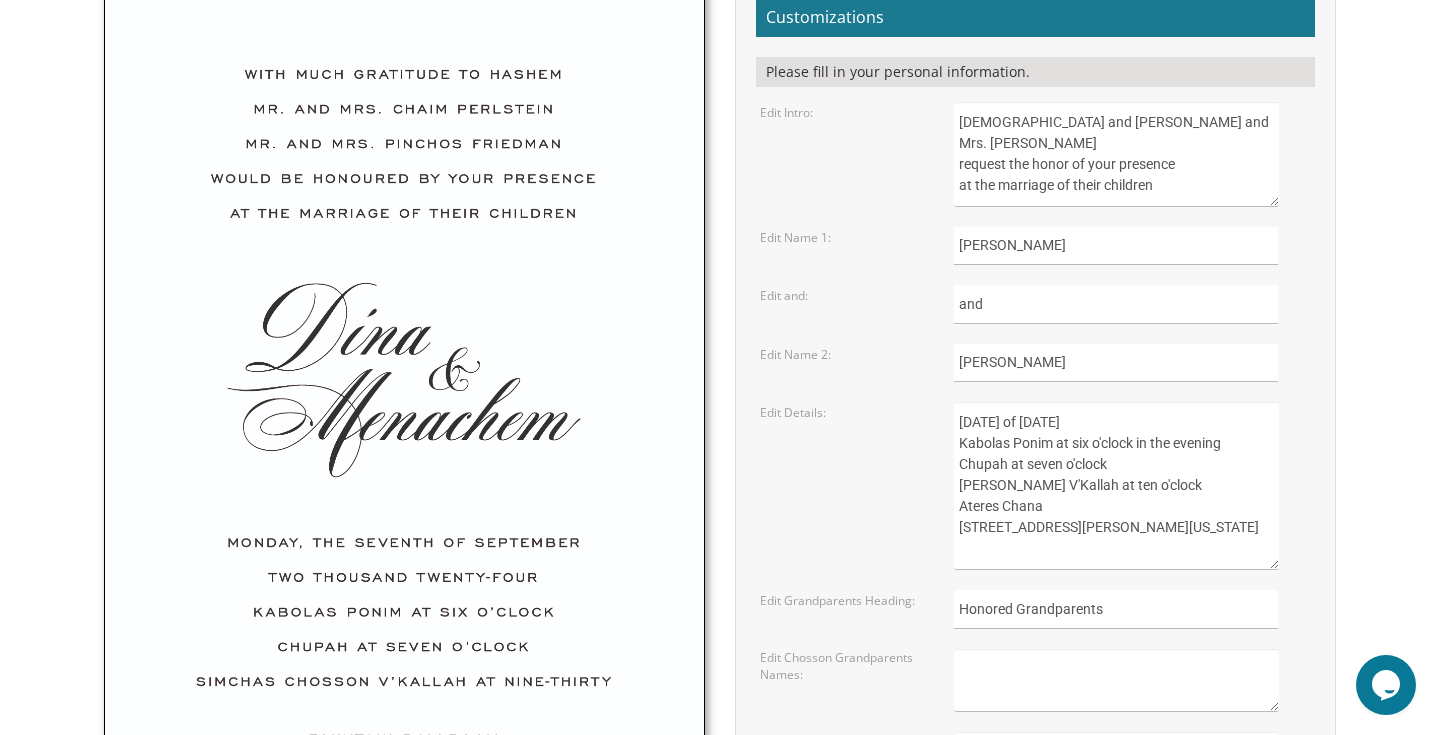 drag, startPoint x: 1005, startPoint y: 422, endPoint x: 919, endPoint y: 421, distance: 86.00581 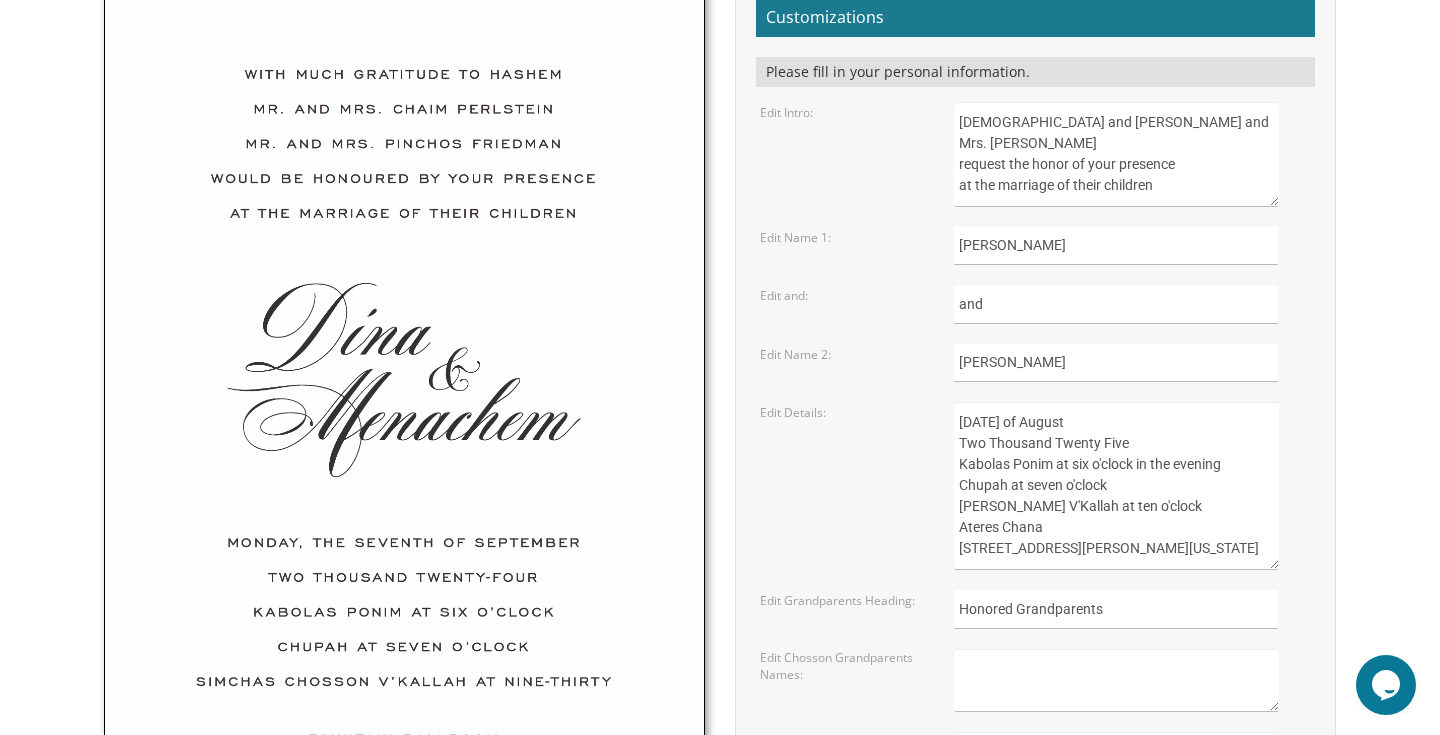 drag, startPoint x: 1220, startPoint y: 509, endPoint x: 1150, endPoint y: 507, distance: 70.028564 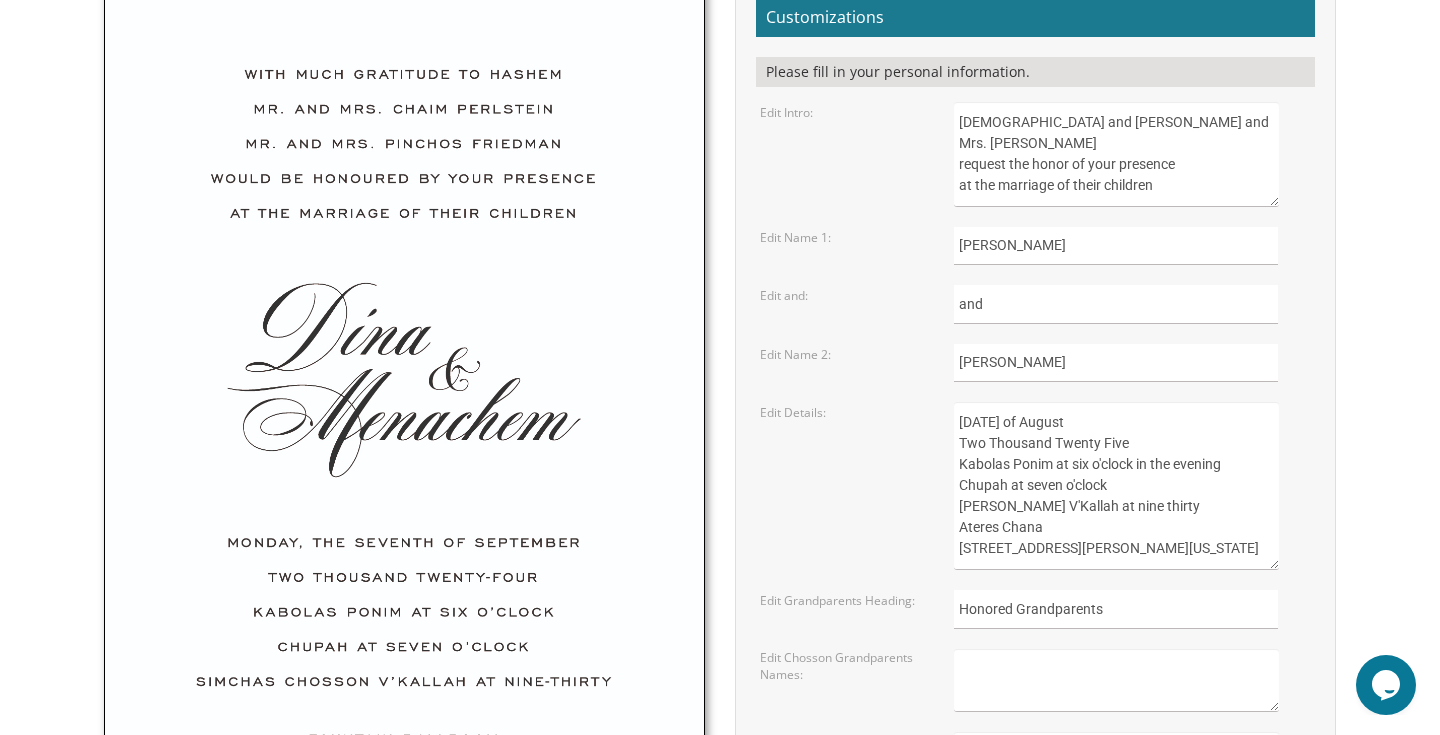drag, startPoint x: 1047, startPoint y: 528, endPoint x: 930, endPoint y: 530, distance: 117.01709 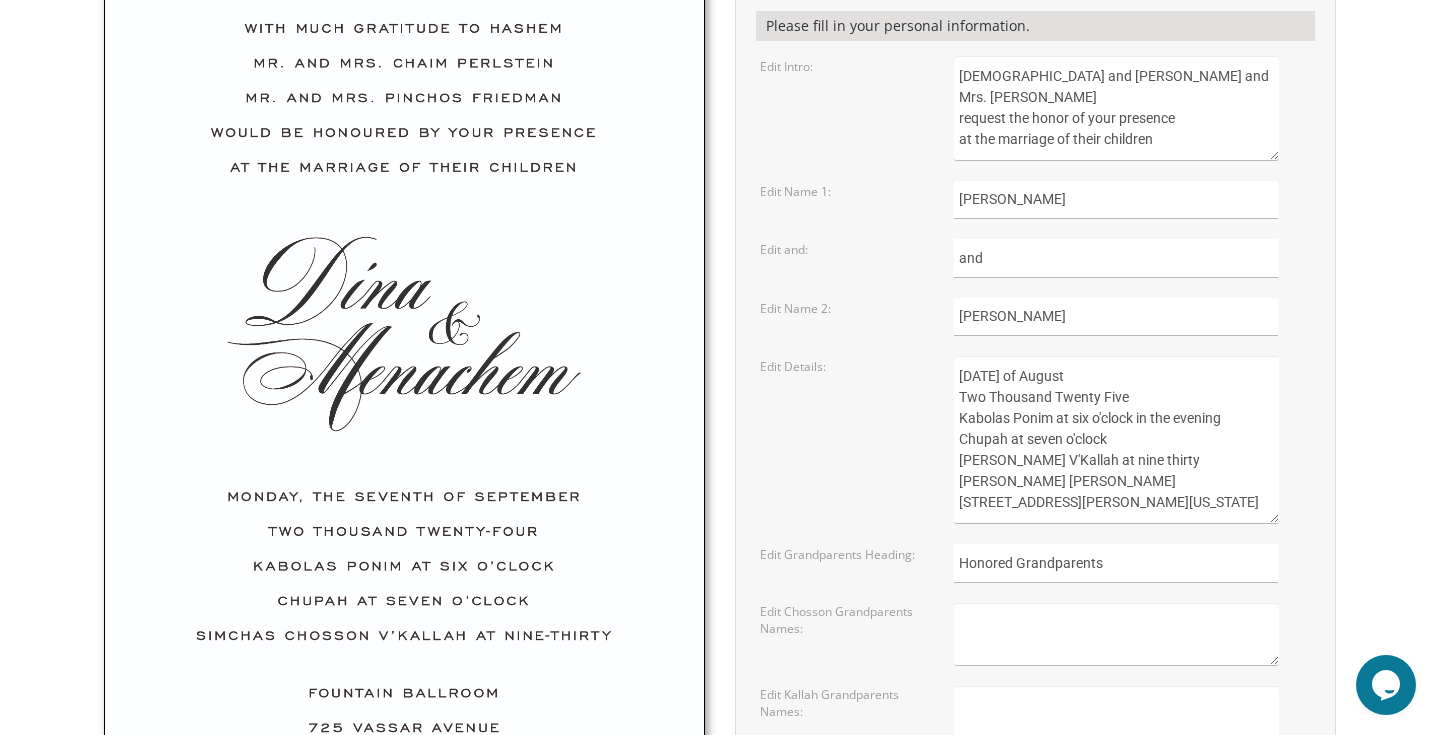 scroll, scrollTop: 789, scrollLeft: 0, axis: vertical 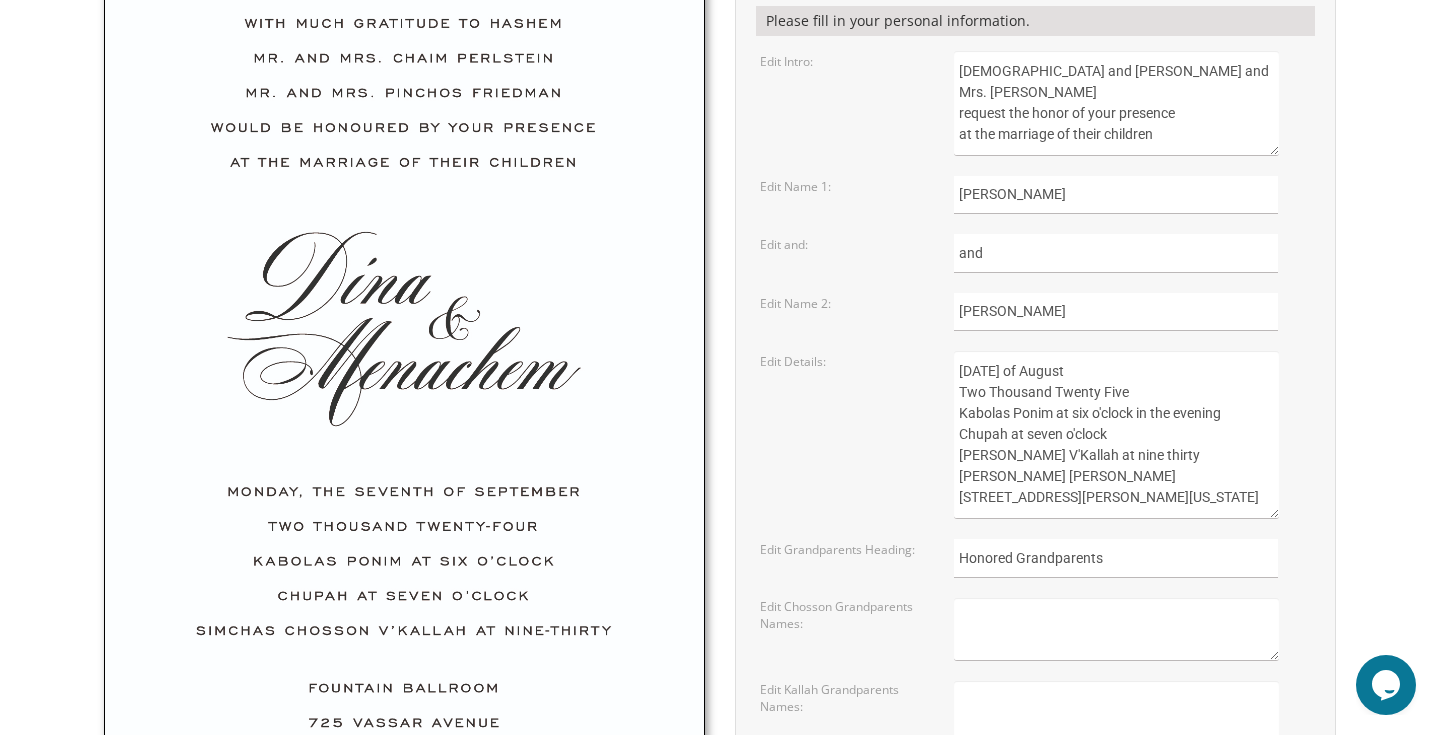 drag, startPoint x: 1045, startPoint y: 503, endPoint x: 907, endPoint y: 492, distance: 138.43771 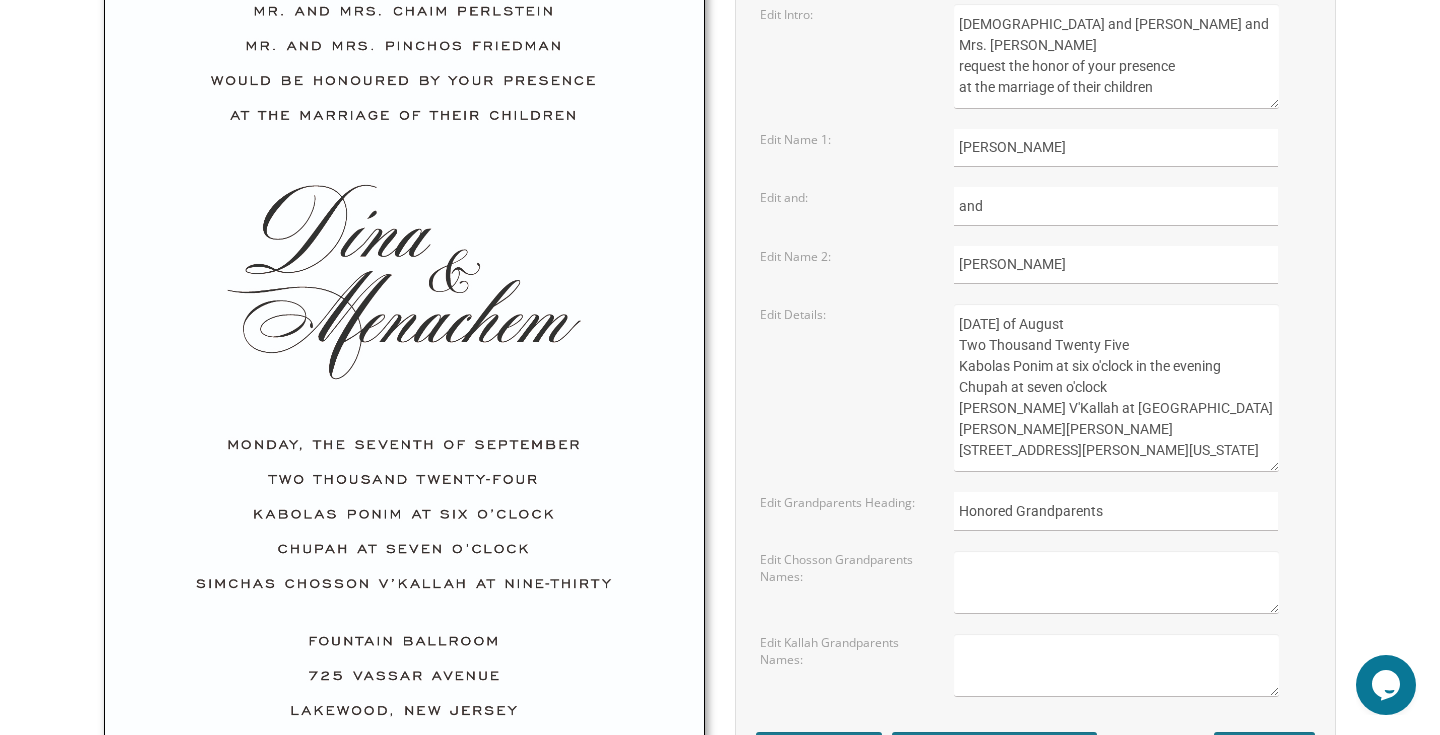 scroll, scrollTop: 846, scrollLeft: 0, axis: vertical 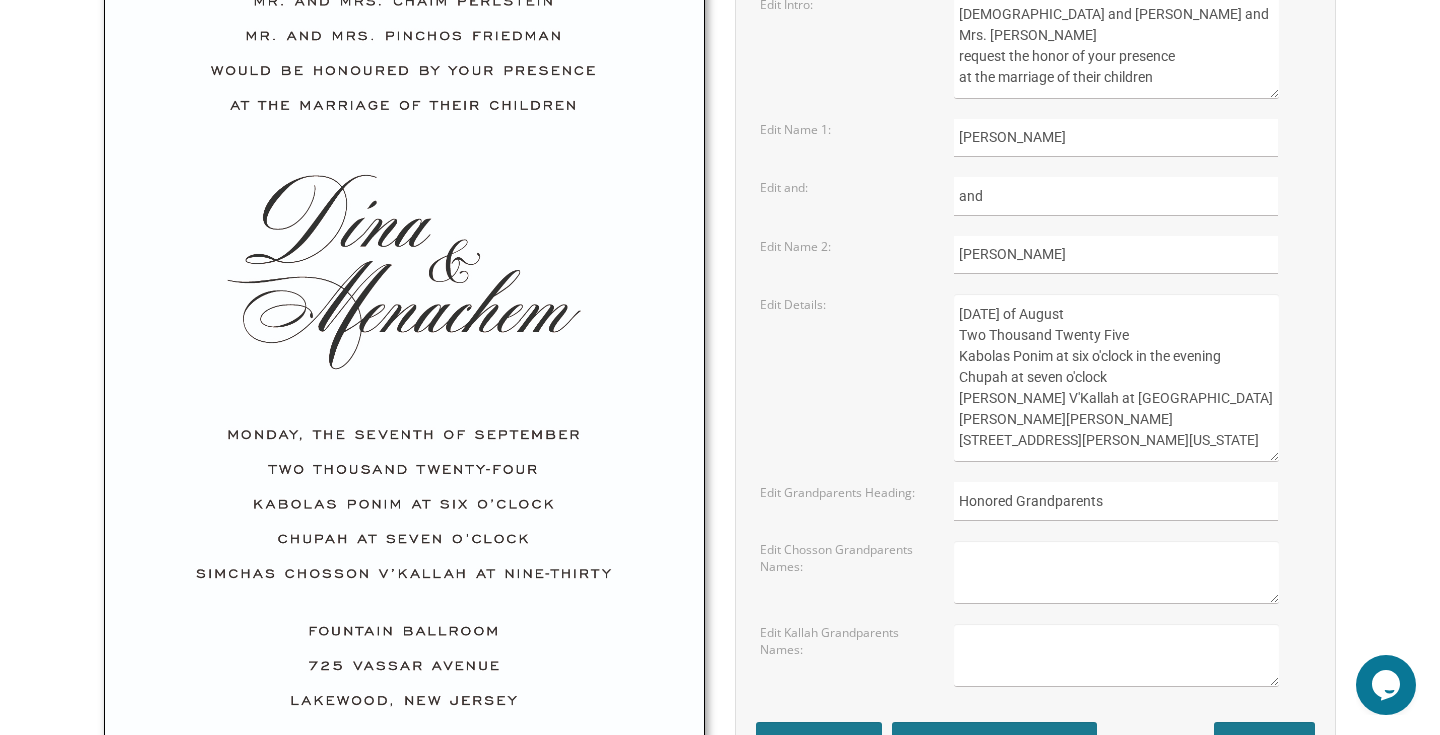 type on "[DATE] of August
Two Thousand Twenty Five
Kabolas Ponim at six o'clock in the evening
Chupah at seven o'clock
[PERSON_NAME] V'Kallah at [GEOGRAPHIC_DATA][PERSON_NAME][PERSON_NAME][STREET_ADDRESS][PERSON_NAME][US_STATE]" 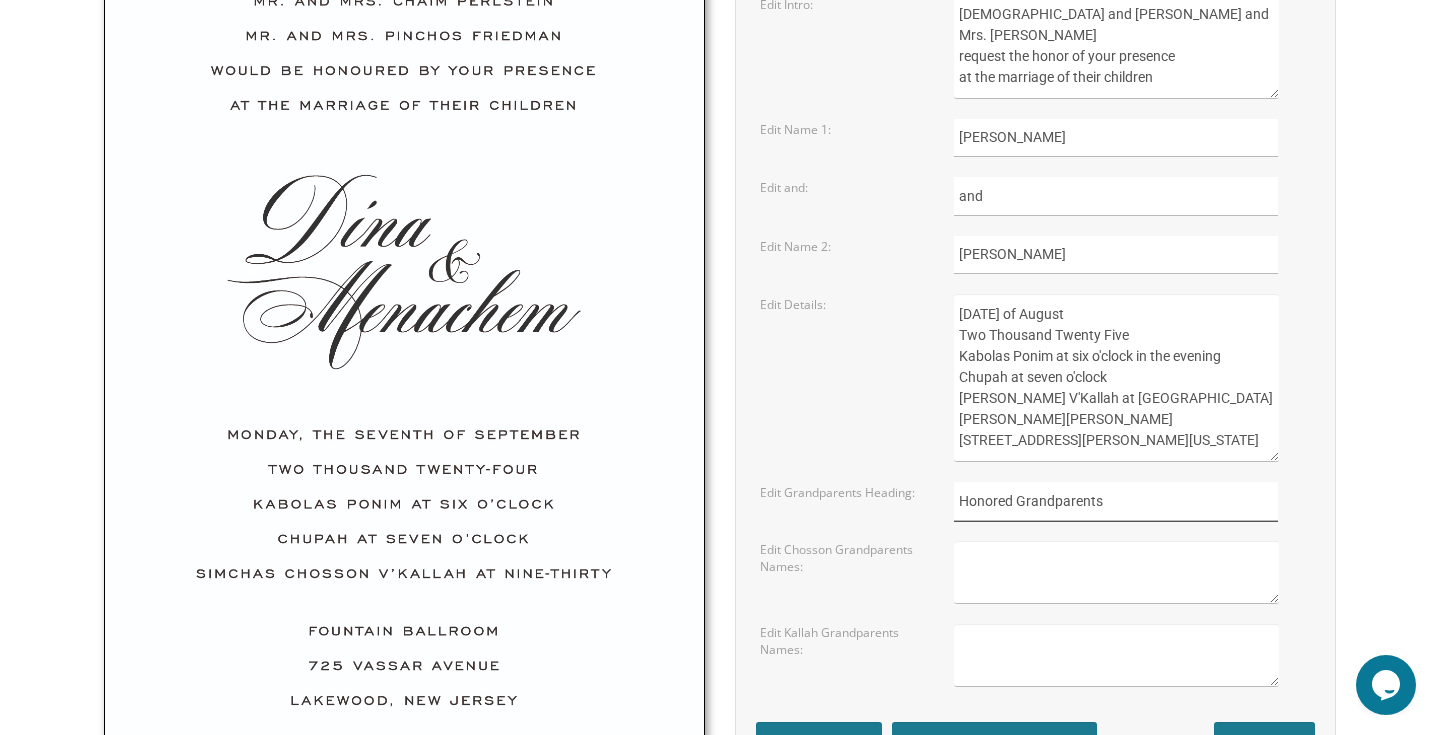 drag, startPoint x: 1124, startPoint y: 504, endPoint x: 804, endPoint y: 505, distance: 320.00156 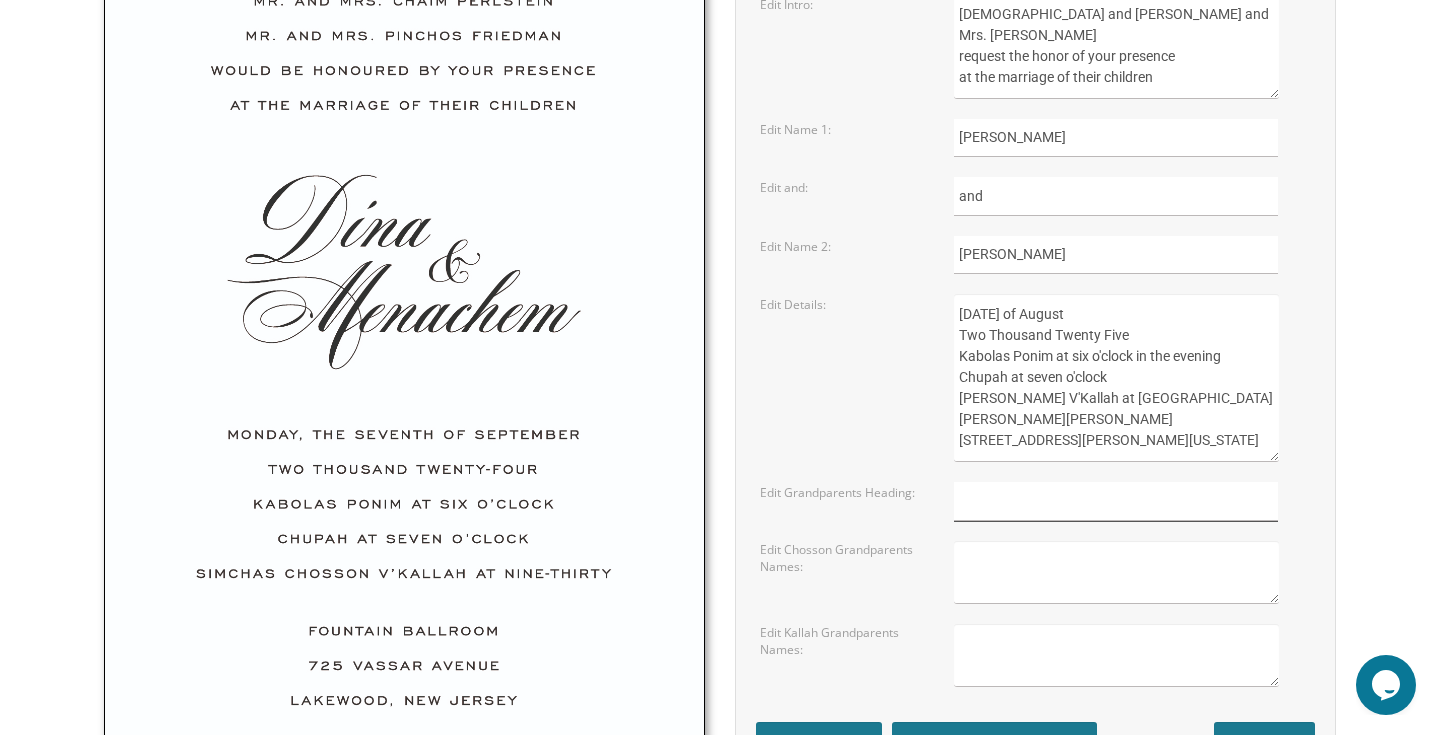 type 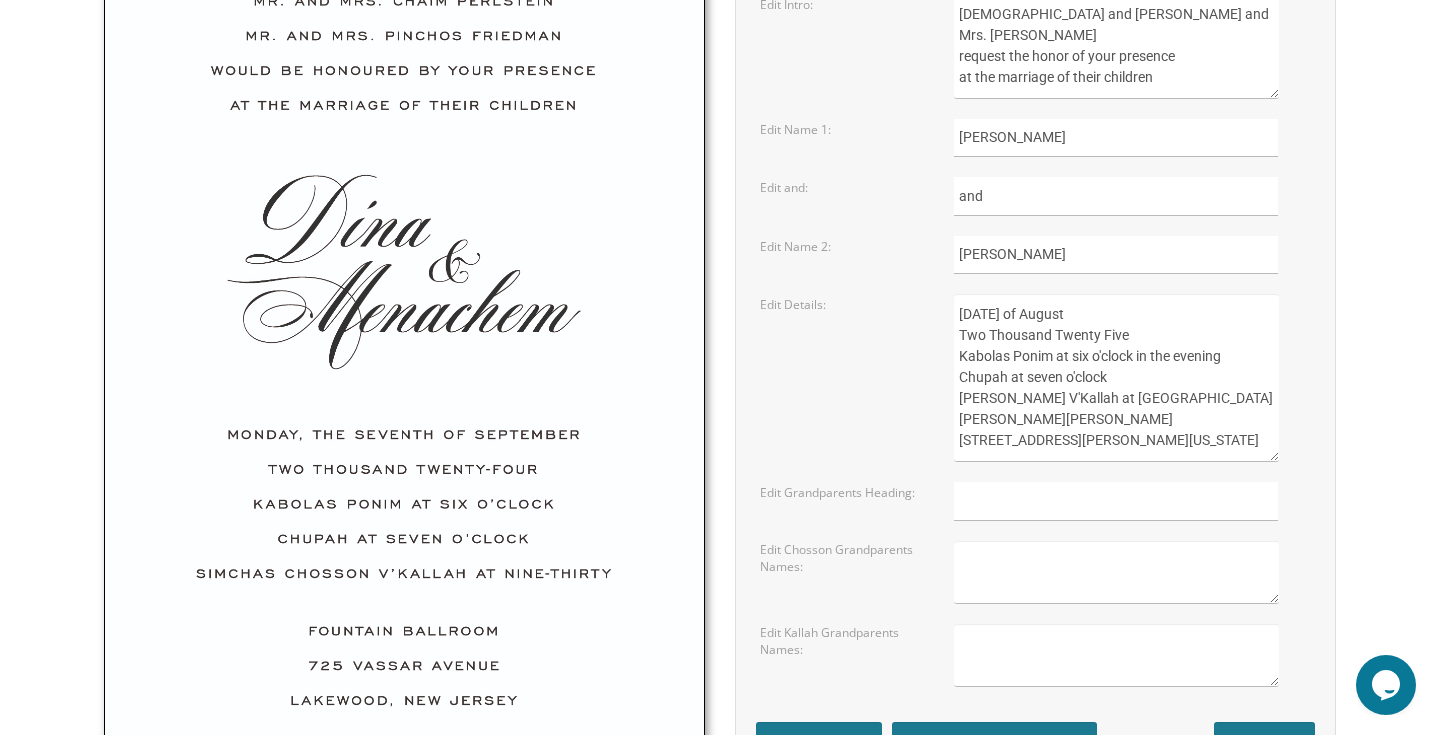 click on "[DATE] of [DATE]
Kabolas Ponim at six o'clock in the evening
Chupah at seven o'clock
[PERSON_NAME] V'Kallah at ten o'clock
Ateres Chana
[STREET_ADDRESS][PERSON_NAME][US_STATE]" at bounding box center [1116, 378] 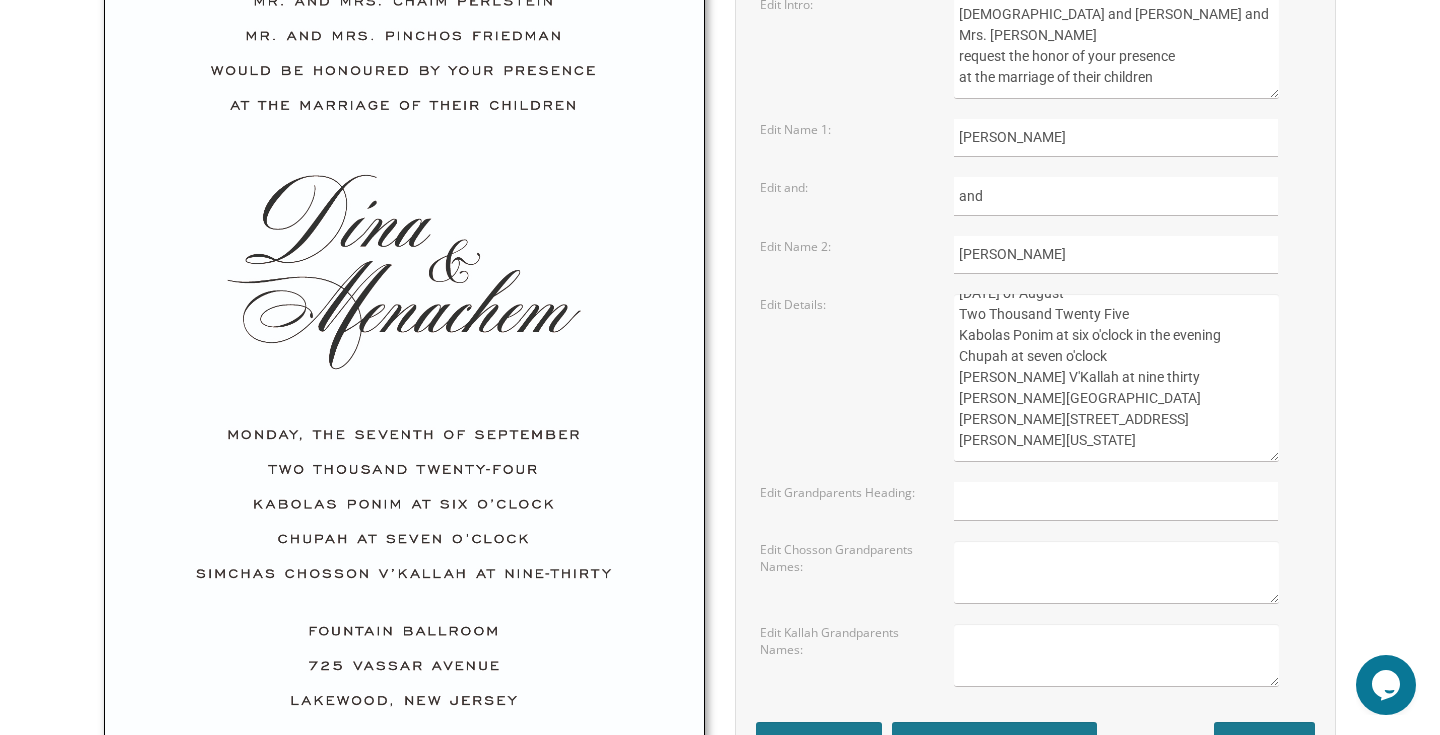 drag, startPoint x: 1072, startPoint y: 423, endPoint x: 1032, endPoint y: 423, distance: 40 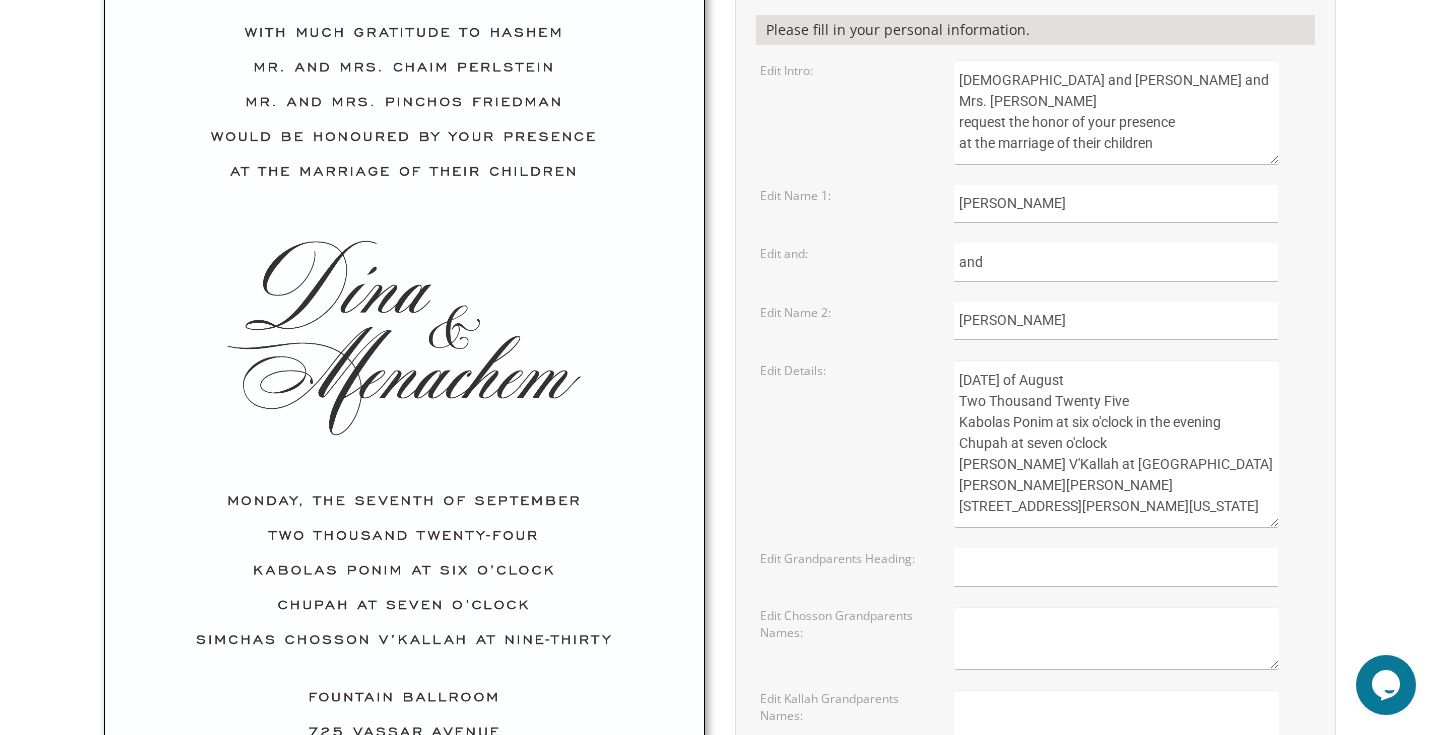 scroll, scrollTop: 773, scrollLeft: 0, axis: vertical 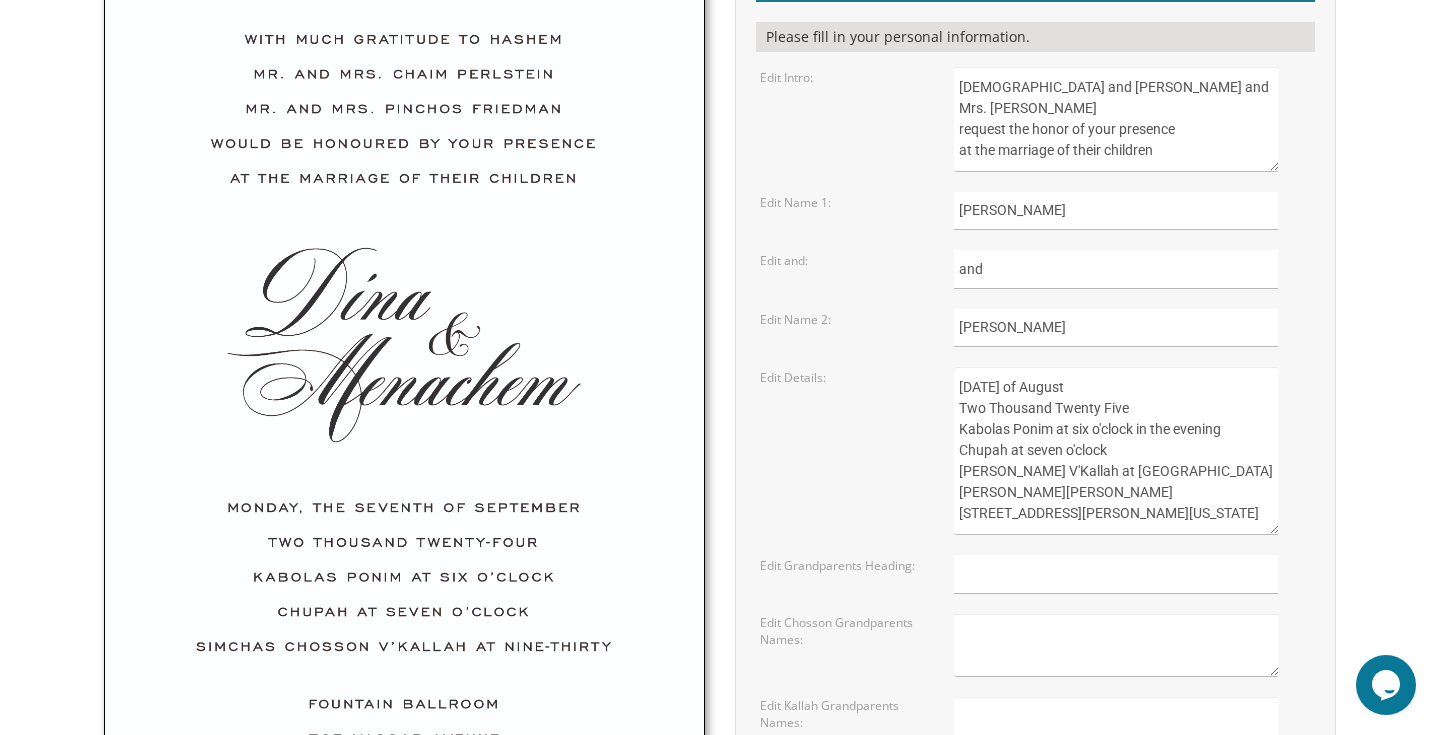 type on "[DATE] of August
Two Thousand Twenty Five
Kabolas Ponim at six o'clock in the evening
Chupah at seven o'clock
[PERSON_NAME] V'Kallah at [GEOGRAPHIC_DATA][PERSON_NAME][PERSON_NAME][STREET_ADDRESS][PERSON_NAME][US_STATE]" 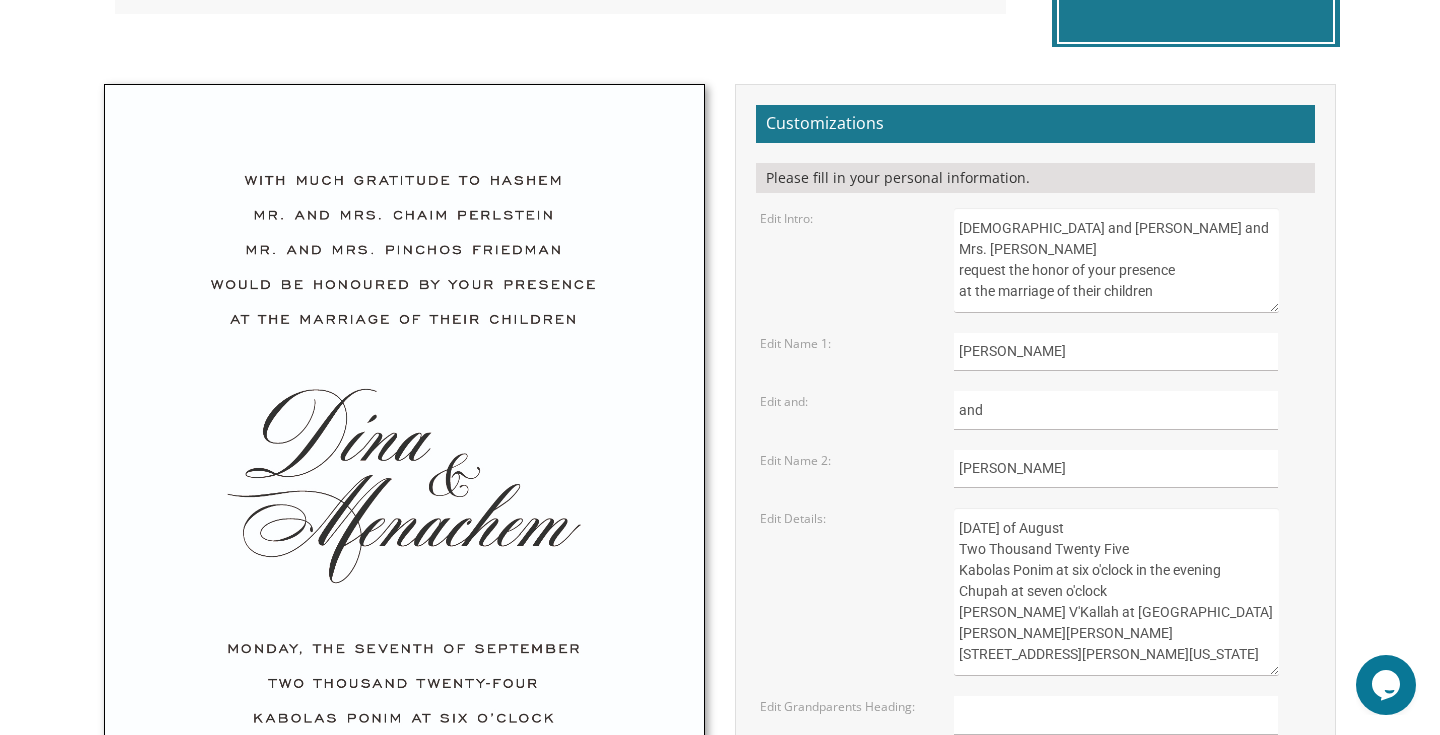 scroll, scrollTop: 624, scrollLeft: 0, axis: vertical 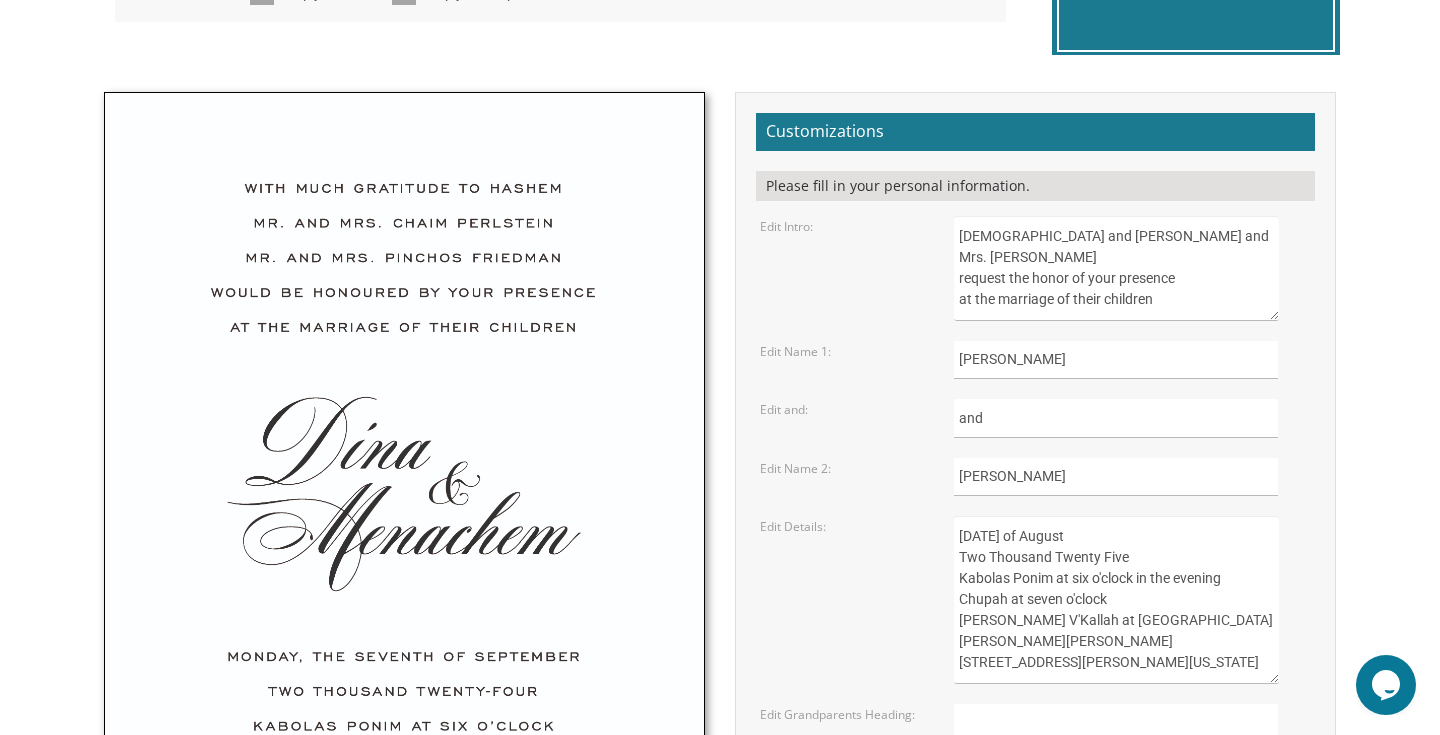 click on "Mr. and [PERSON_NAME]
Mr. and [PERSON_NAME]
request the honor of your presence
at the marriage of their children" at bounding box center [1116, 268] 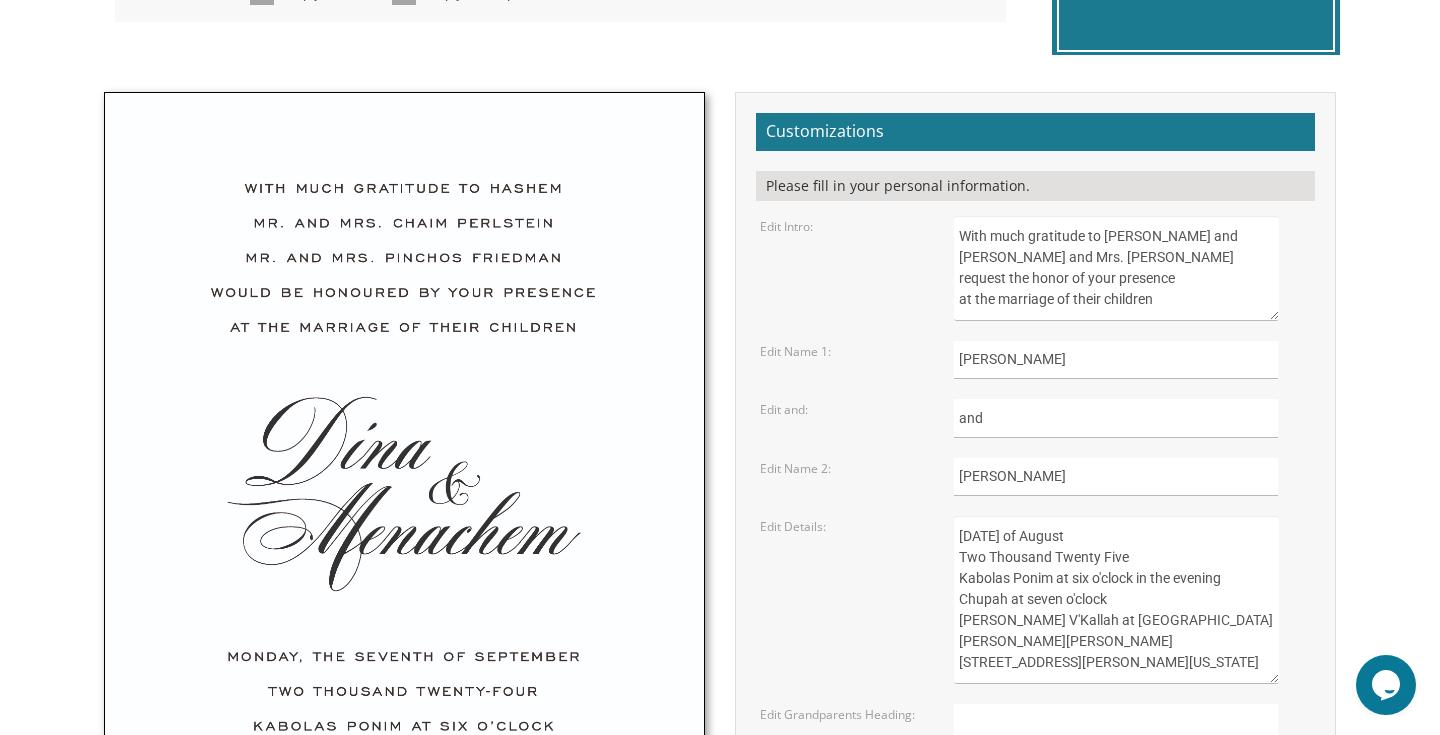 scroll, scrollTop: 21, scrollLeft: 0, axis: vertical 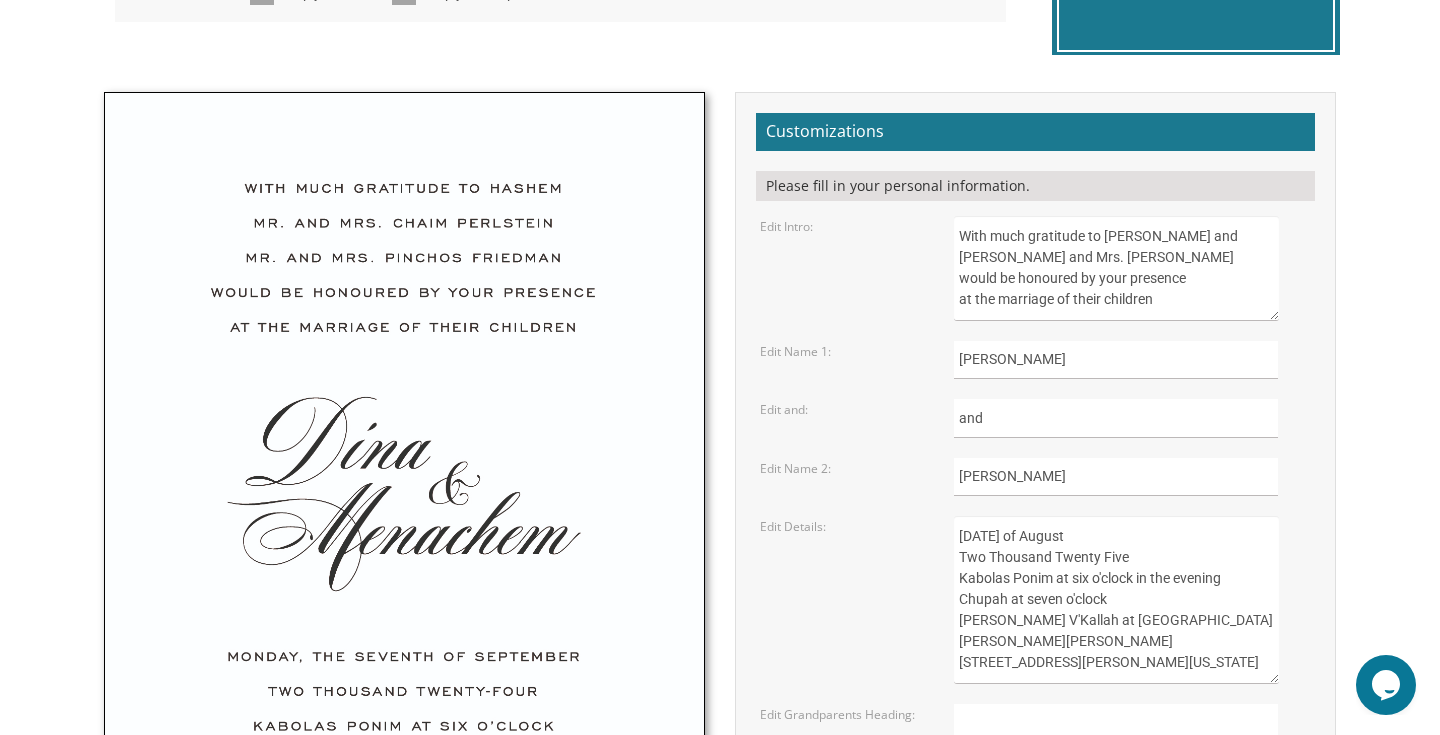 drag, startPoint x: 955, startPoint y: 235, endPoint x: 1112, endPoint y: 326, distance: 181.46625 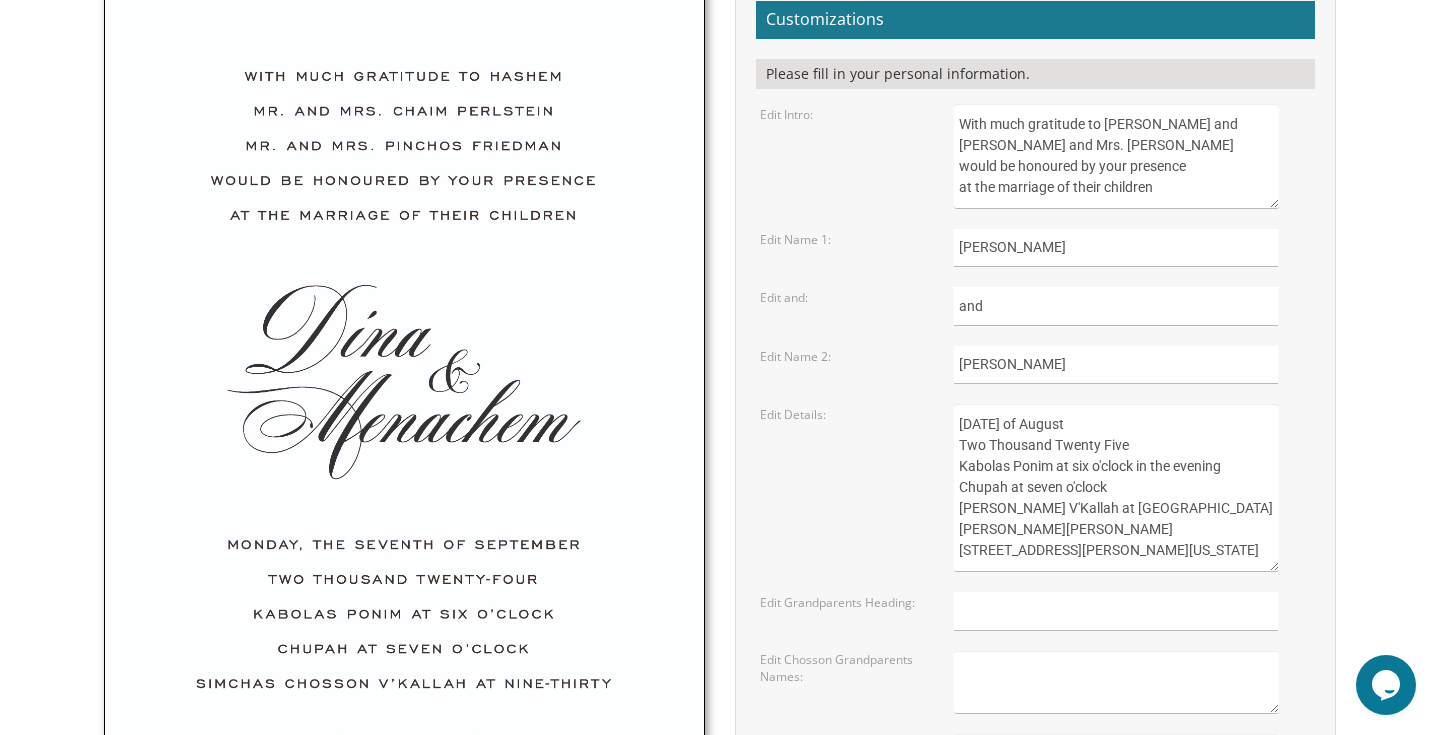 scroll, scrollTop: 746, scrollLeft: 0, axis: vertical 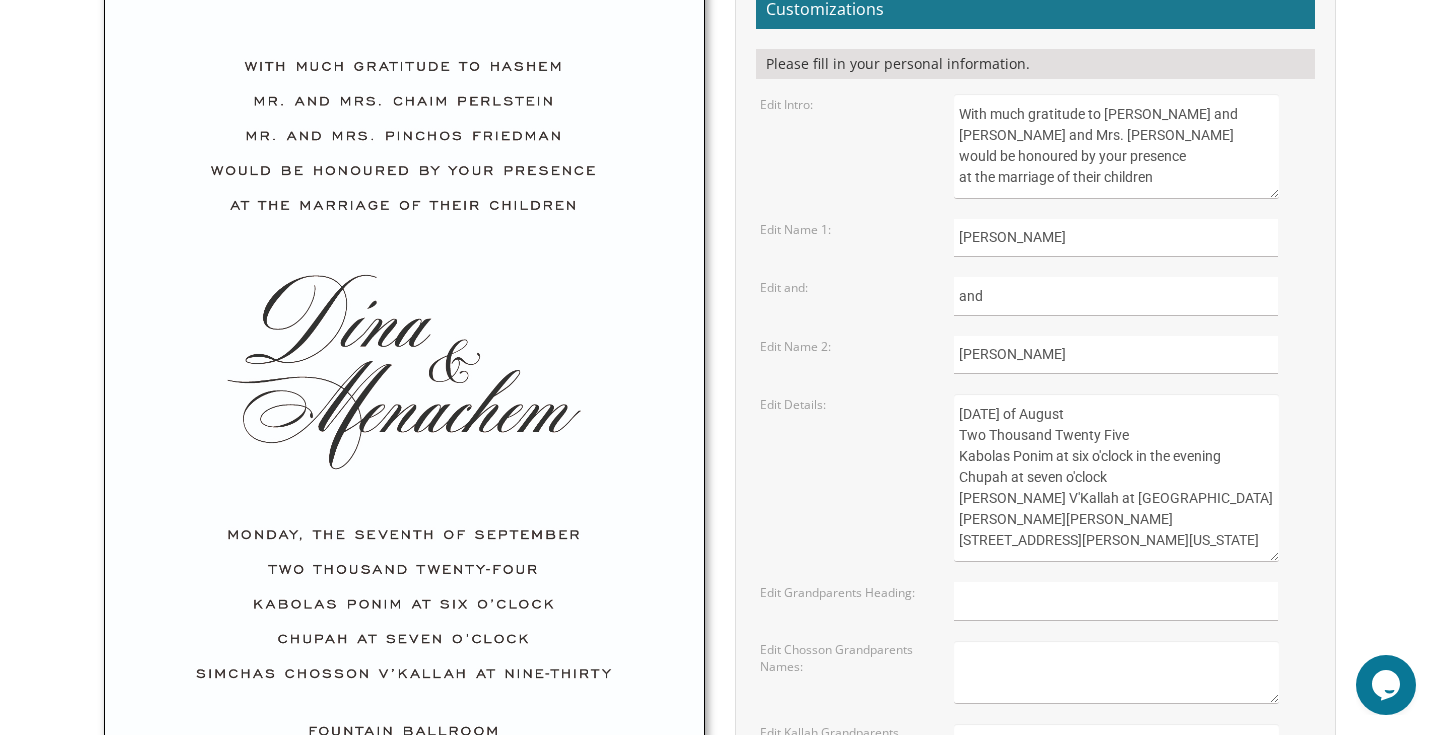 drag, startPoint x: 960, startPoint y: 415, endPoint x: 1144, endPoint y: 564, distance: 236.7636 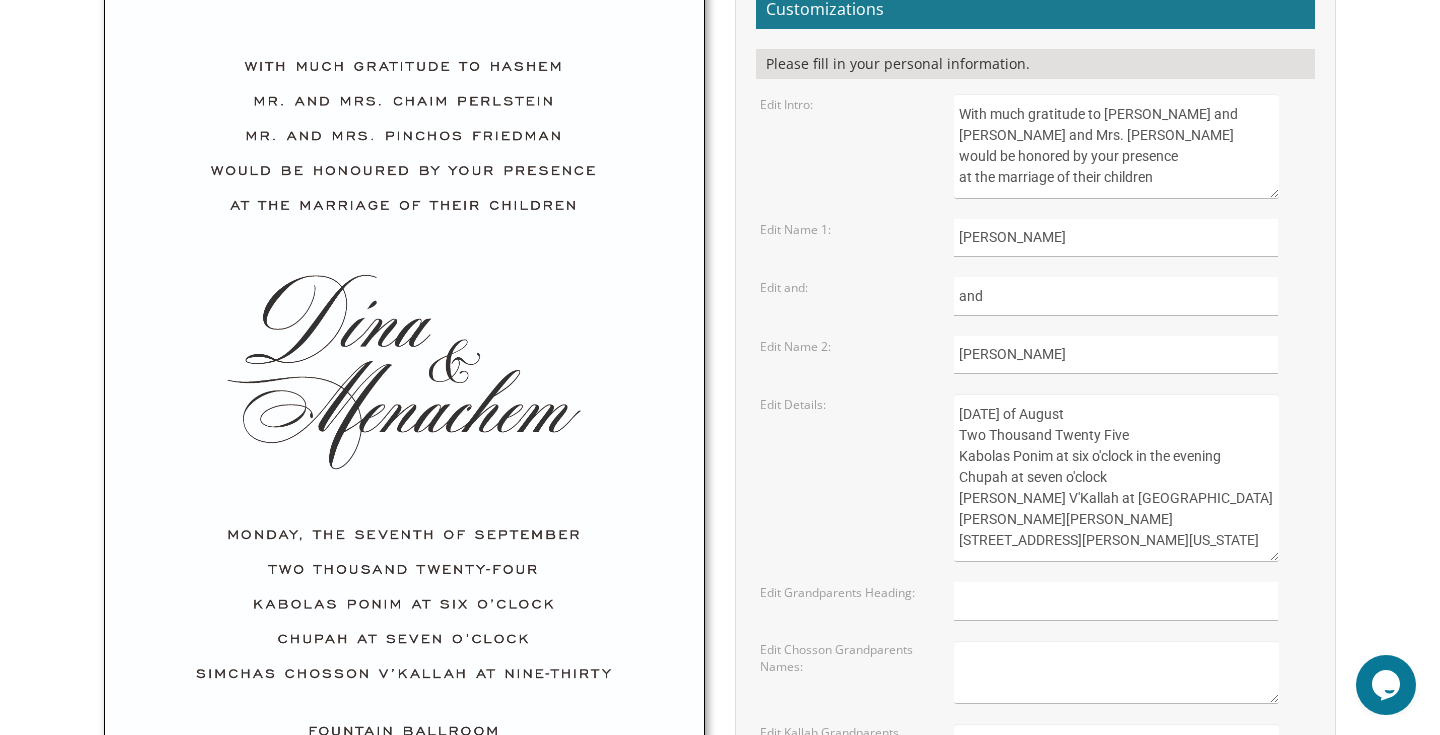 scroll, scrollTop: 21, scrollLeft: 0, axis: vertical 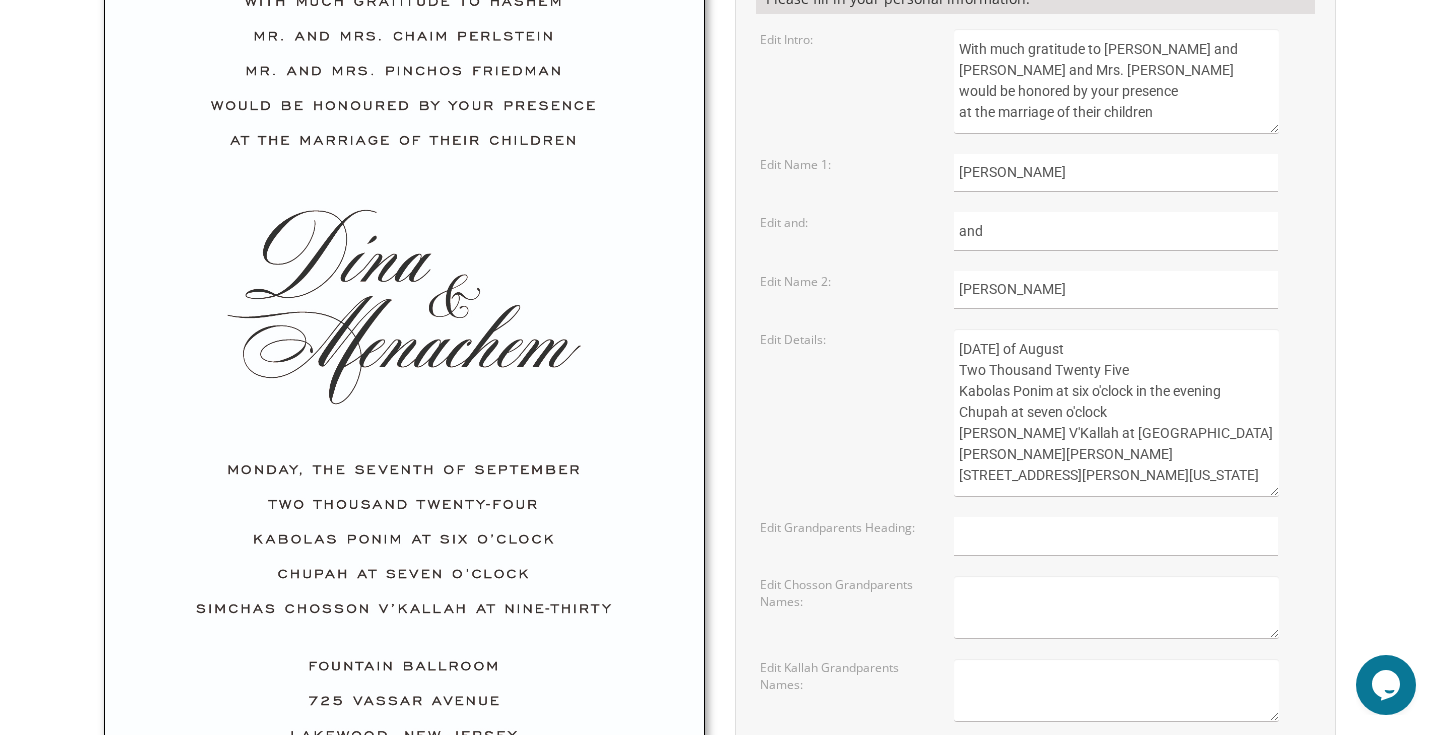type on "With much gratitude to [PERSON_NAME] and [PERSON_NAME] and Mrs. [PERSON_NAME]
would be honored by your presence
at the marriage of their children" 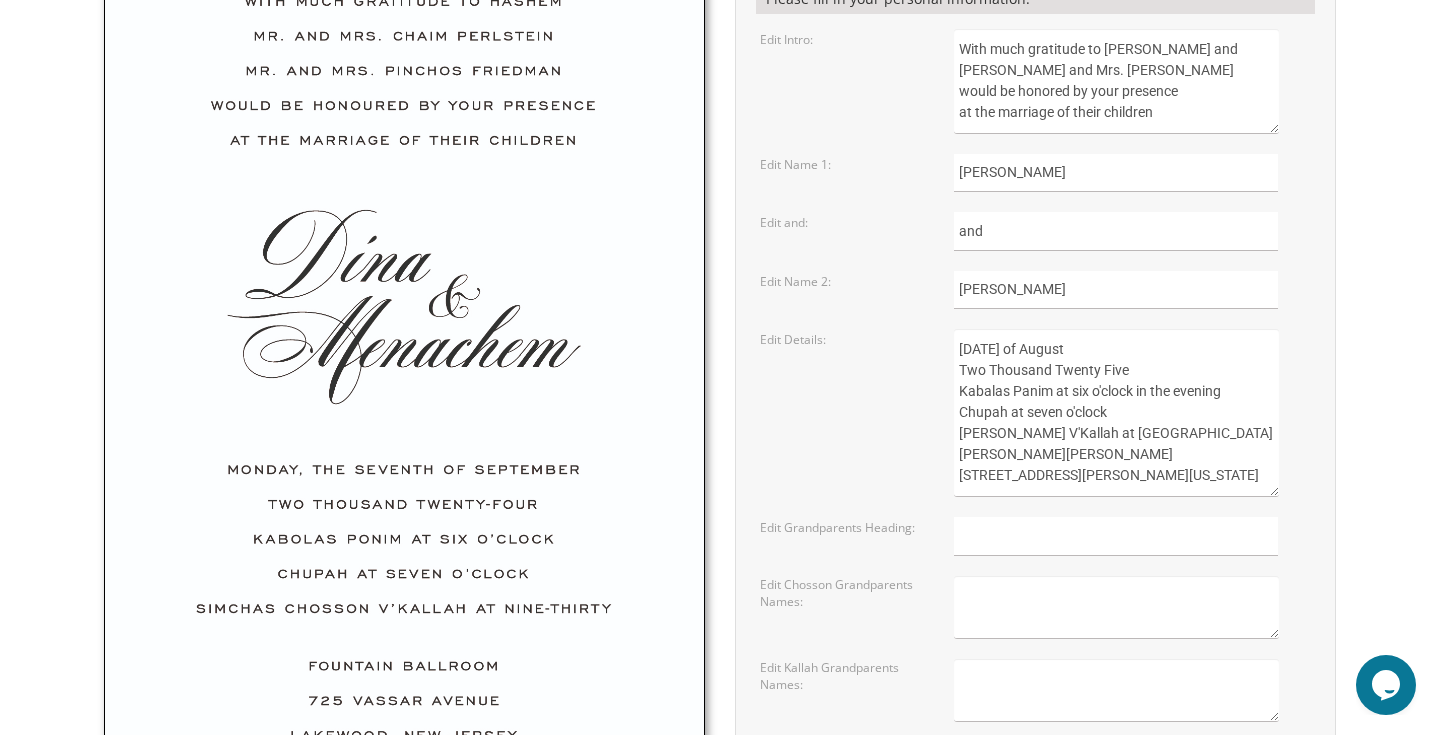 scroll, scrollTop: 9, scrollLeft: 0, axis: vertical 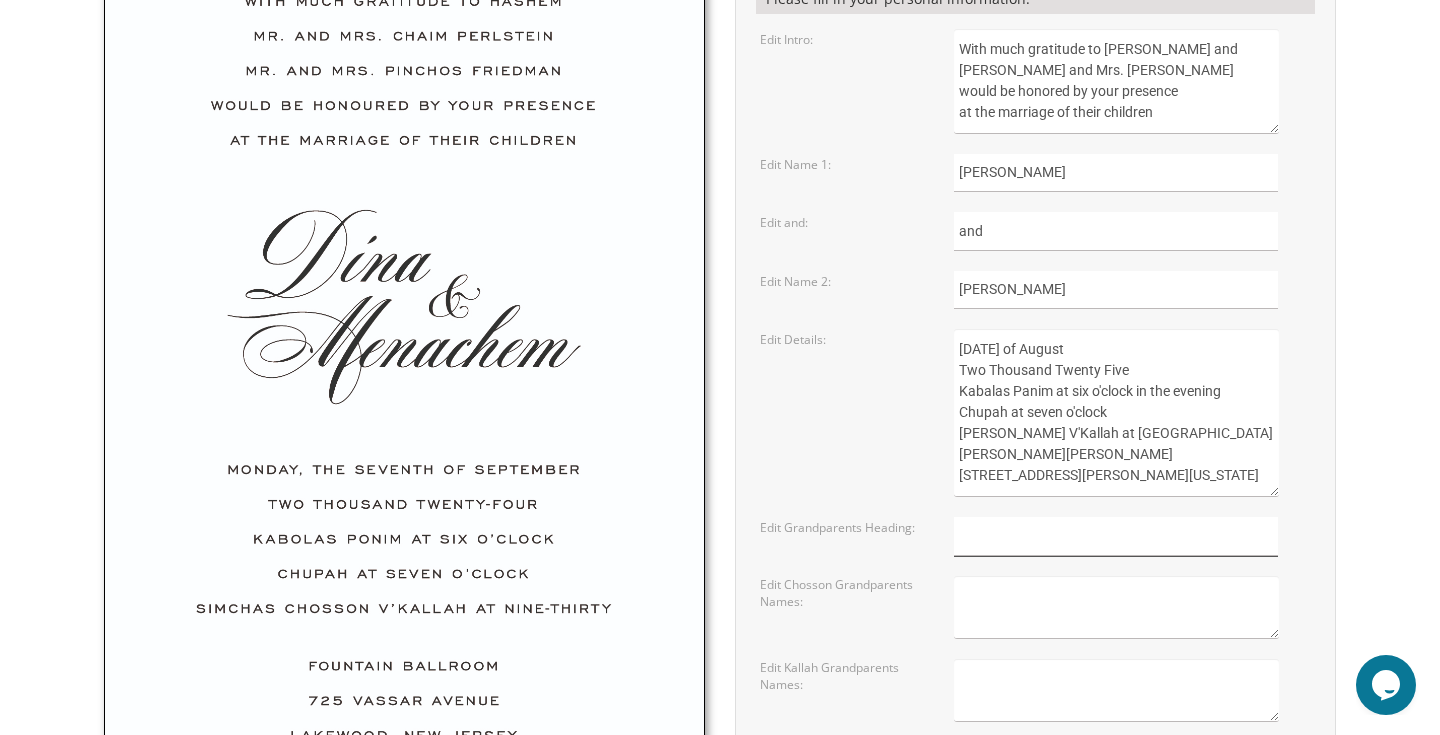 click at bounding box center (1116, 536) 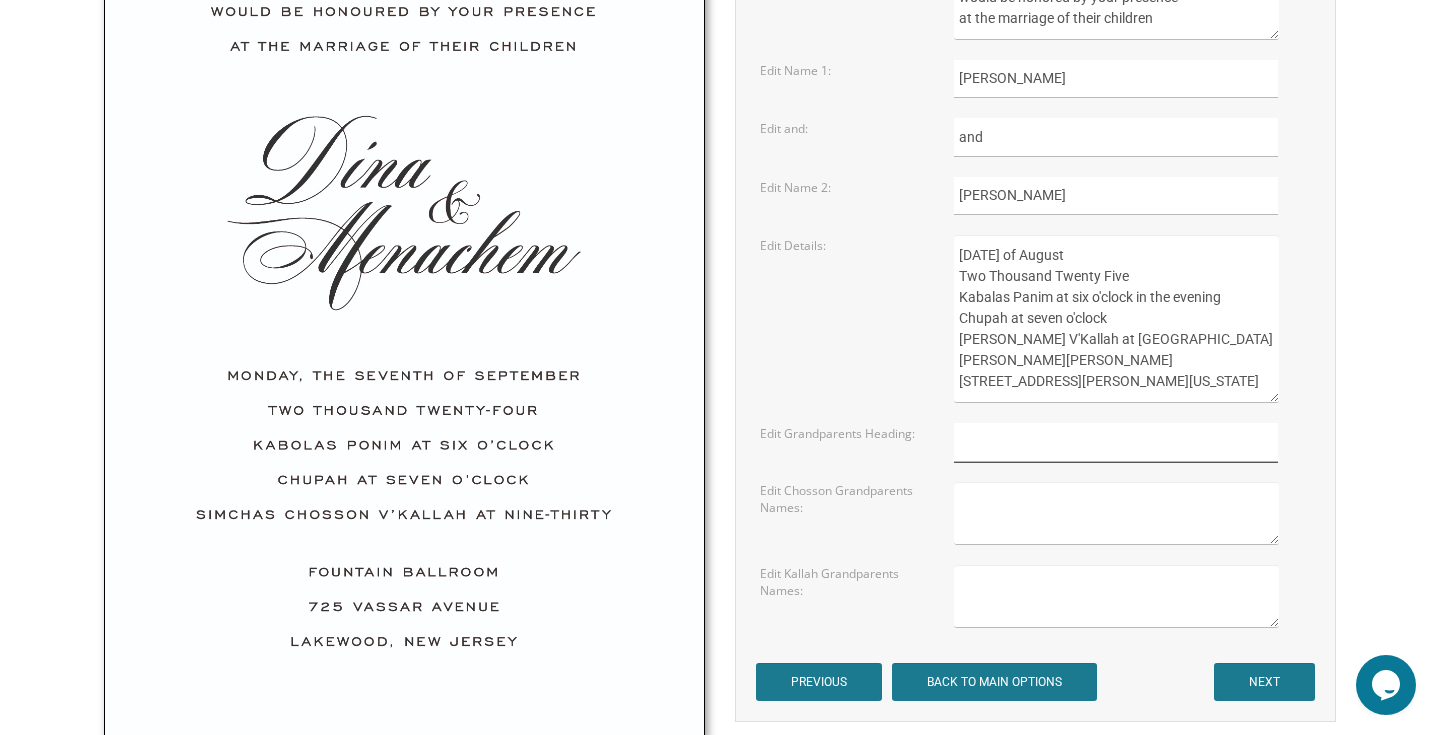 scroll, scrollTop: 895, scrollLeft: 0, axis: vertical 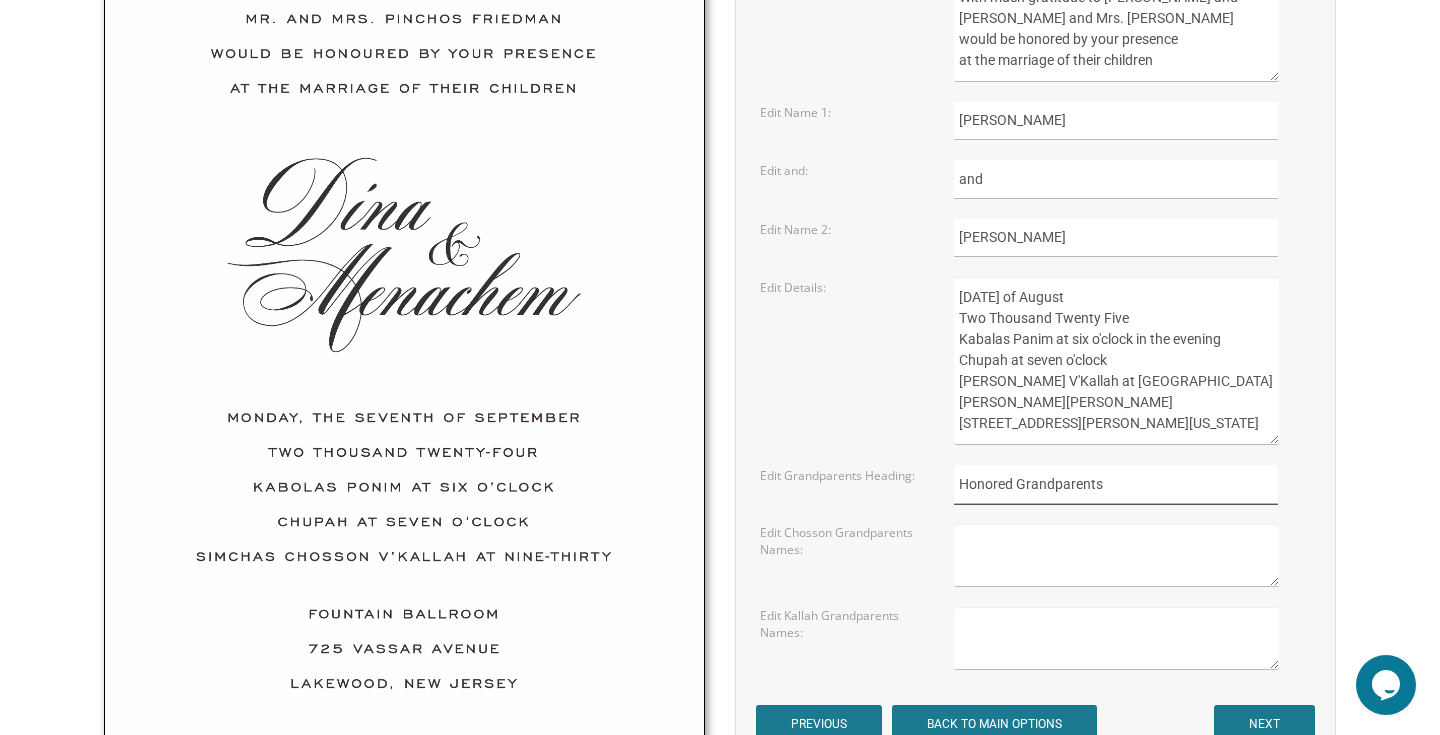 type on "Honored Grandparents" 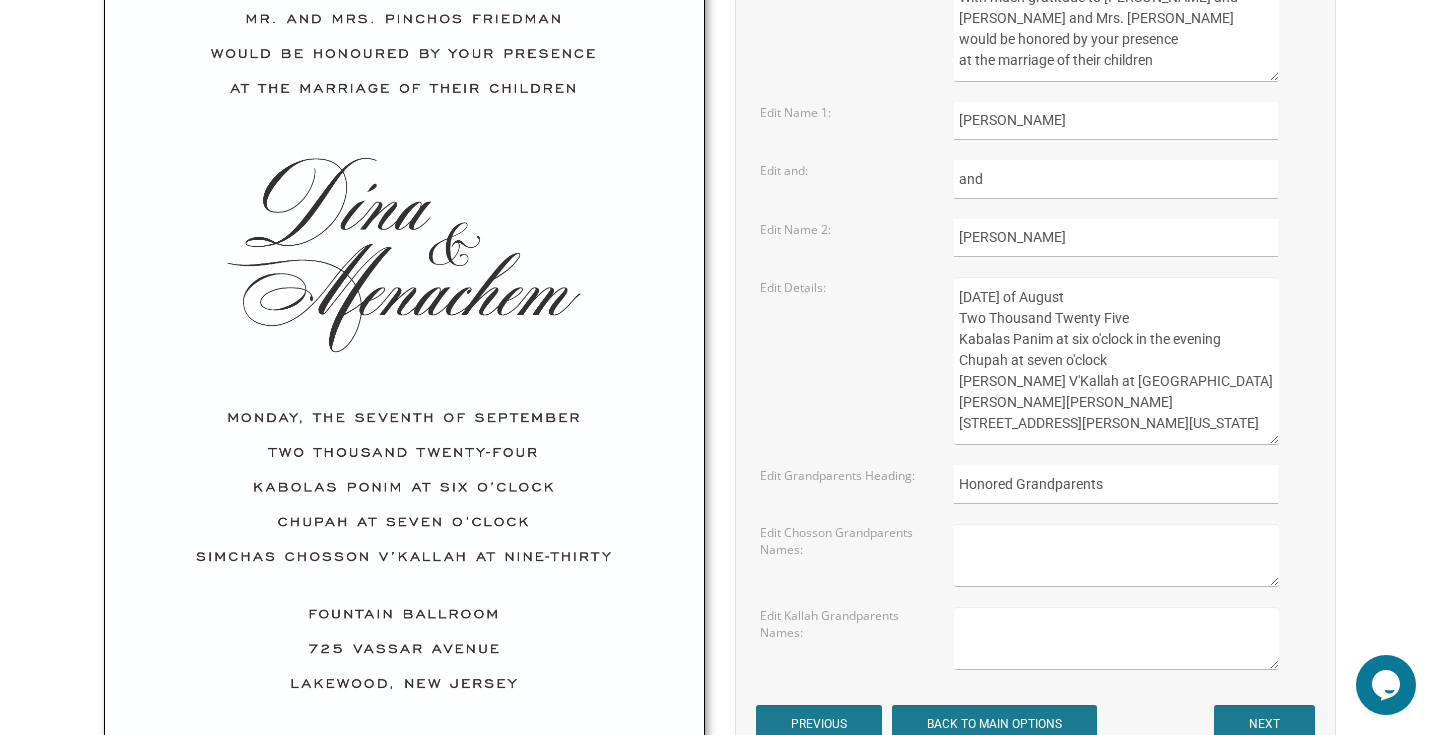 click at bounding box center (1116, 638) 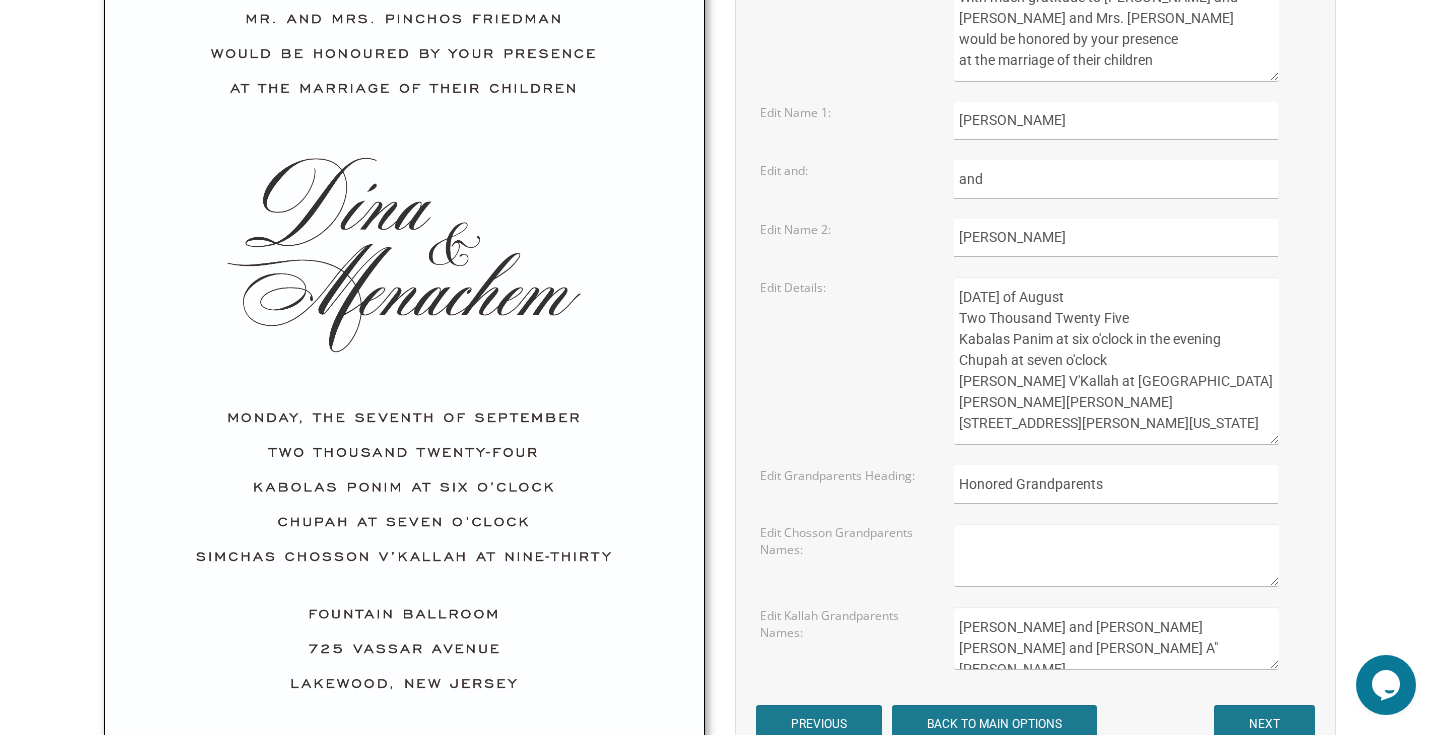 scroll, scrollTop: 9, scrollLeft: 0, axis: vertical 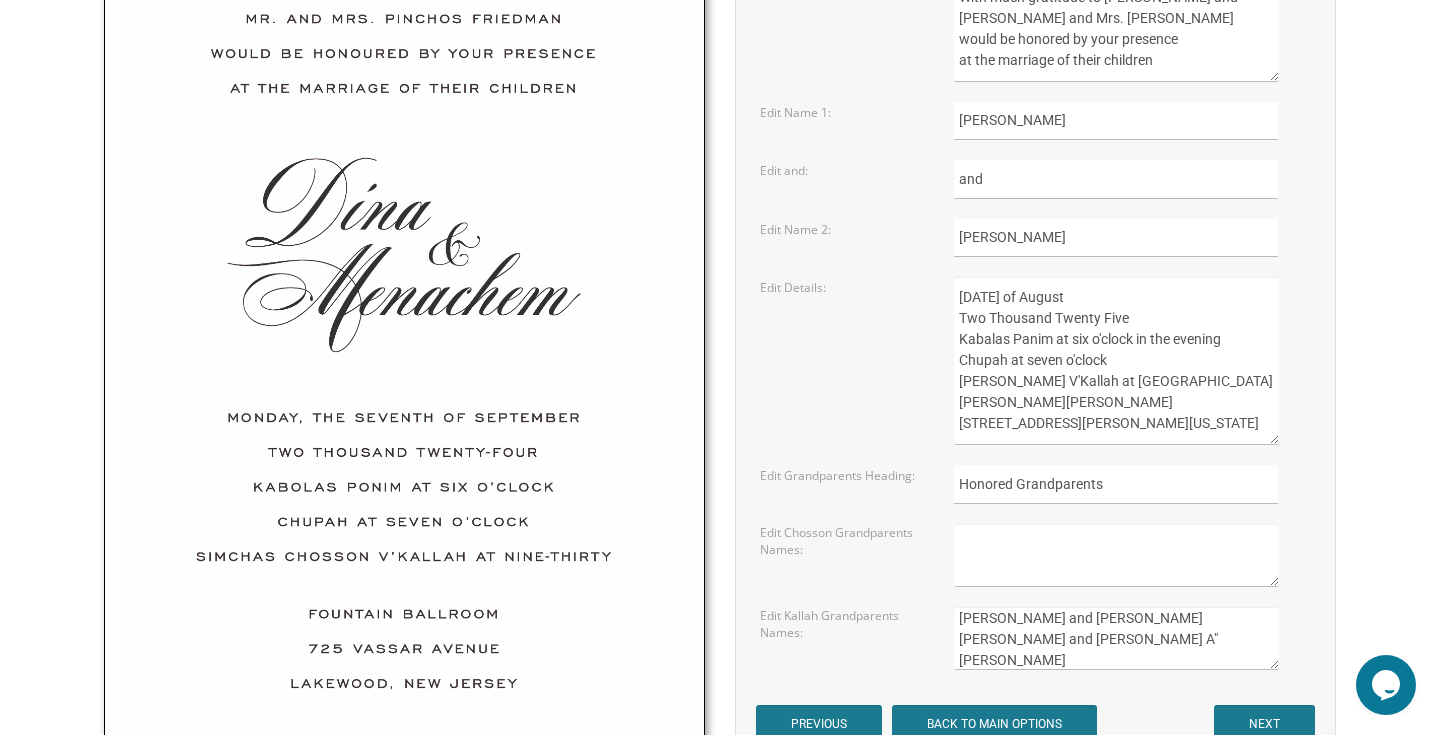 type on "[PERSON_NAME] and [PERSON_NAME]
[PERSON_NAME] and [PERSON_NAME] A"[PERSON_NAME]
[PERSON_NAME]" 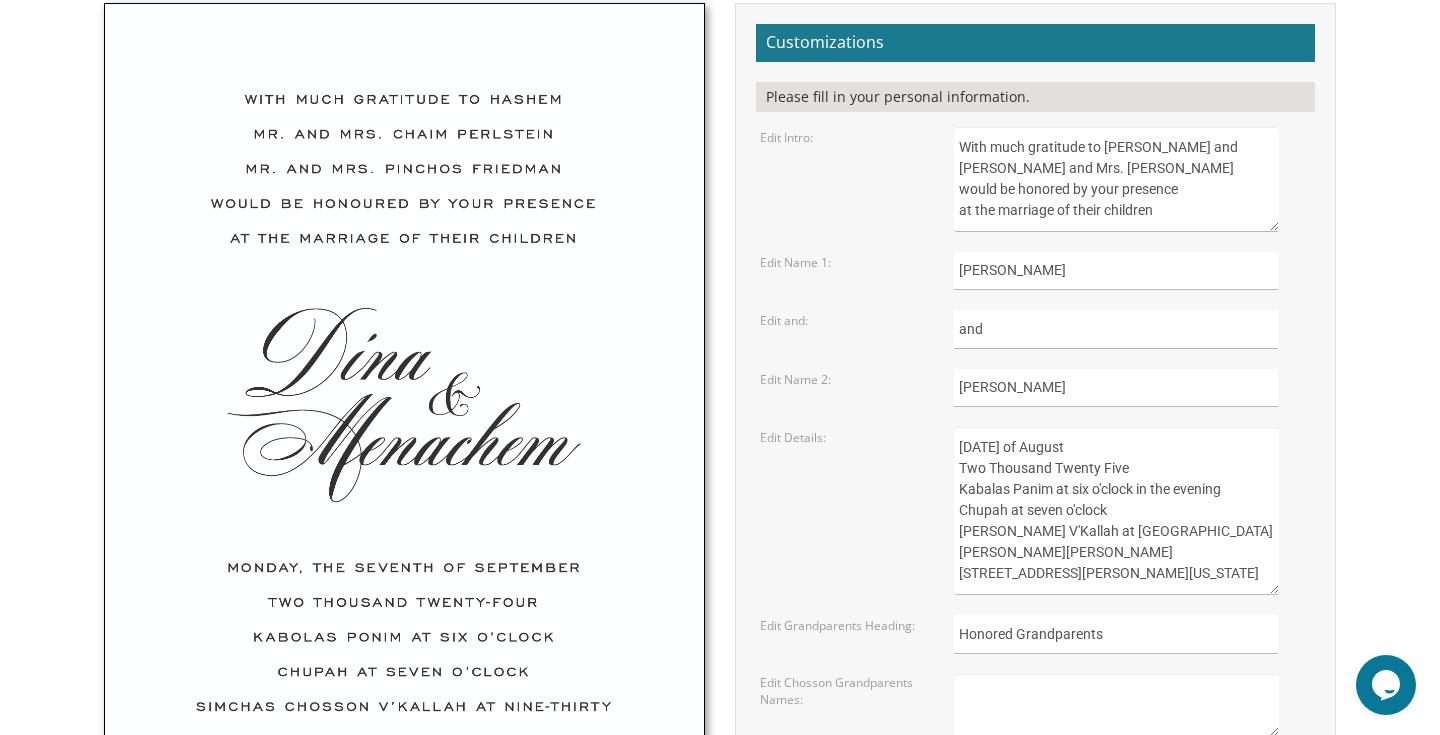 scroll, scrollTop: 703, scrollLeft: 0, axis: vertical 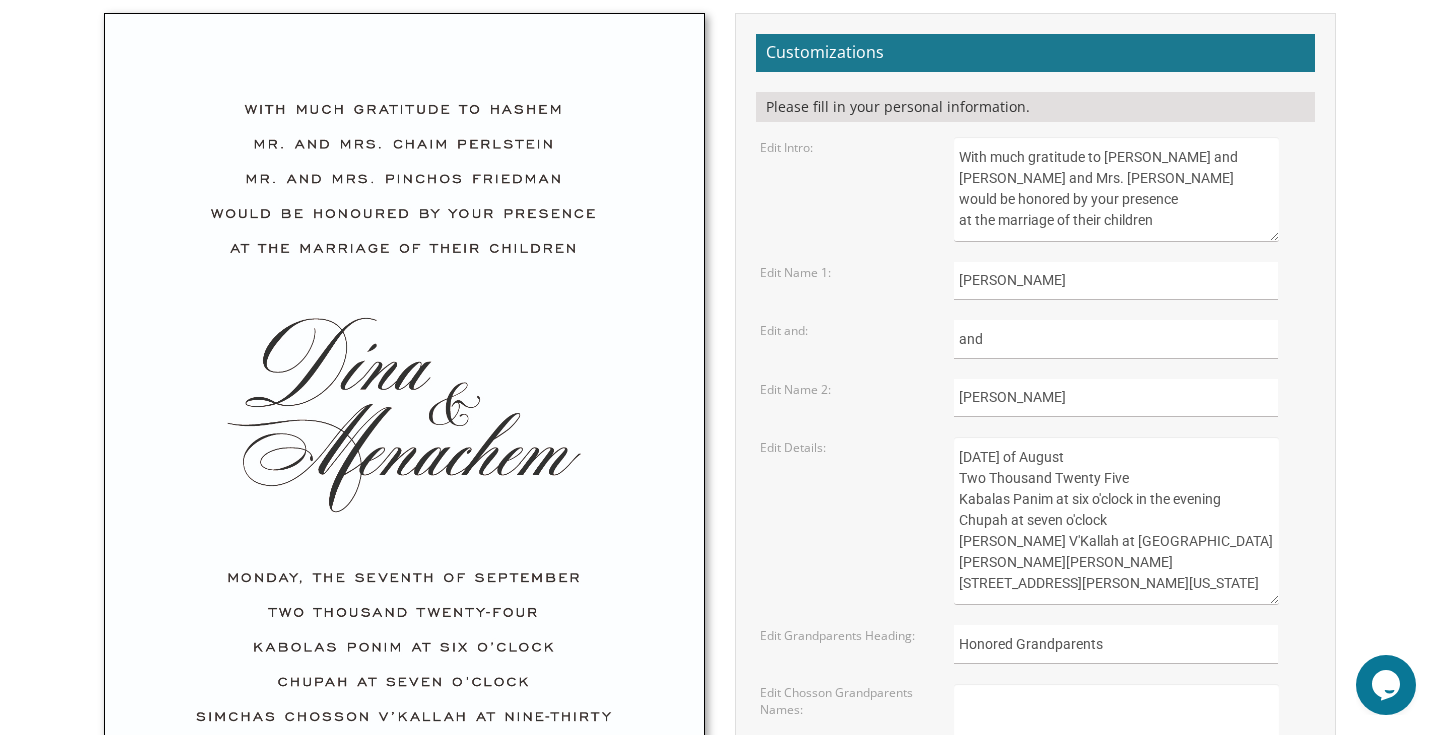 click on "Mr. and [PERSON_NAME]
Mr. and [PERSON_NAME]
request the honor of your presence
at the marriage of their children" at bounding box center [1116, 189] 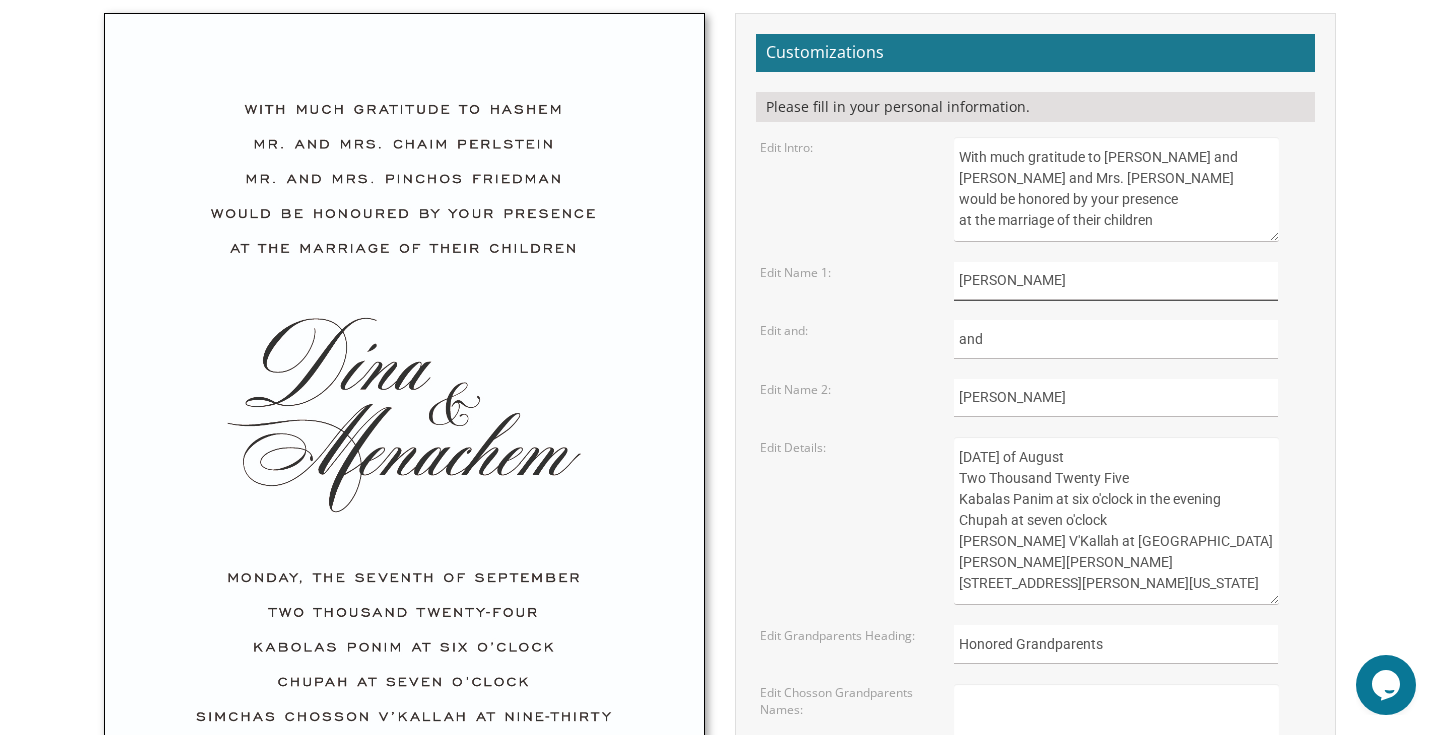 click on "[PERSON_NAME]" at bounding box center [1116, 281] 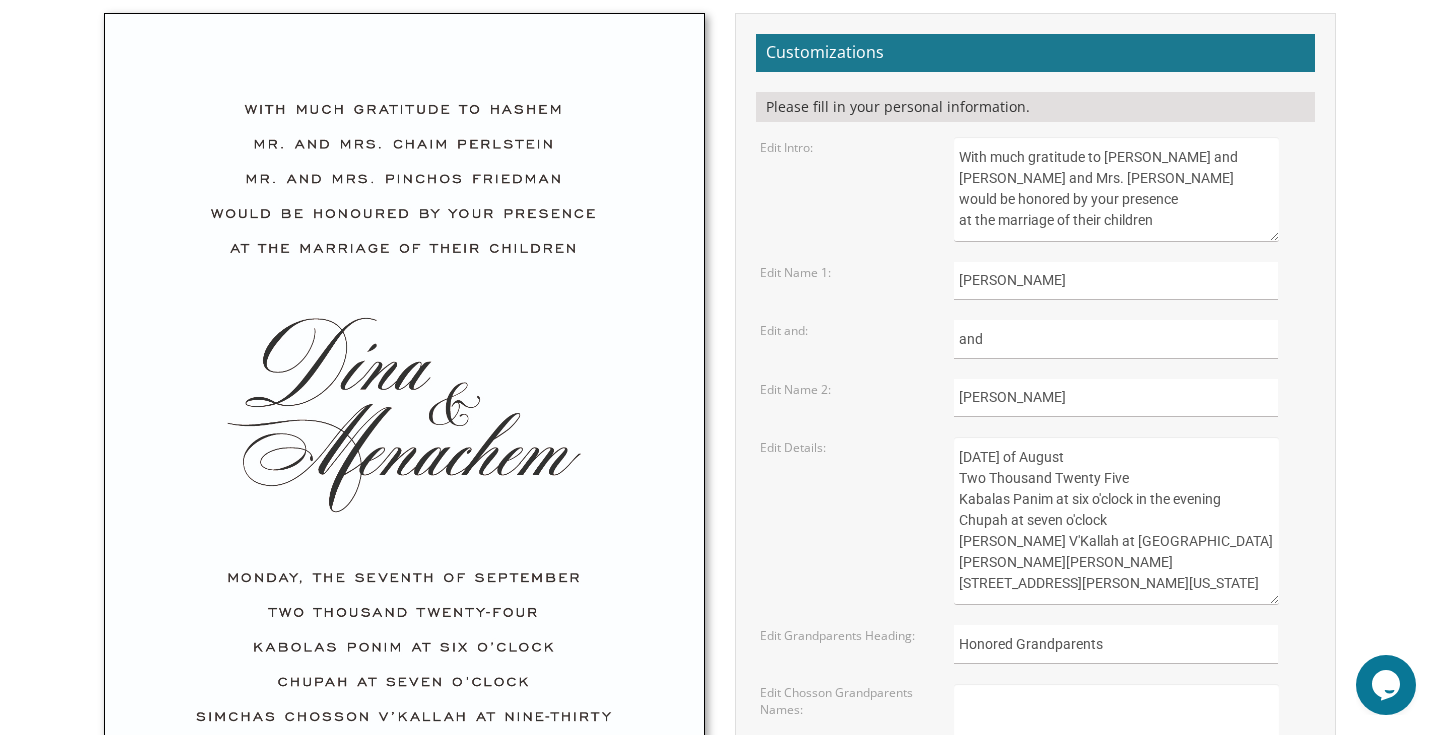 click on "[DATE] of [DATE]
Kabolas Ponim at six o'clock in the evening
Chupah at seven o'clock
[PERSON_NAME] V'Kallah at ten o'clock
Ateres Chana
[STREET_ADDRESS][PERSON_NAME][US_STATE]" at bounding box center [1116, 521] 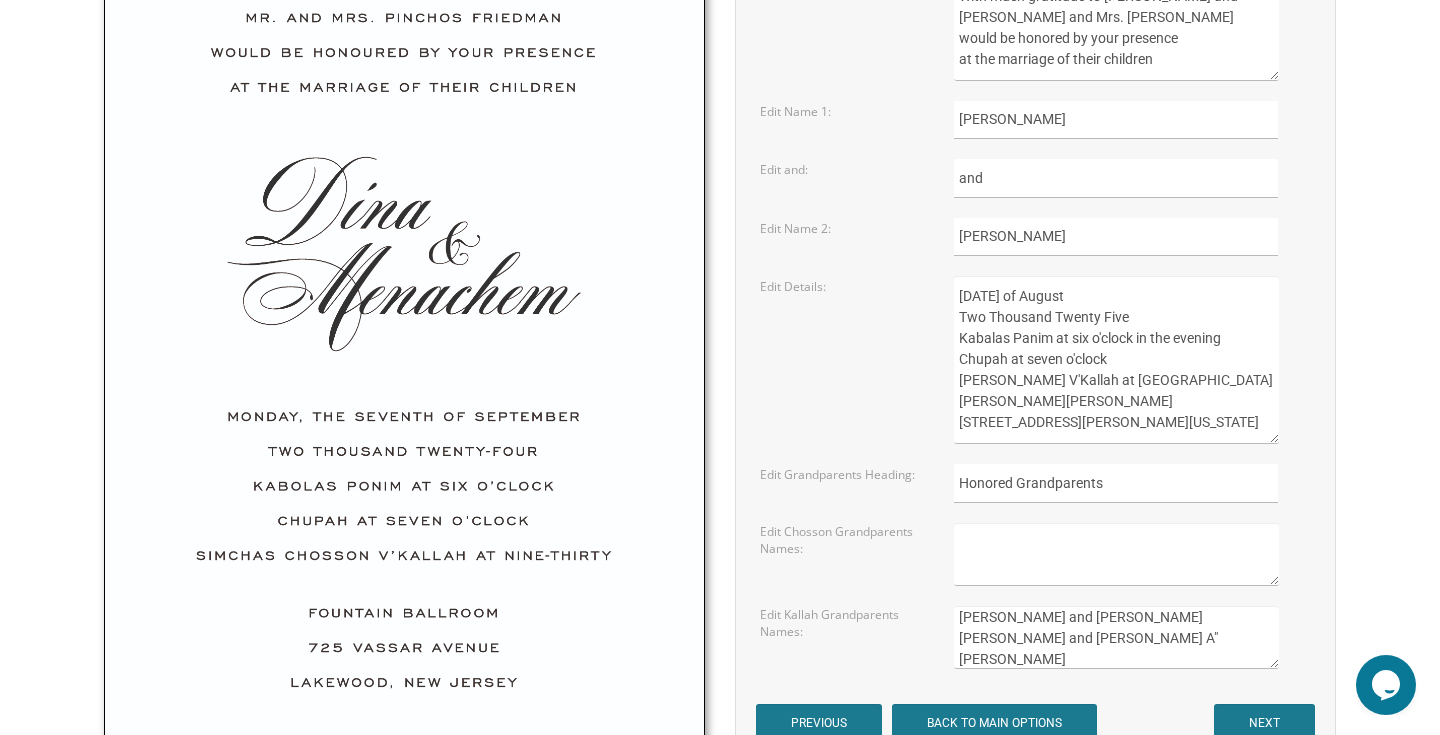 scroll, scrollTop: 870, scrollLeft: 0, axis: vertical 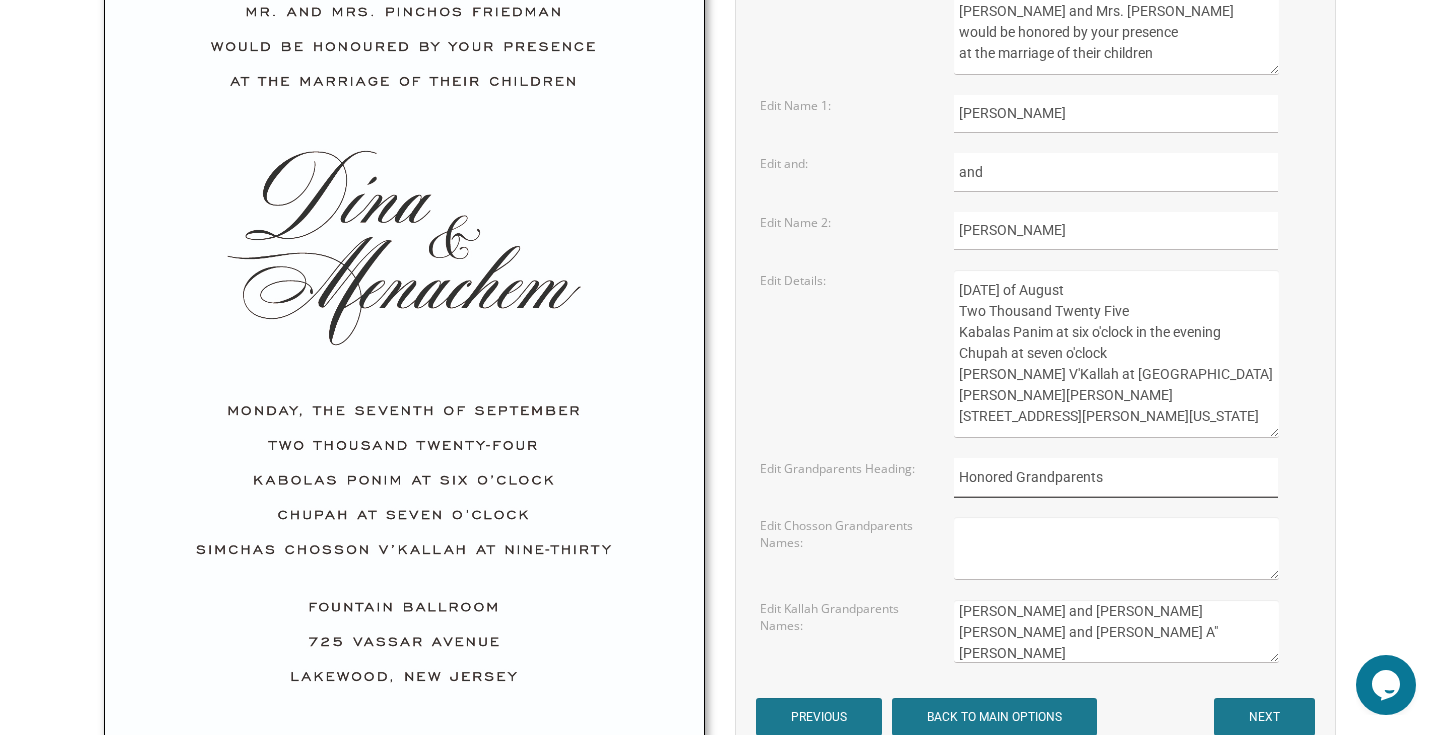 drag, startPoint x: 1132, startPoint y: 479, endPoint x: 939, endPoint y: 480, distance: 193.0026 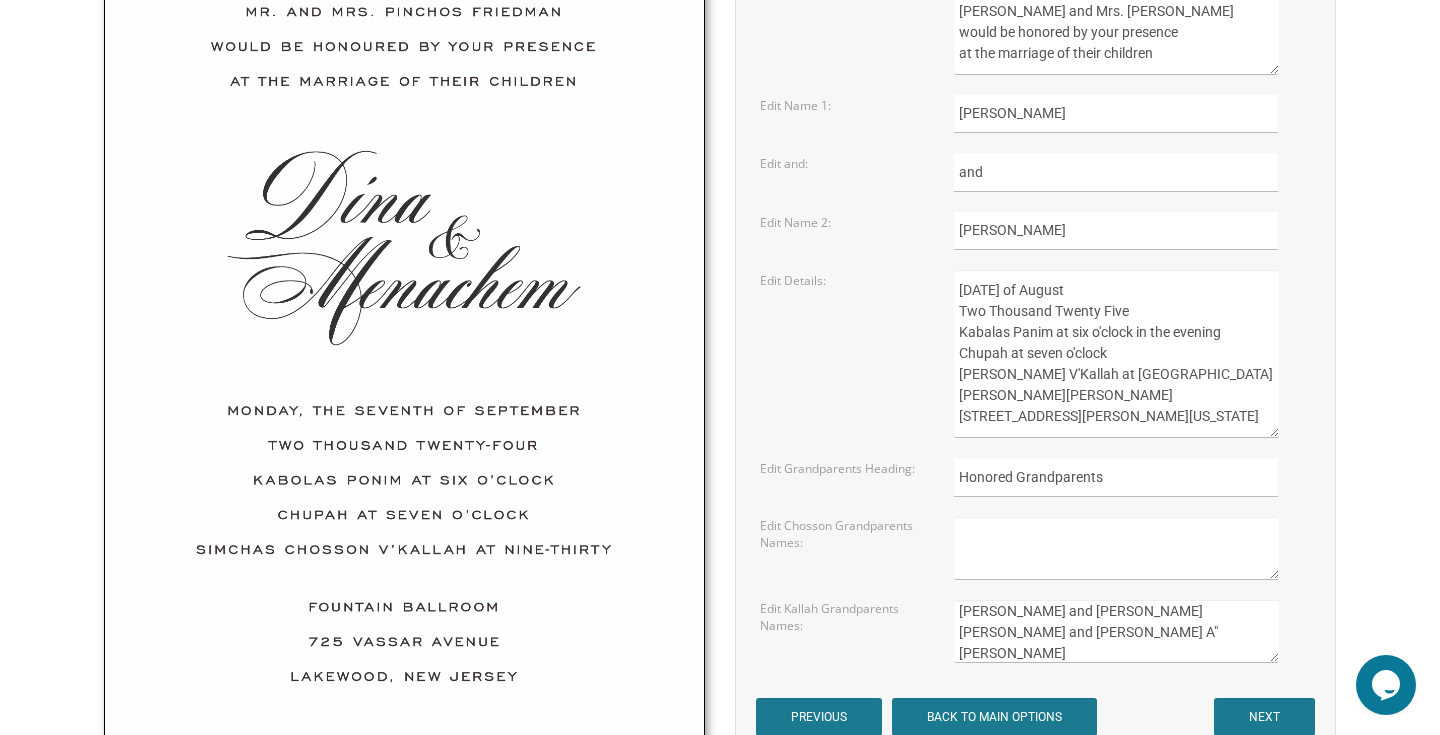 click on "[PERSON_NAME] and [PERSON_NAME]
[PERSON_NAME] and [PERSON_NAME] A"[PERSON_NAME]
[PERSON_NAME]" at bounding box center (1116, 631) 